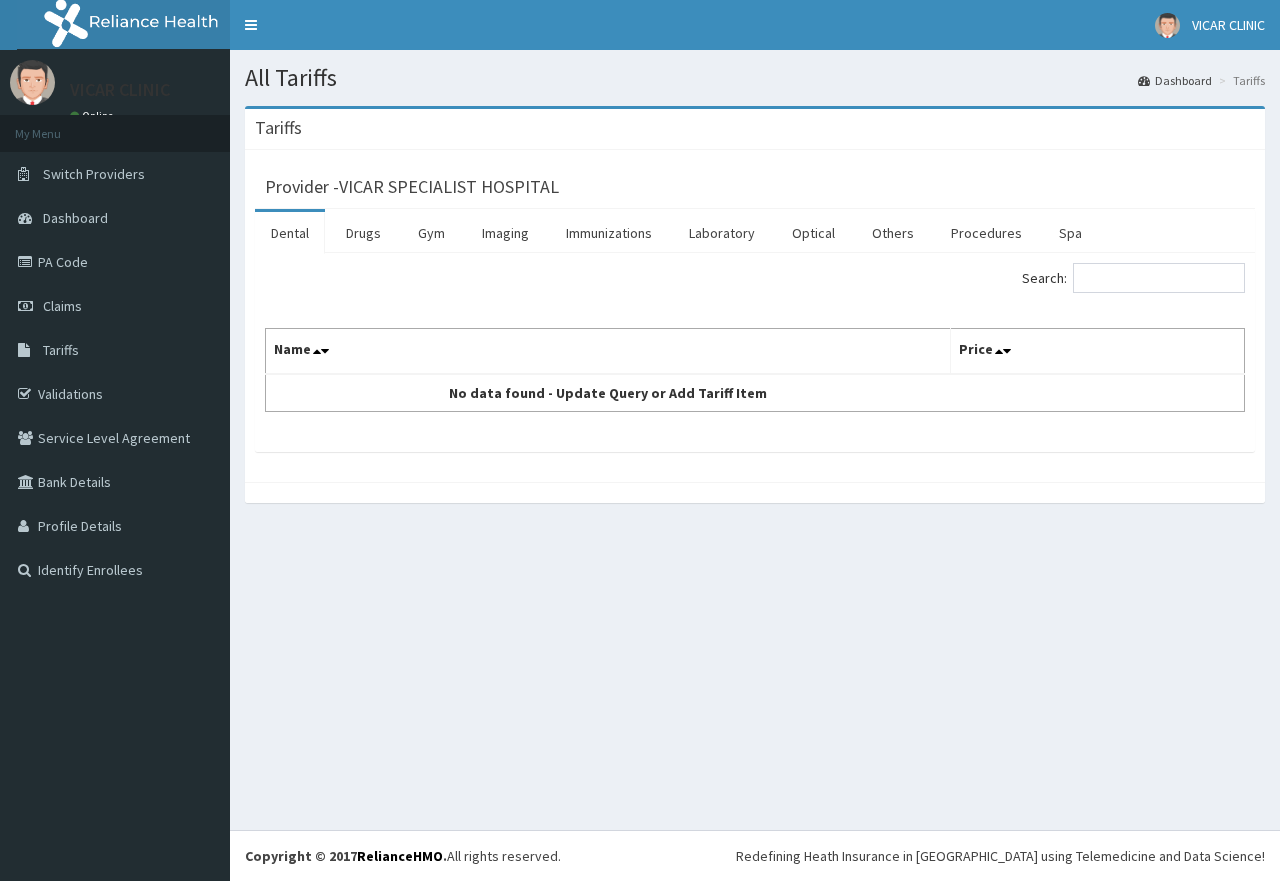 scroll, scrollTop: 0, scrollLeft: 0, axis: both 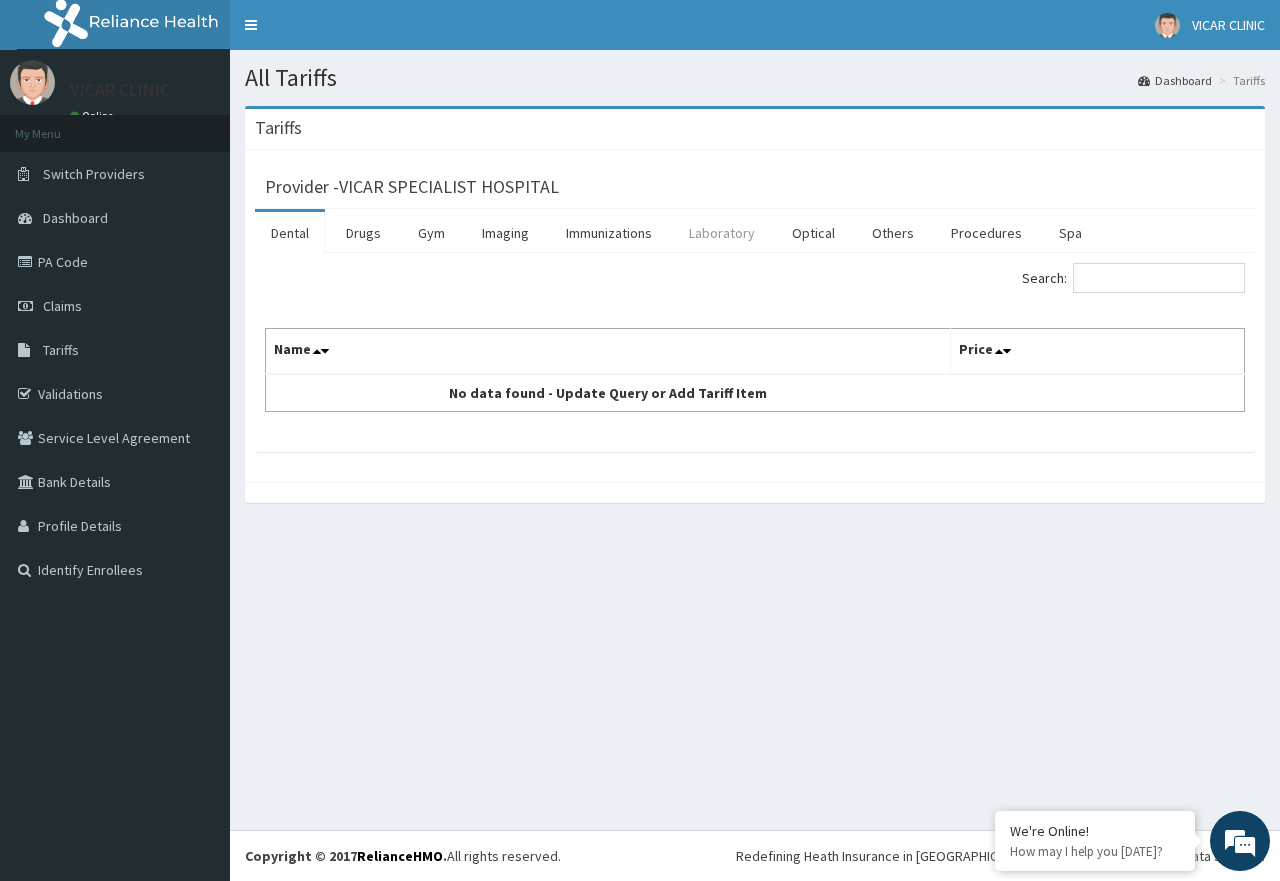 click on "Laboratory" at bounding box center (722, 233) 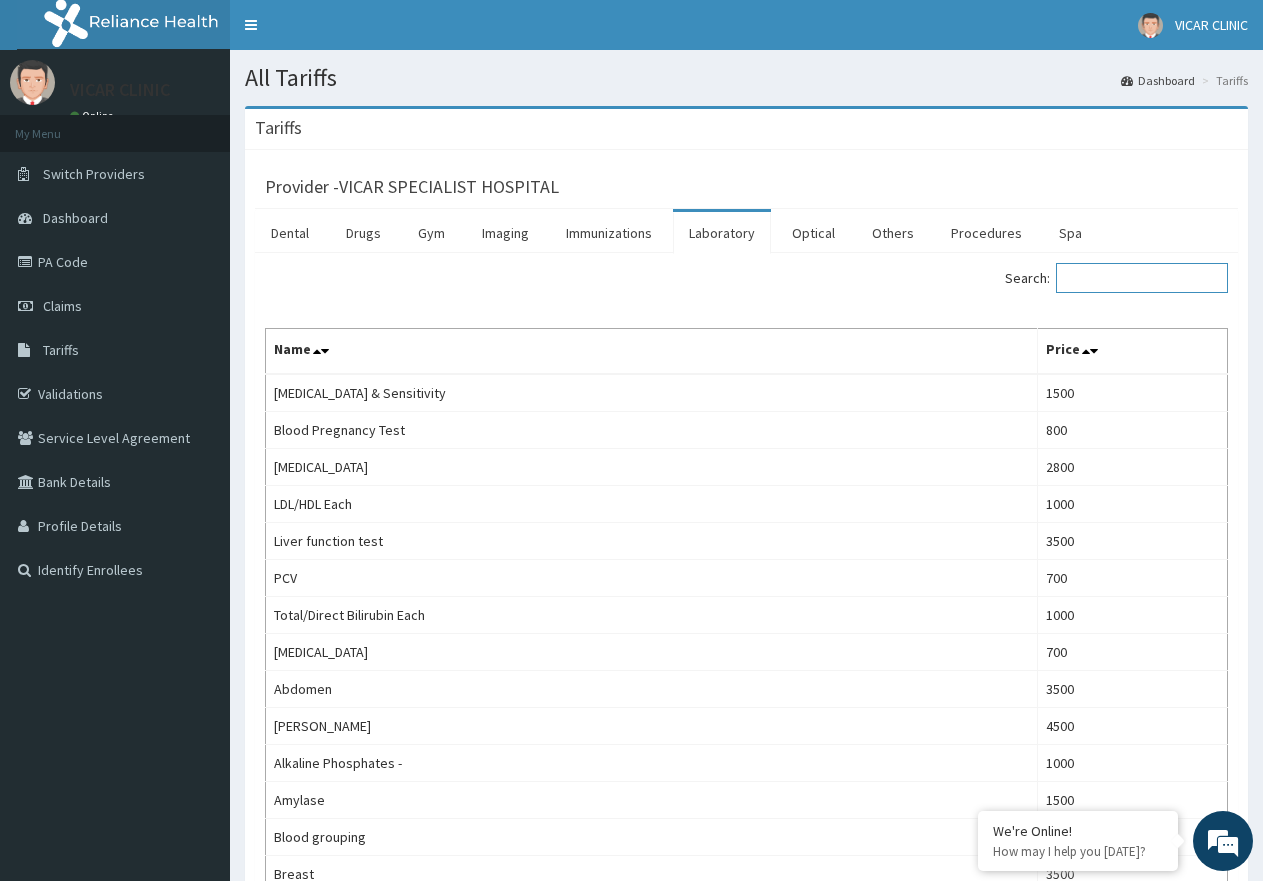 click on "Search:" at bounding box center [1142, 278] 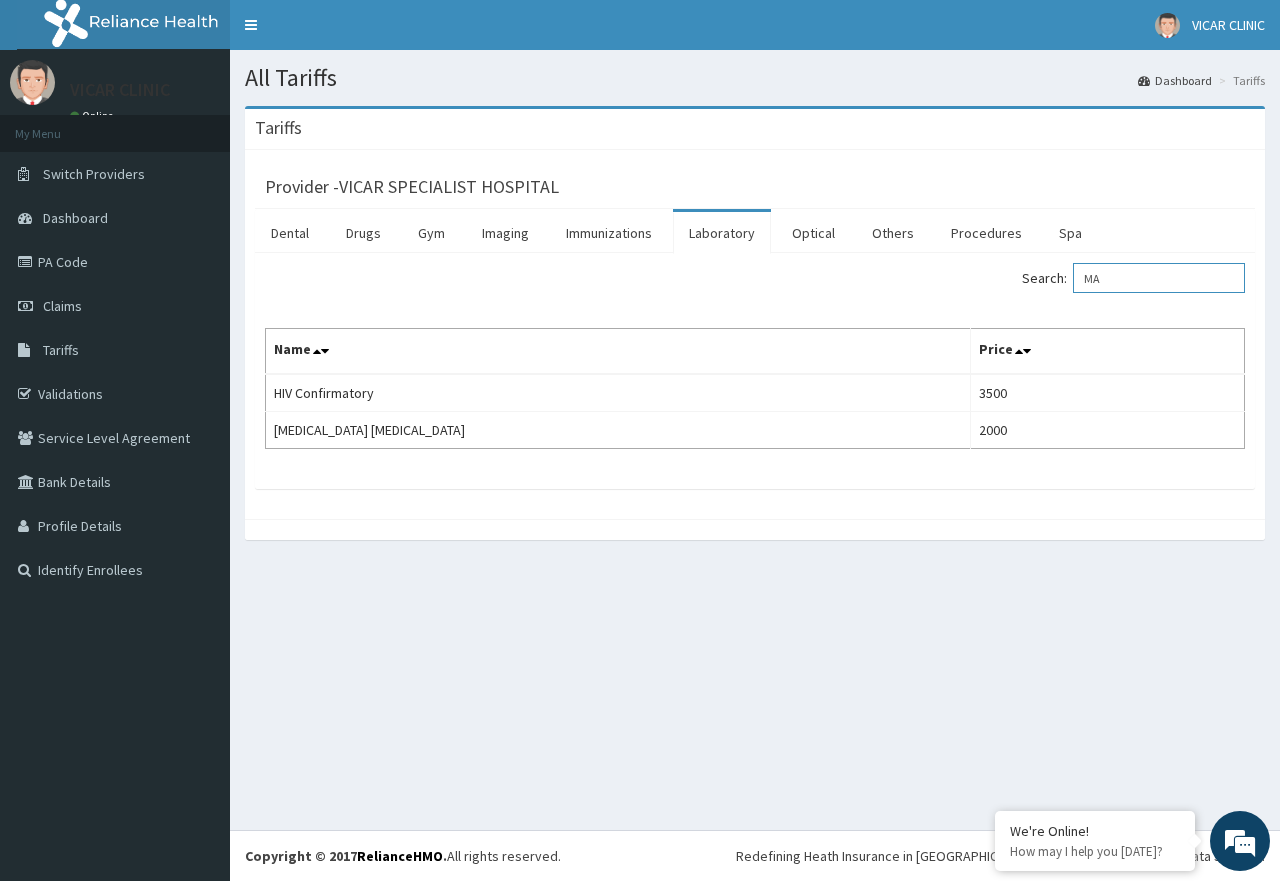 type on "M" 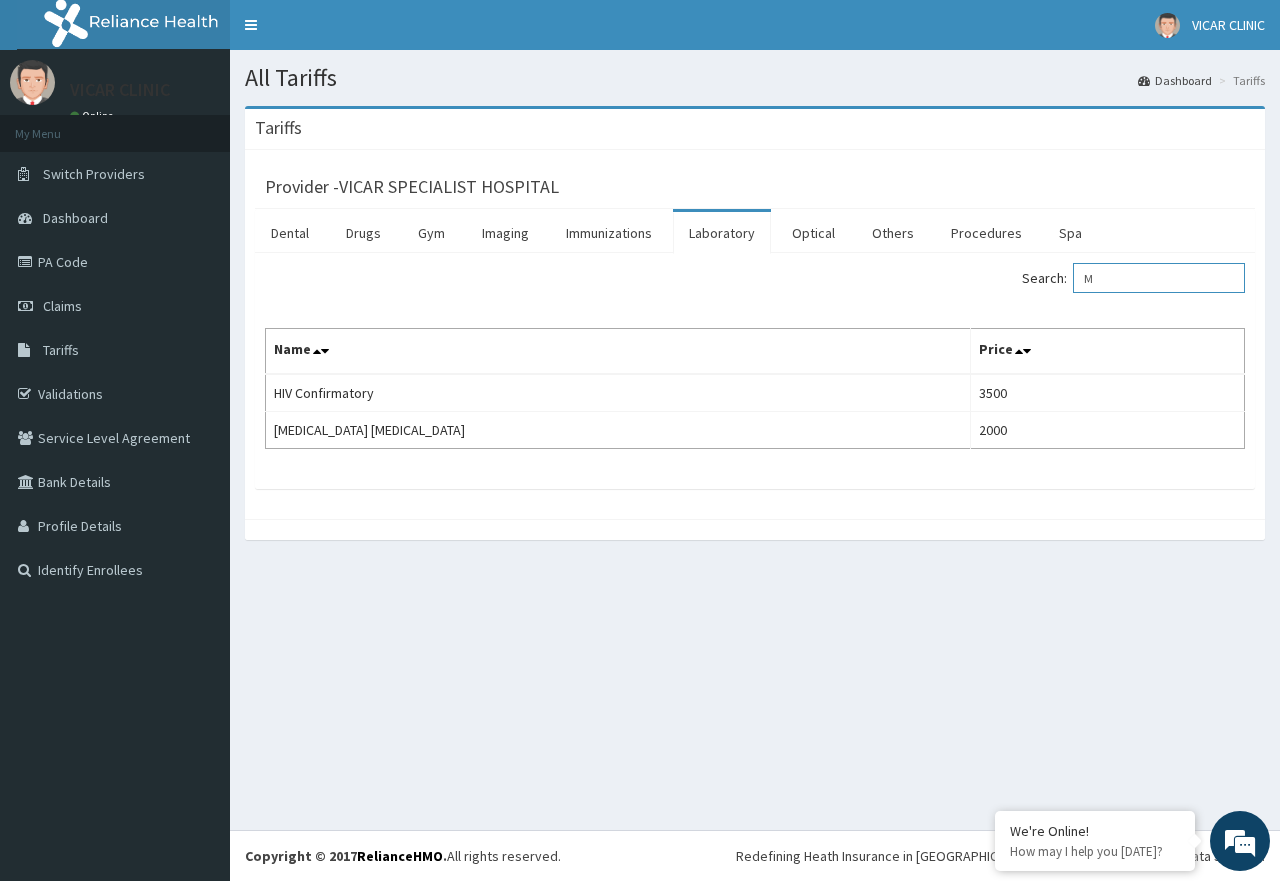 type 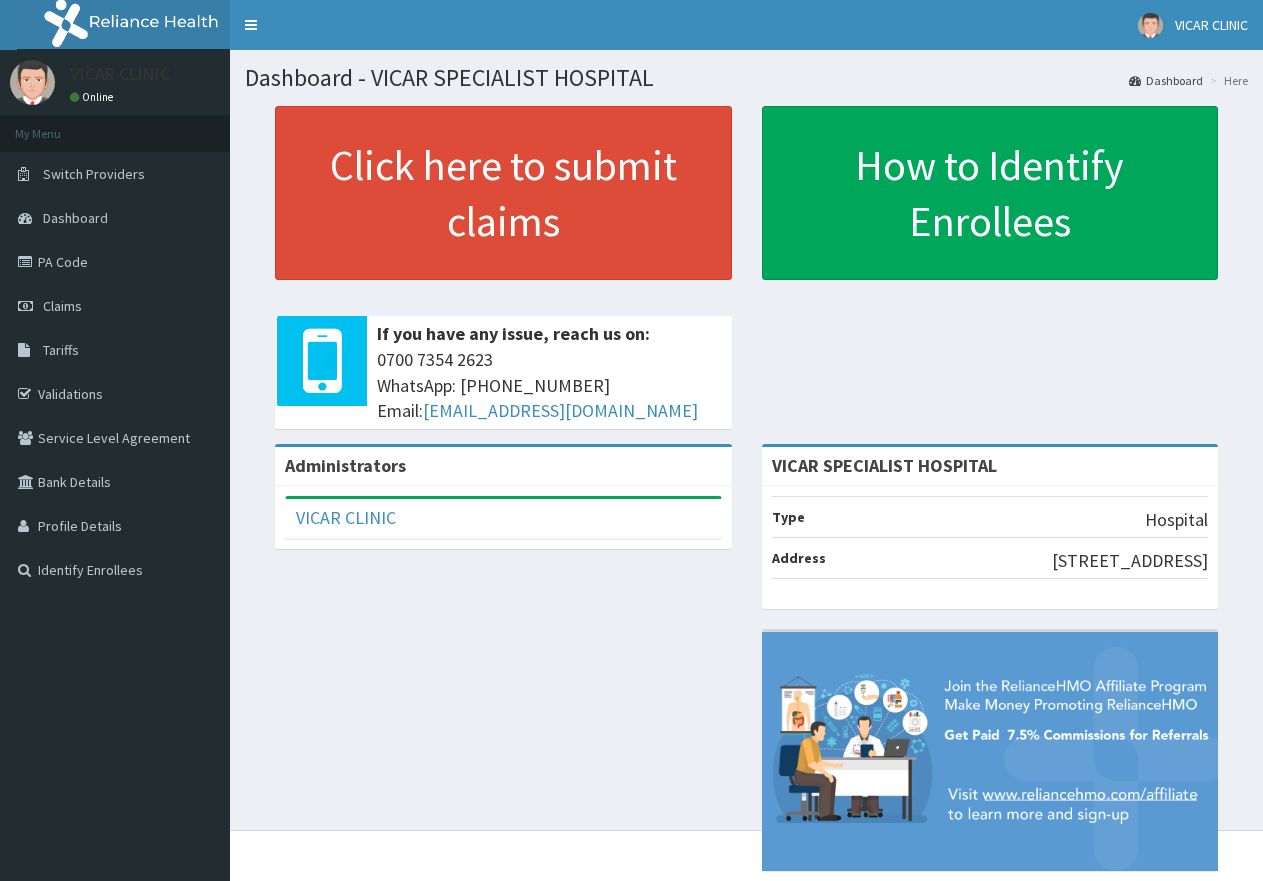scroll, scrollTop: 0, scrollLeft: 0, axis: both 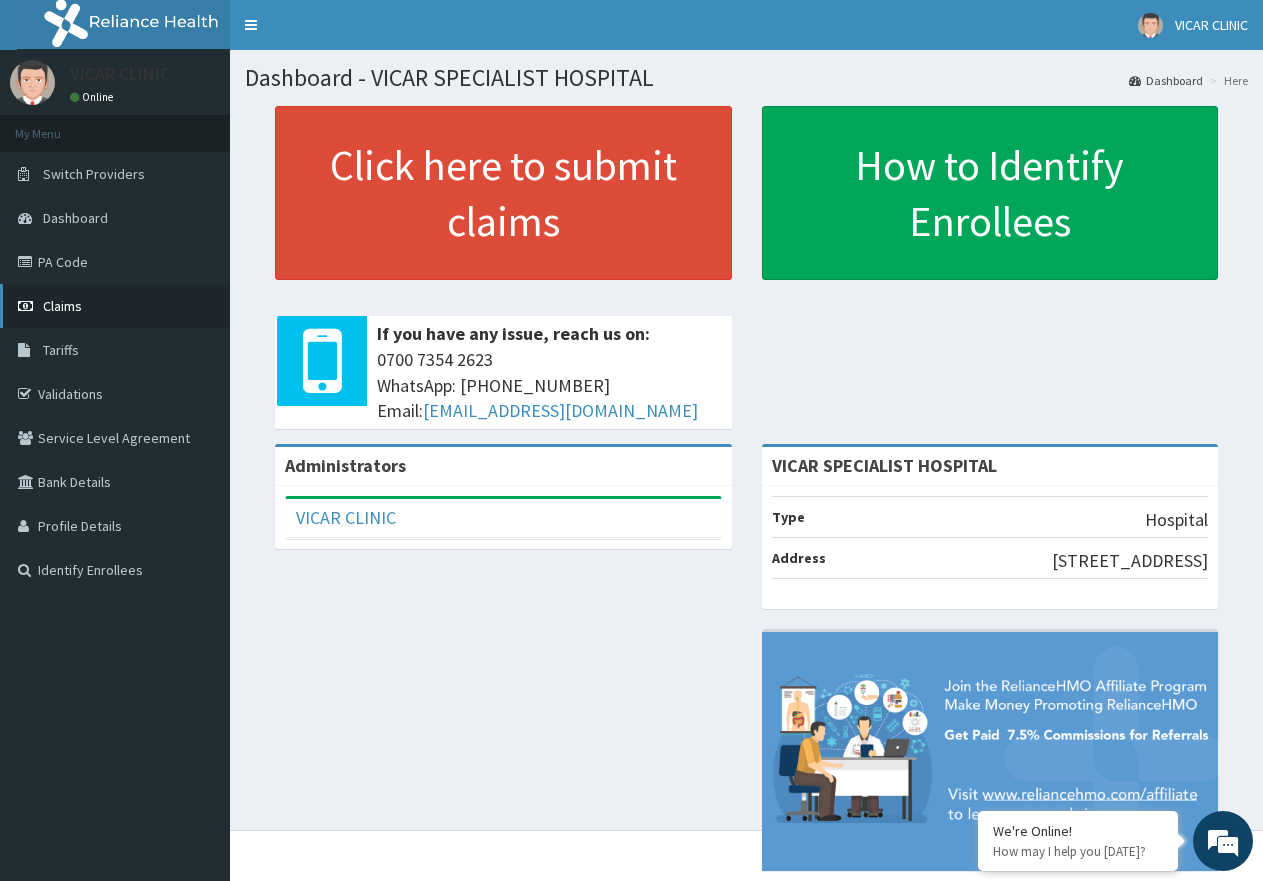 click on "Claims" at bounding box center [115, 306] 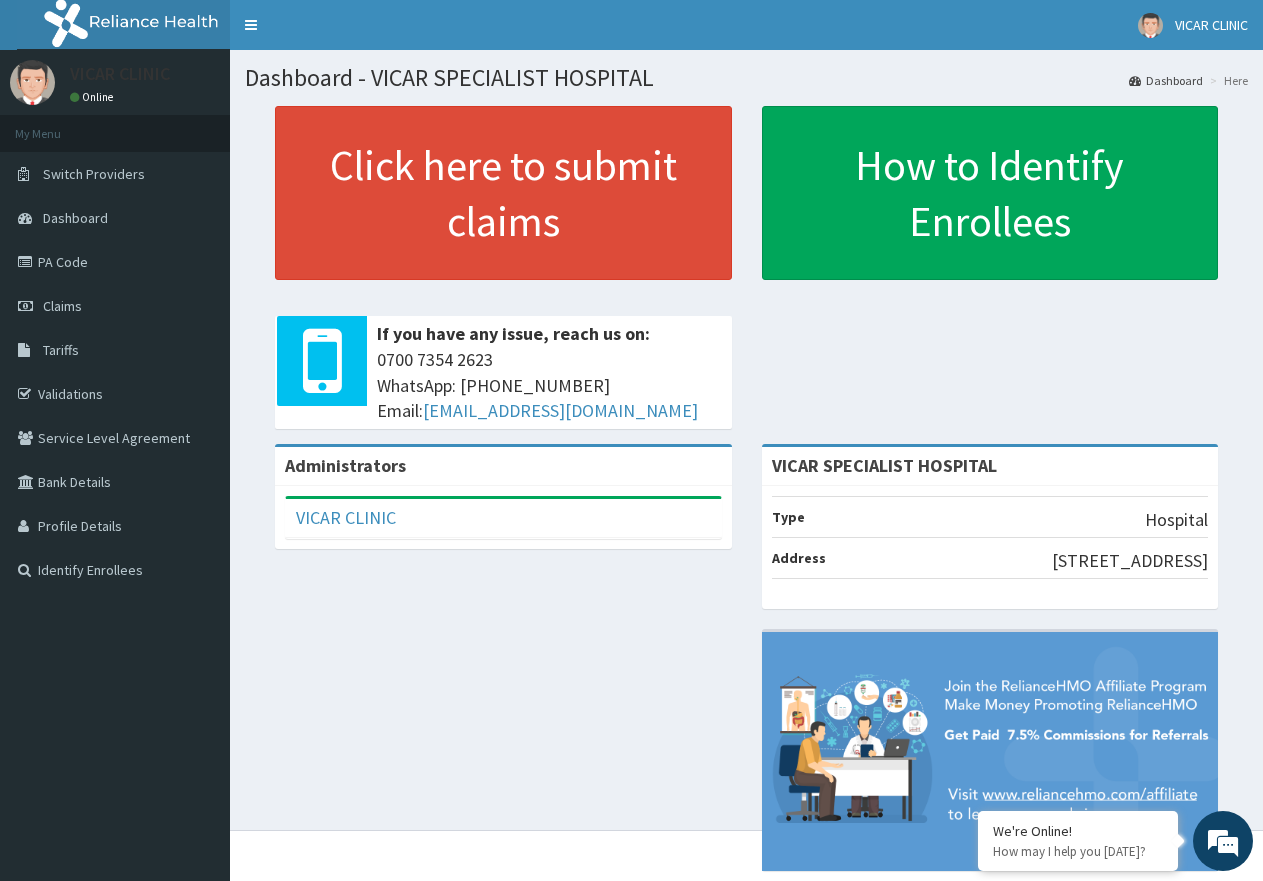 scroll, scrollTop: 0, scrollLeft: 0, axis: both 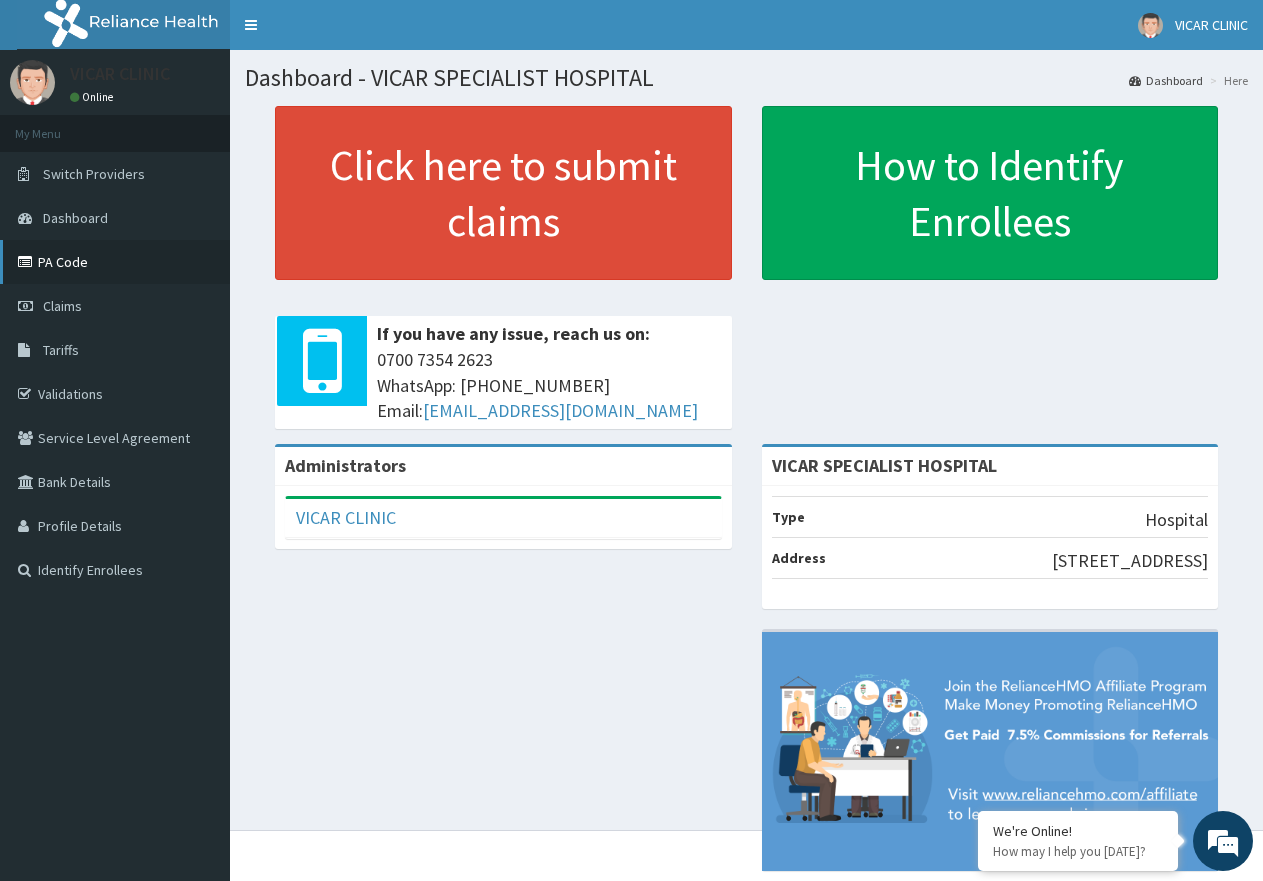 click on "PA Code" at bounding box center (115, 262) 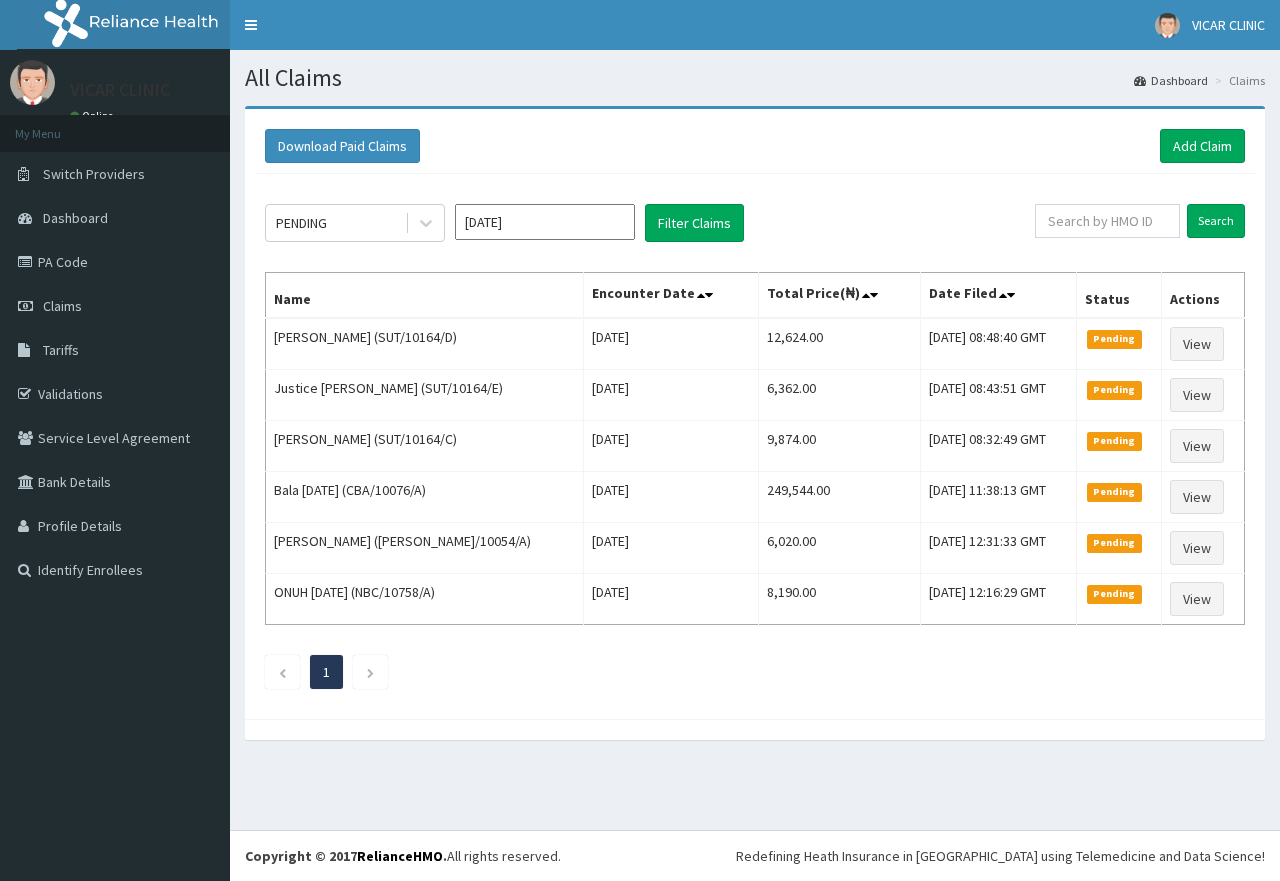 scroll, scrollTop: 0, scrollLeft: 0, axis: both 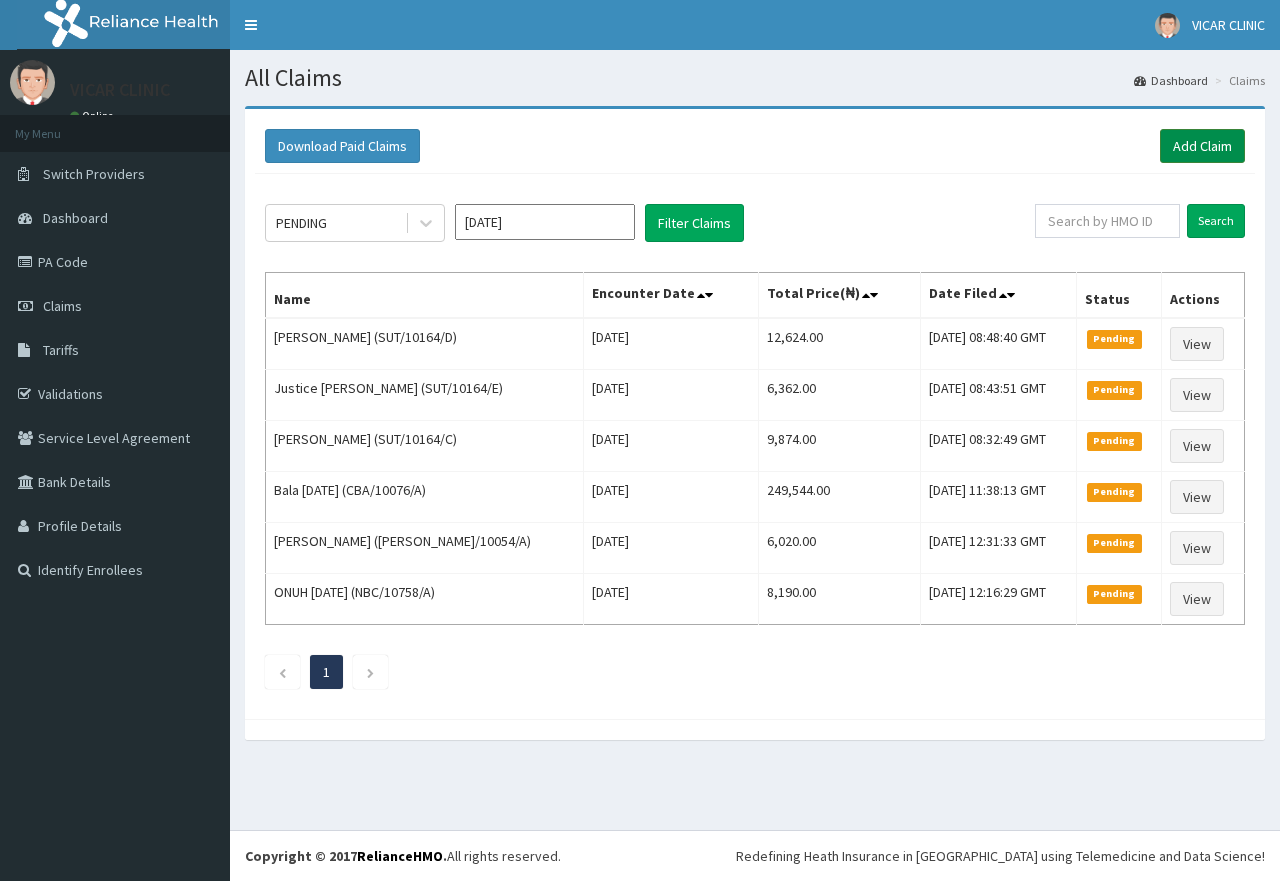 click on "Add Claim" at bounding box center (1202, 146) 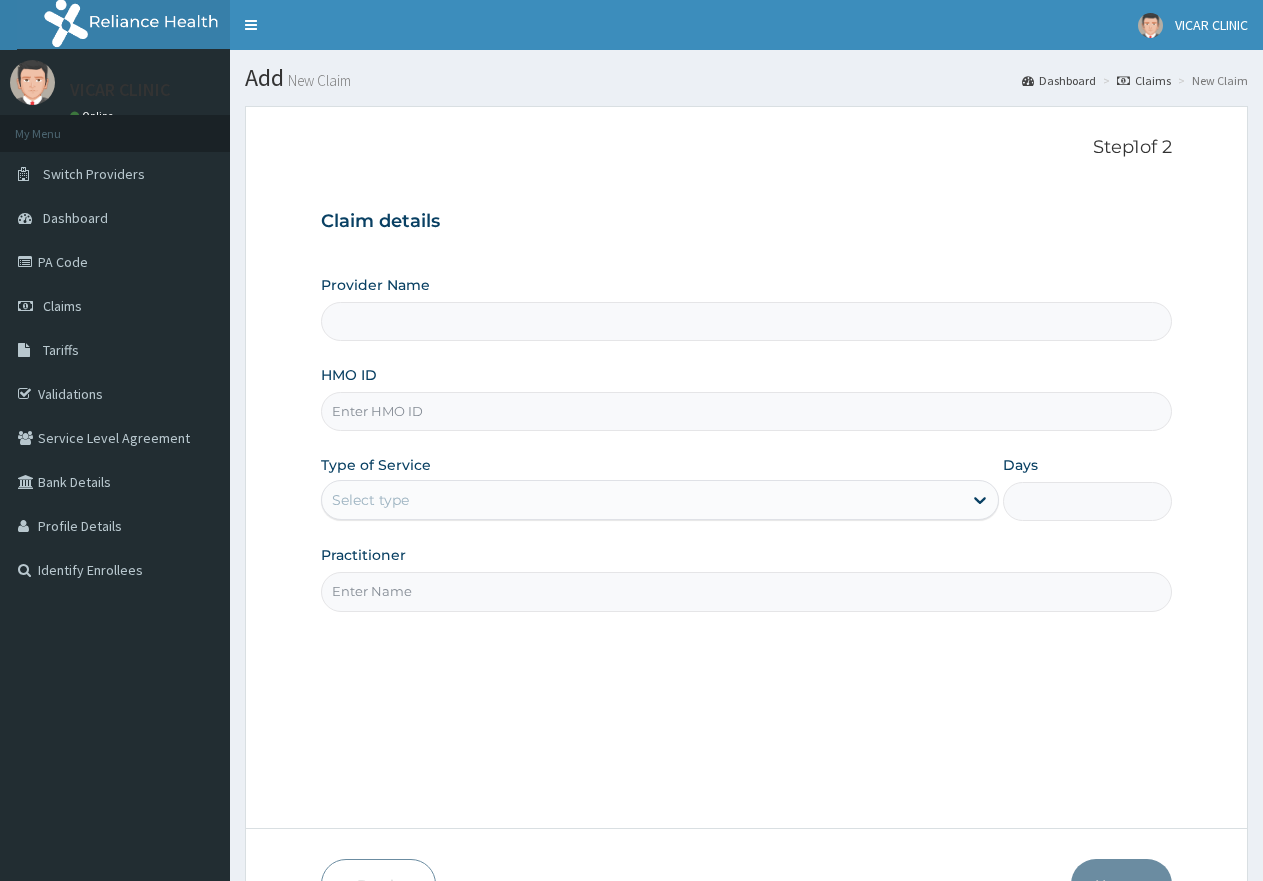 type on "VICAR SPECIALIST HOSPITAL" 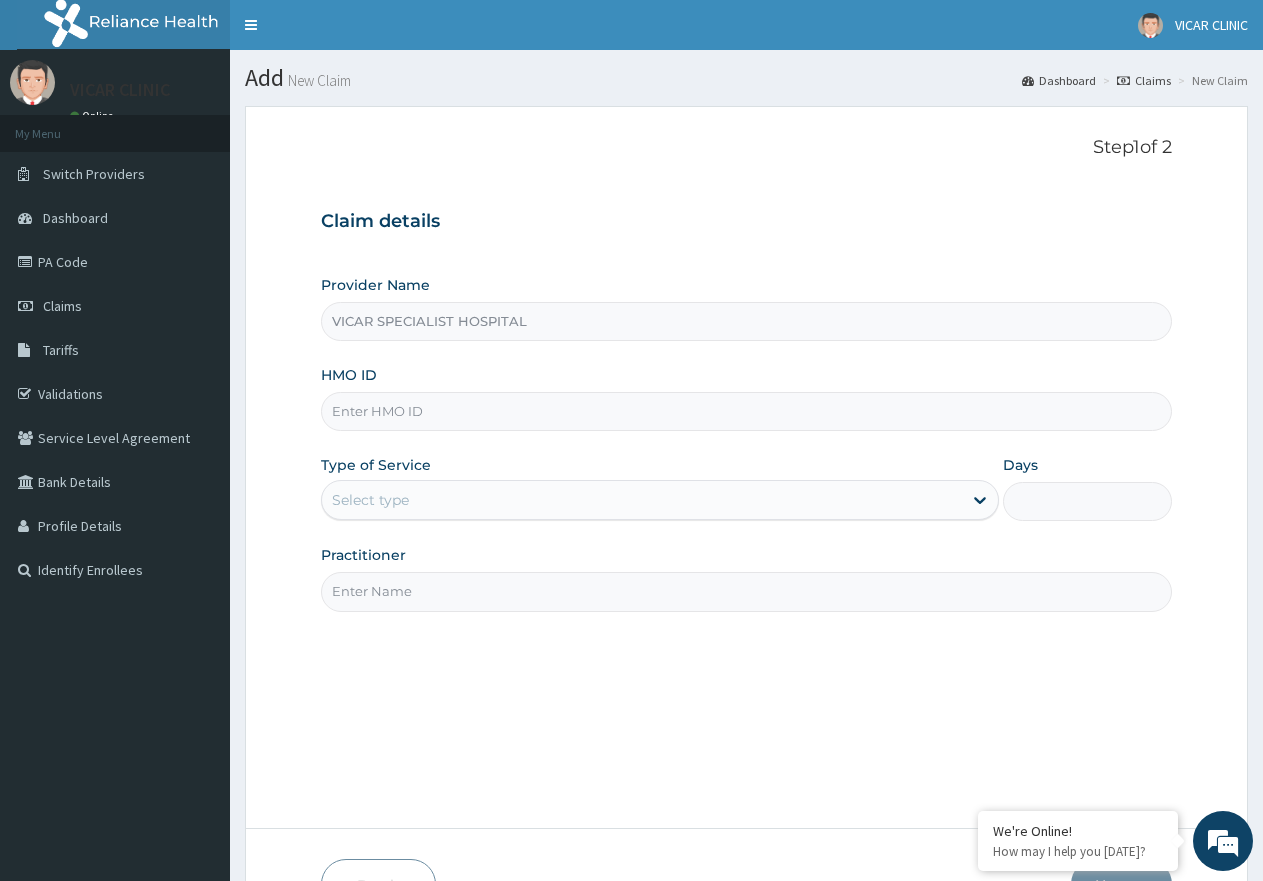 scroll, scrollTop: 0, scrollLeft: 0, axis: both 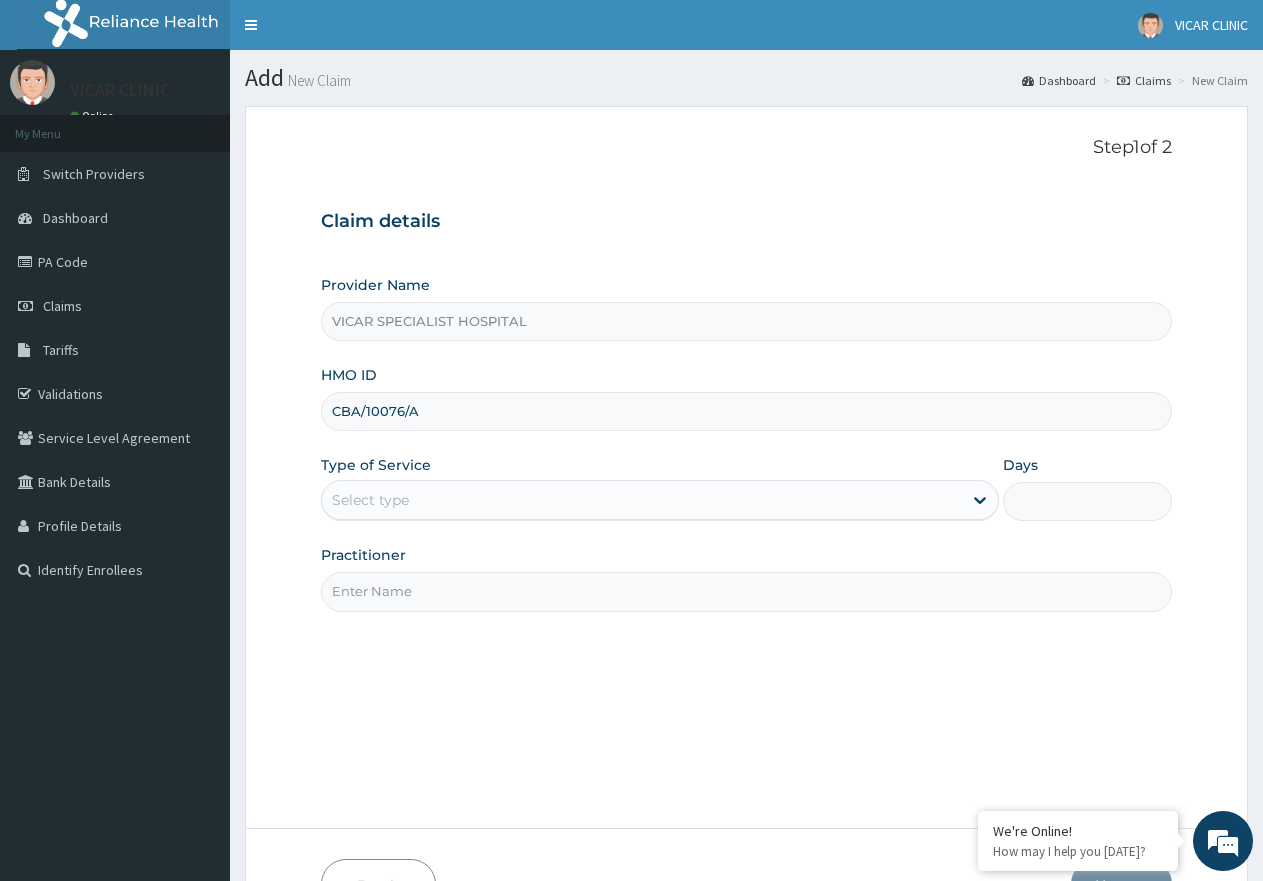 type on "CBA/10076/A" 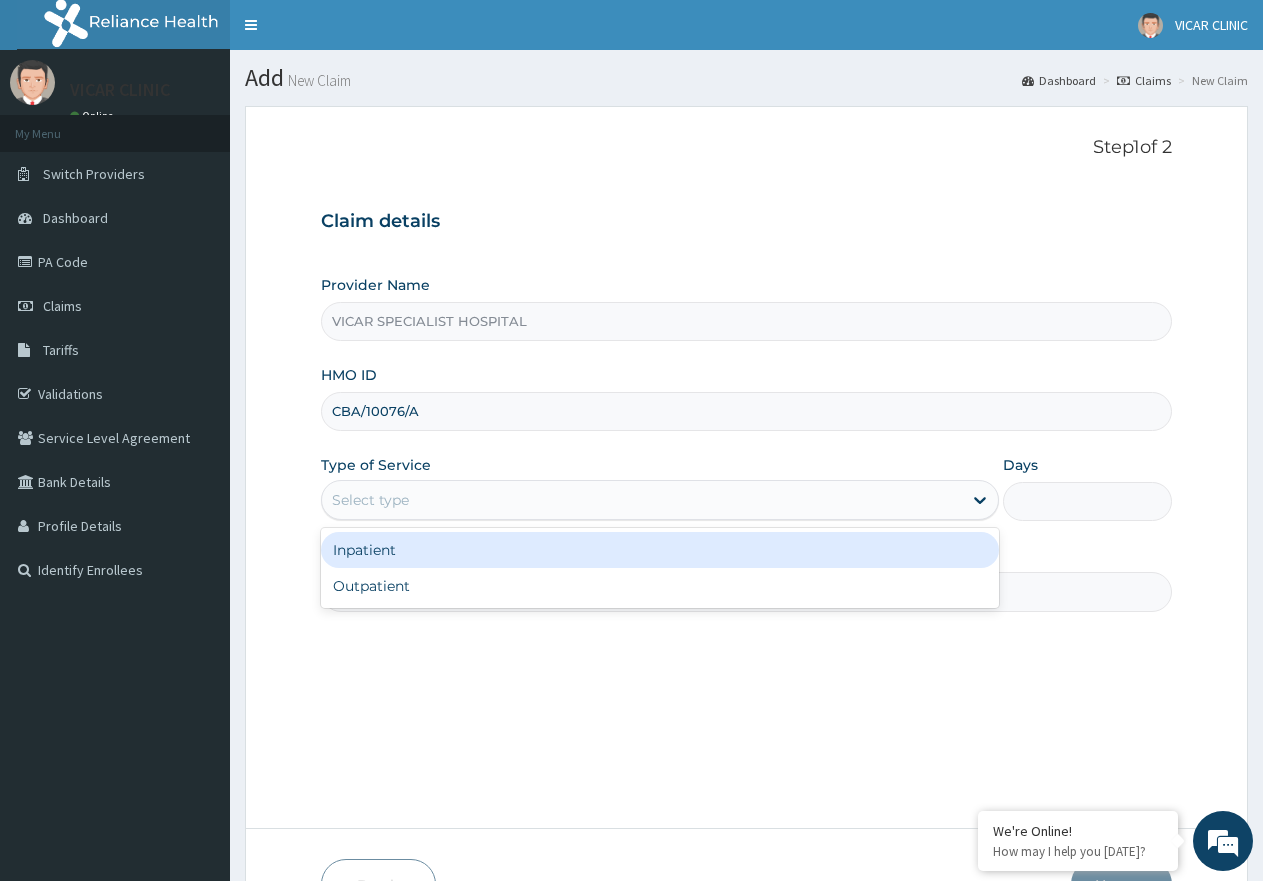click on "Select type" at bounding box center (641, 500) 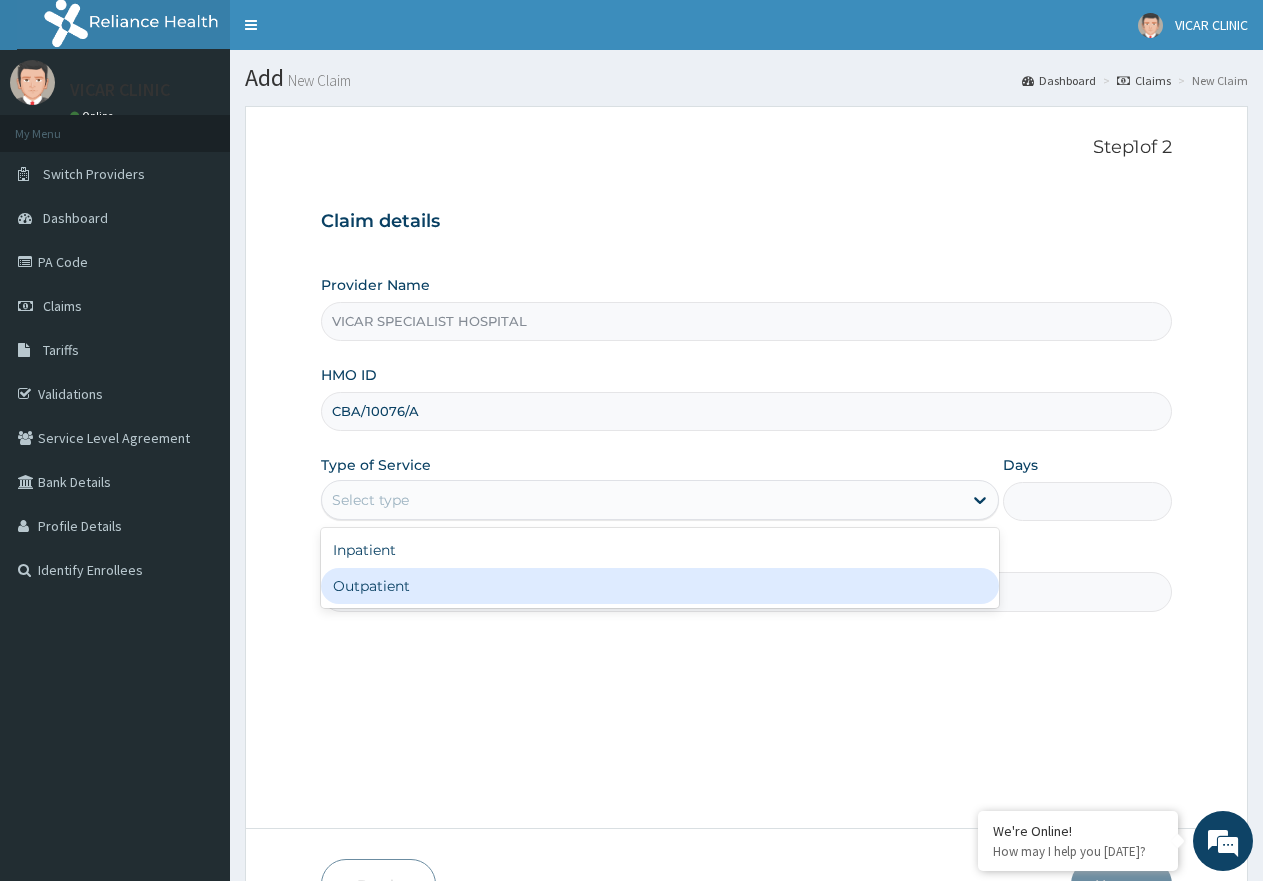 click on "Outpatient" at bounding box center (659, 586) 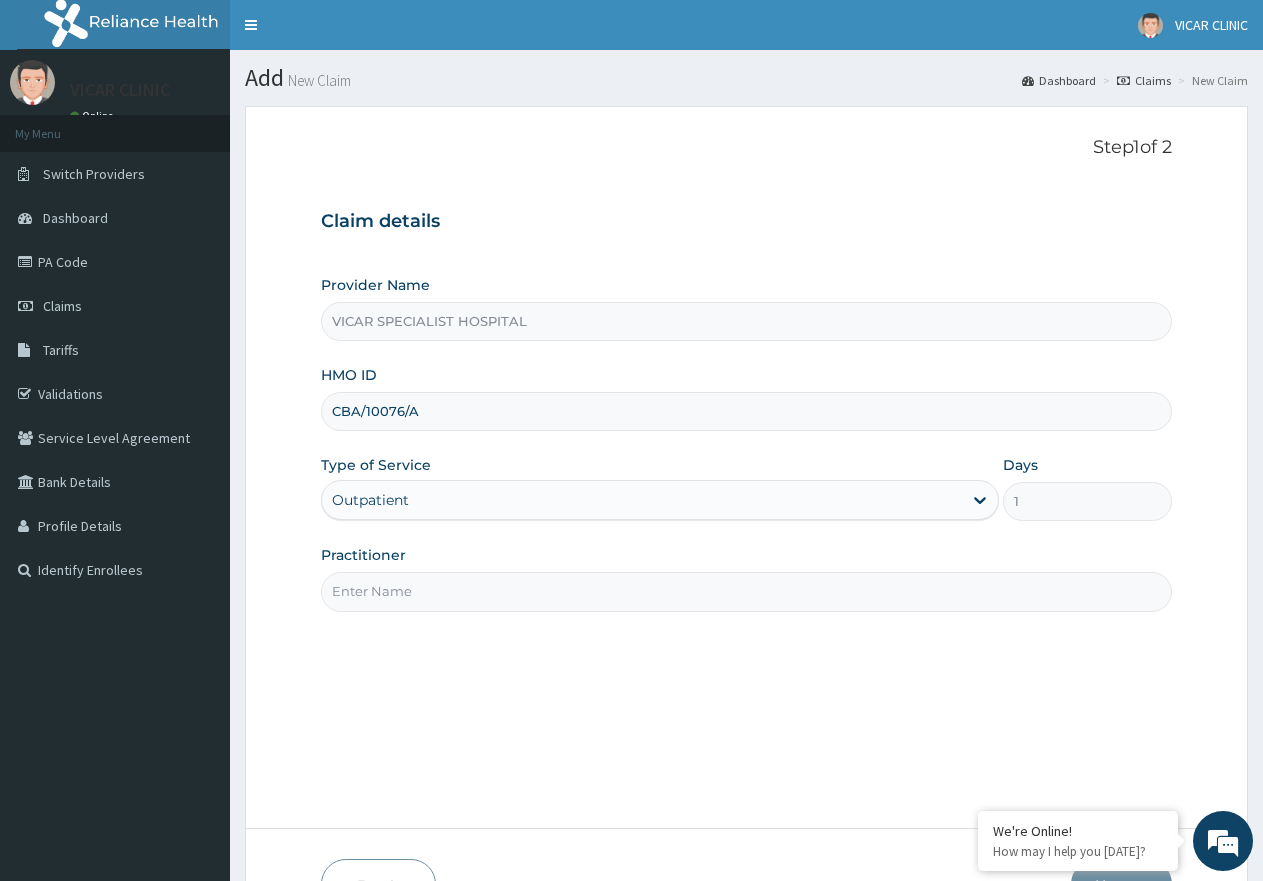 click on "Practitioner" at bounding box center (746, 591) 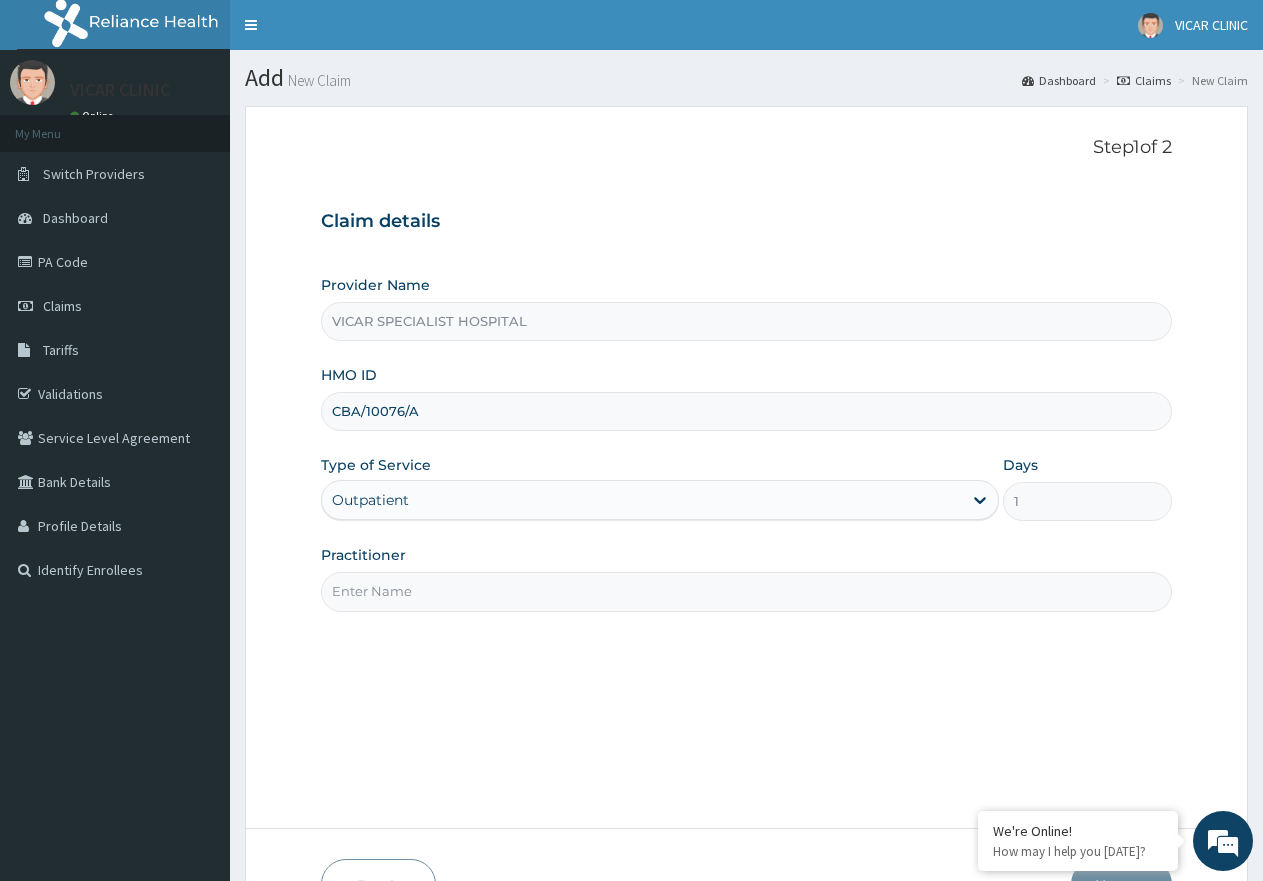click on "Practitioner" at bounding box center (746, 591) 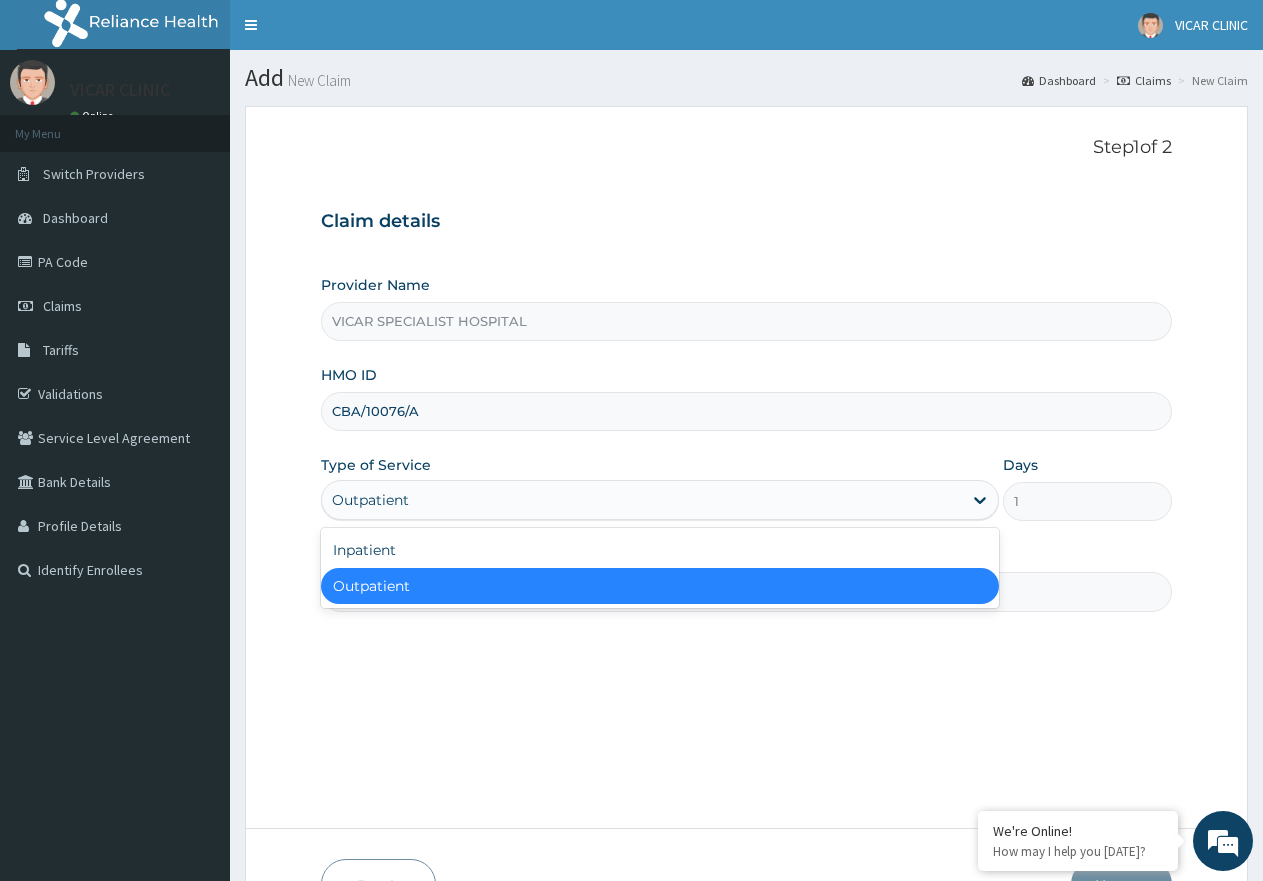 click on "Outpatient" at bounding box center (641, 500) 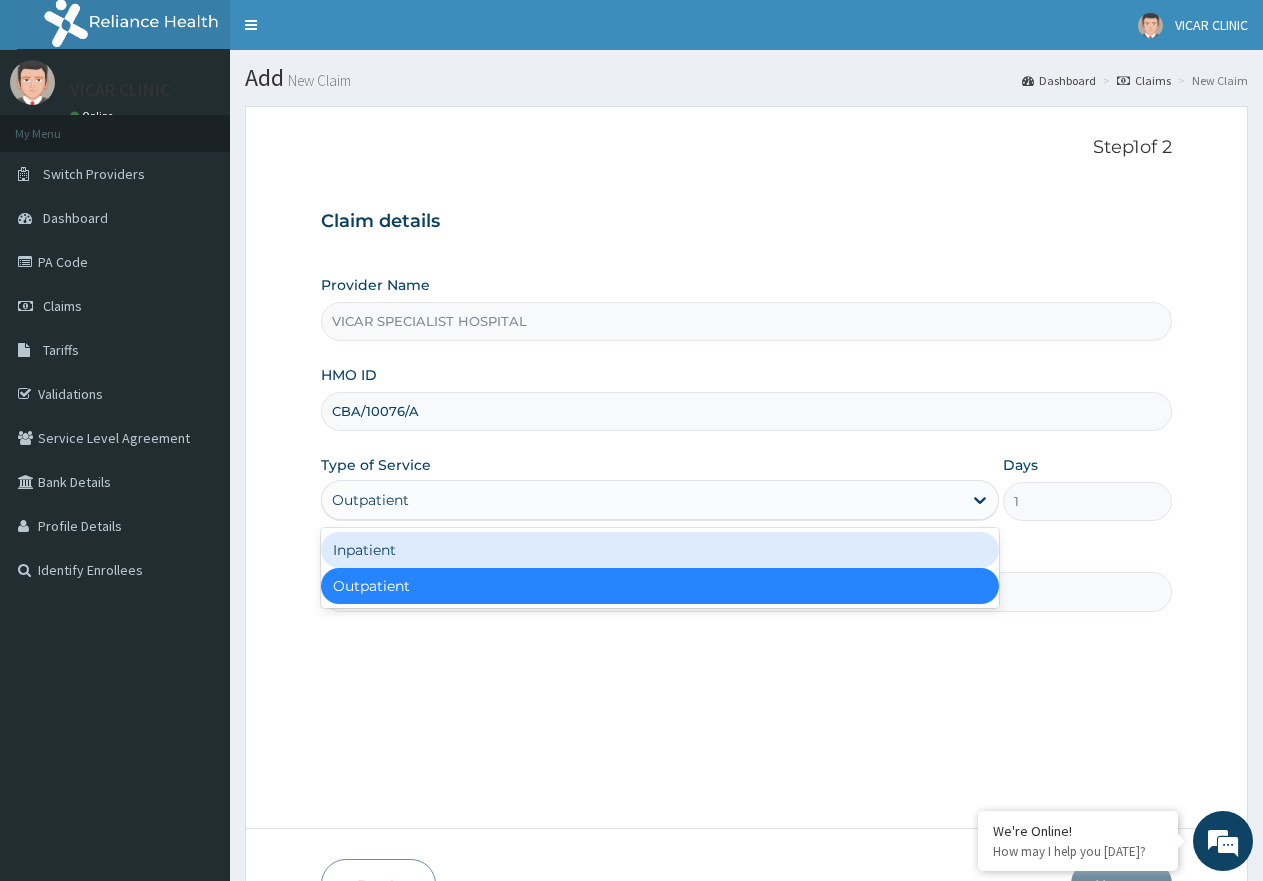click on "Inpatient" at bounding box center [659, 550] 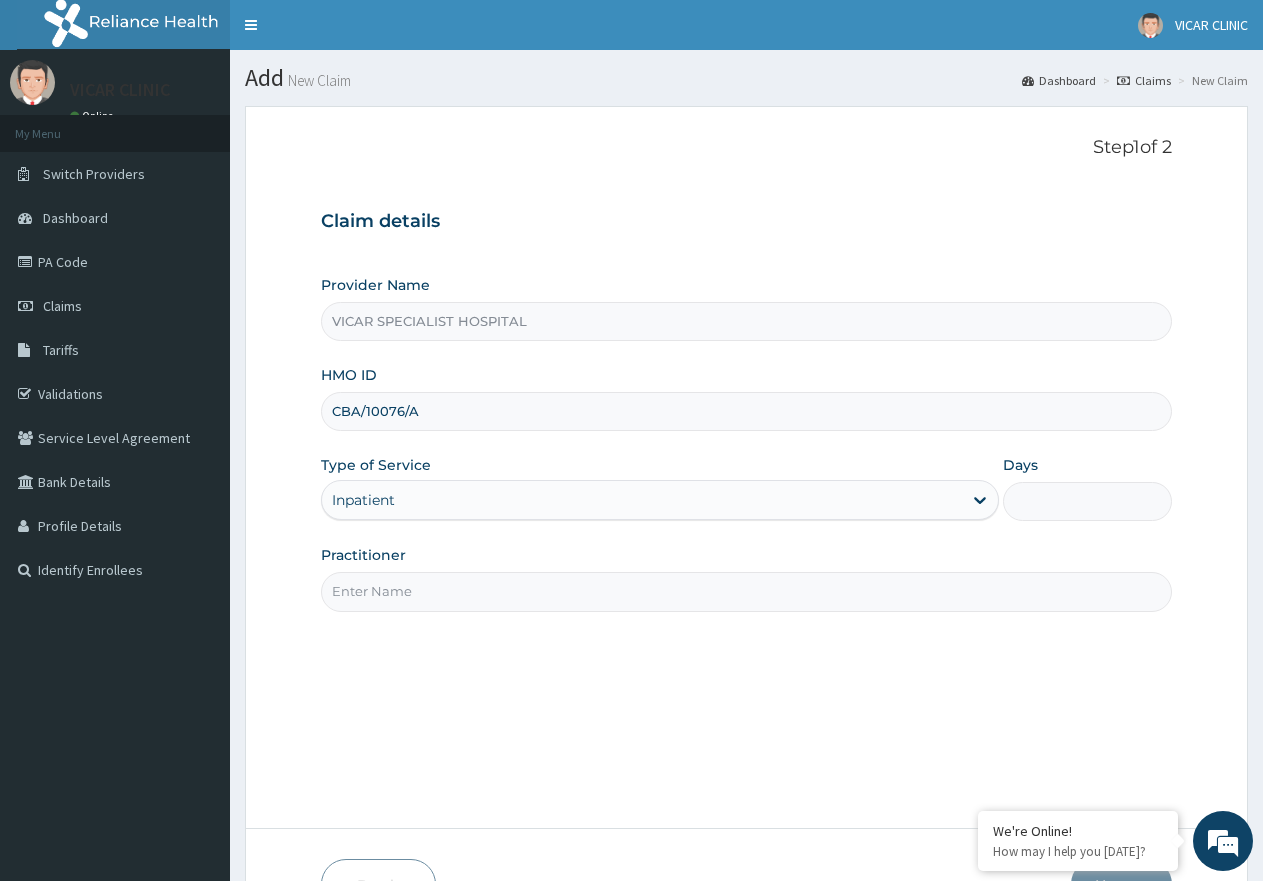 click on "Practitioner" at bounding box center [746, 591] 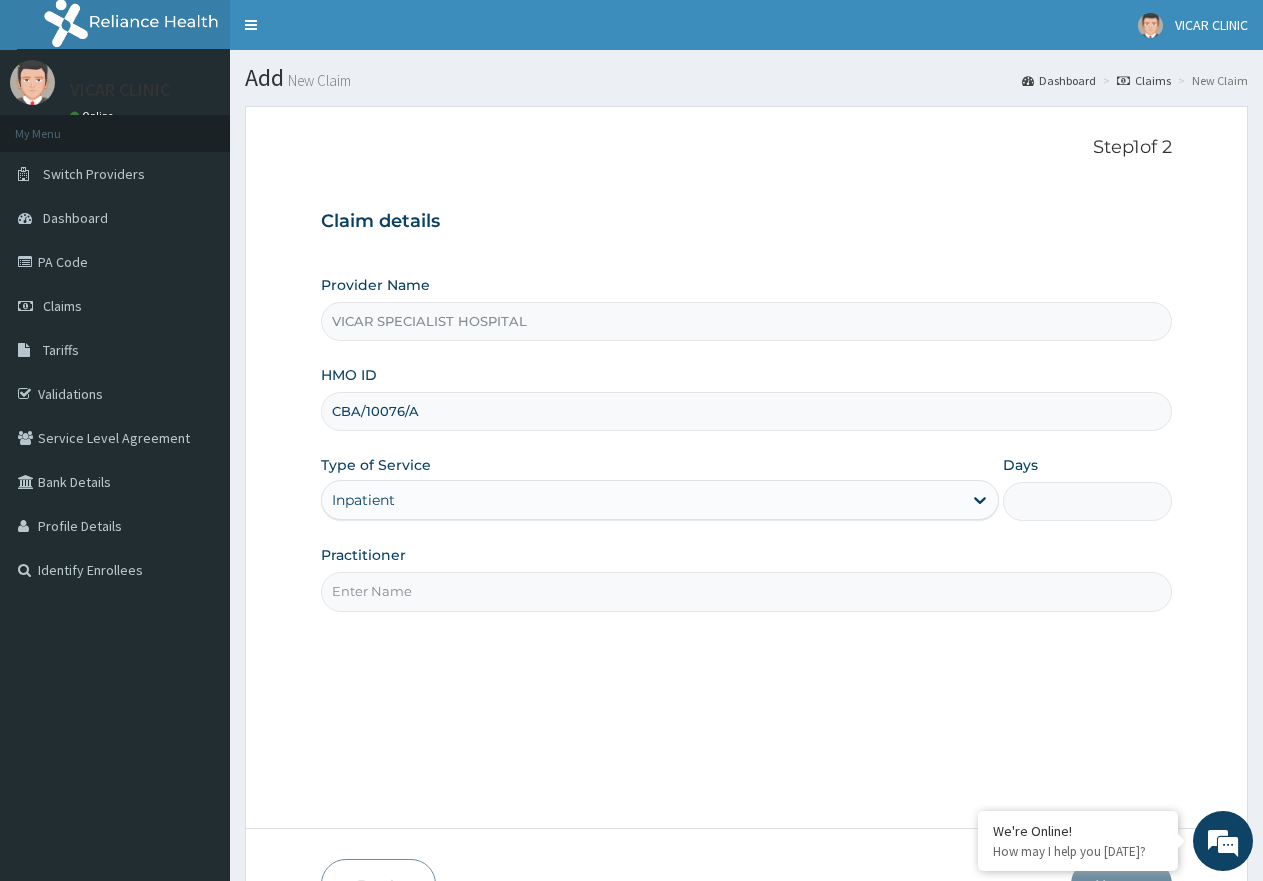 type on "DR. IDEH" 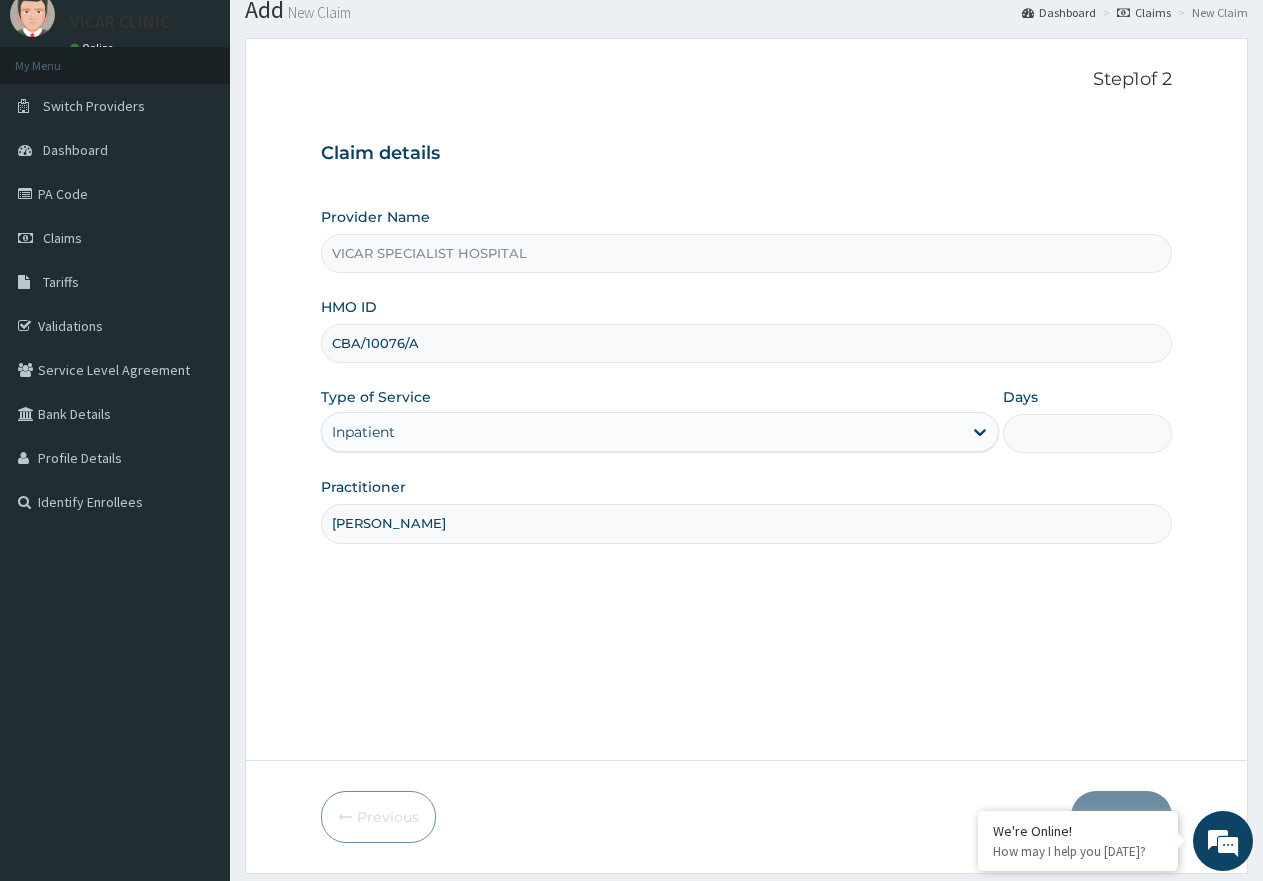 scroll, scrollTop: 0, scrollLeft: 0, axis: both 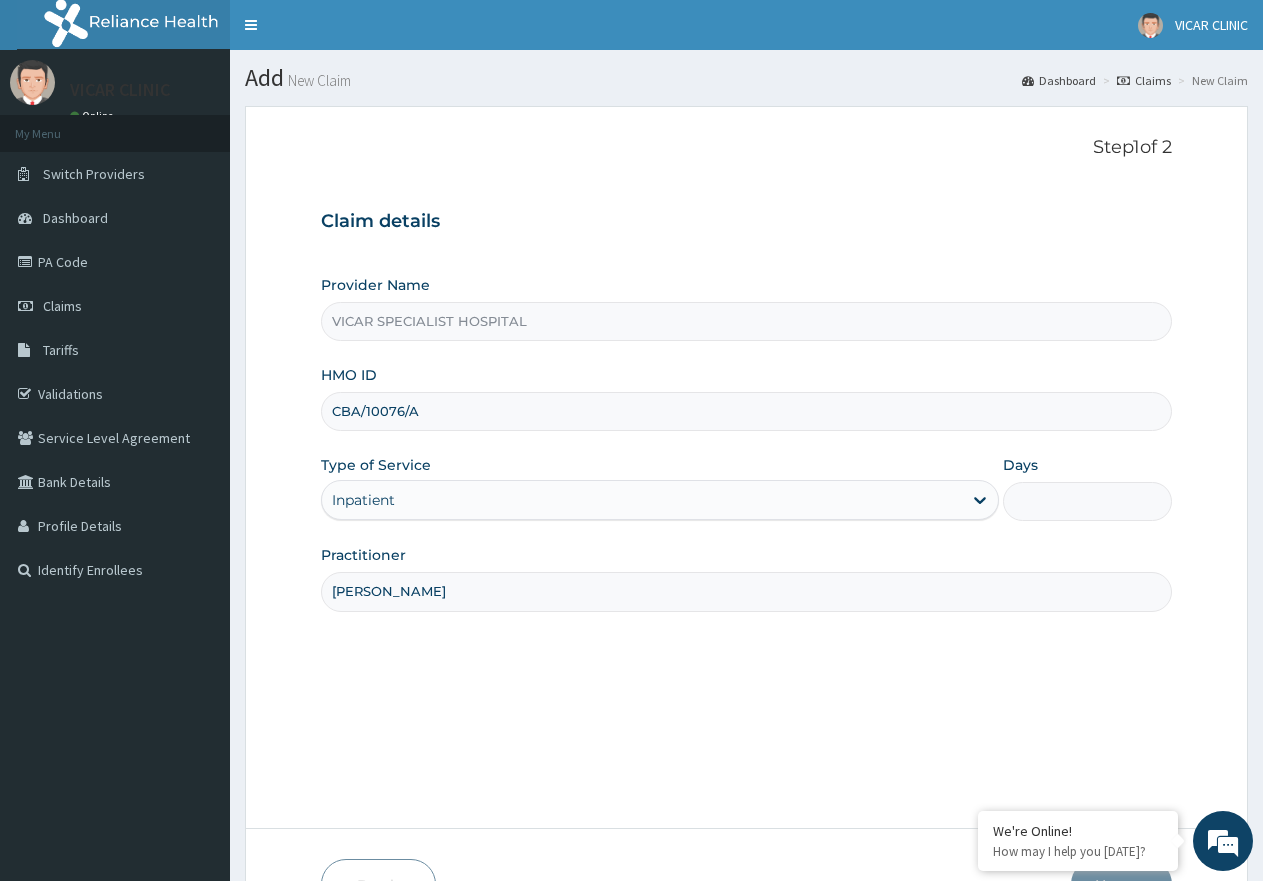click on "Days" at bounding box center (1087, 501) 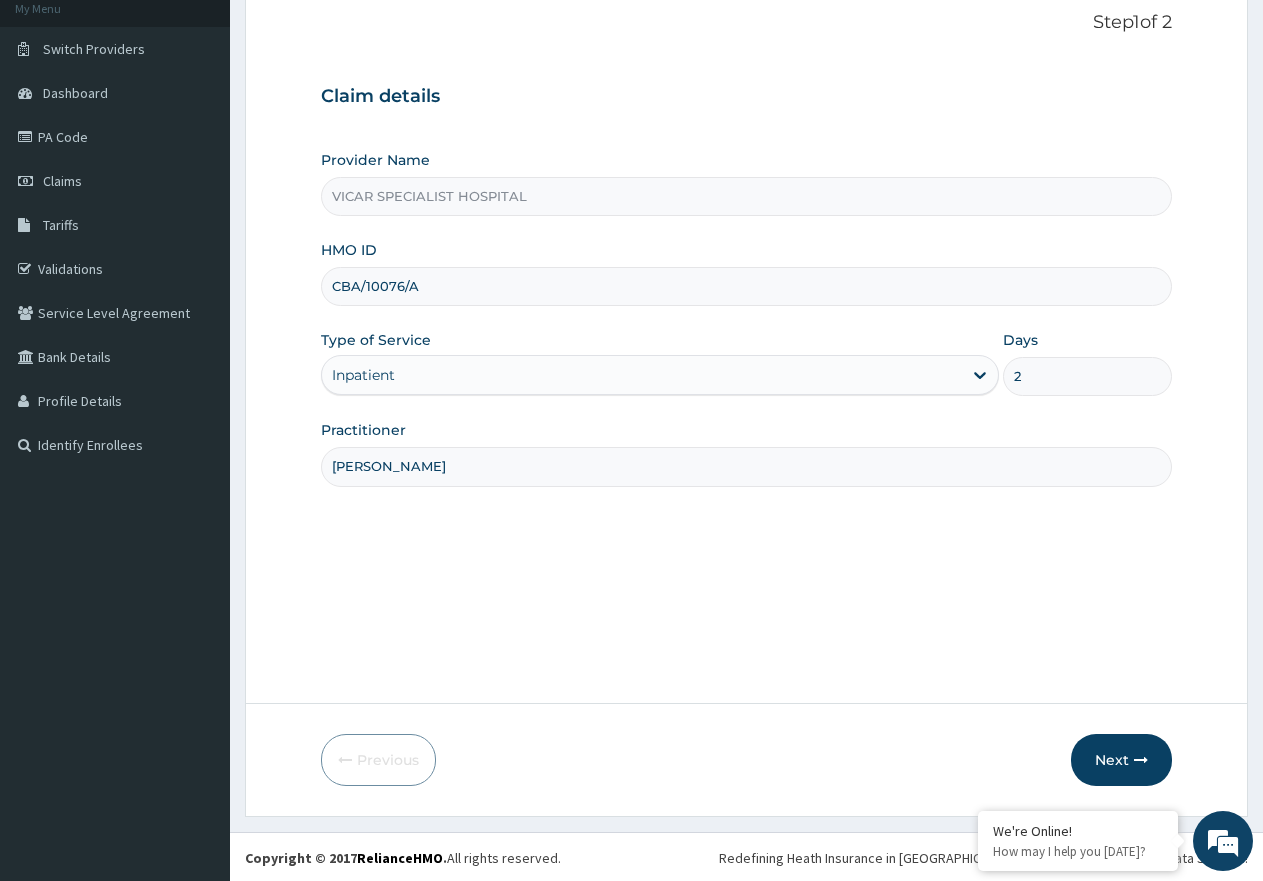 scroll, scrollTop: 127, scrollLeft: 0, axis: vertical 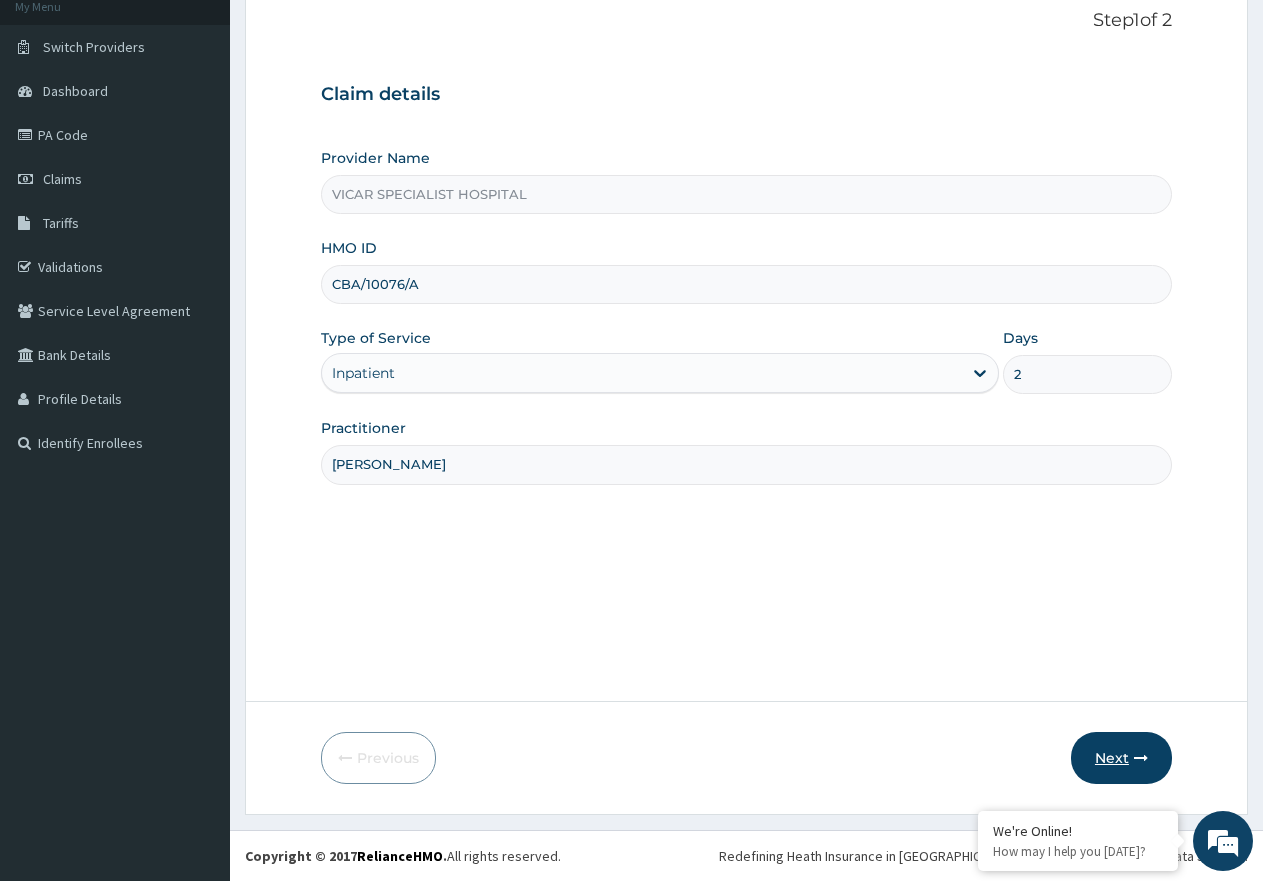 type on "2" 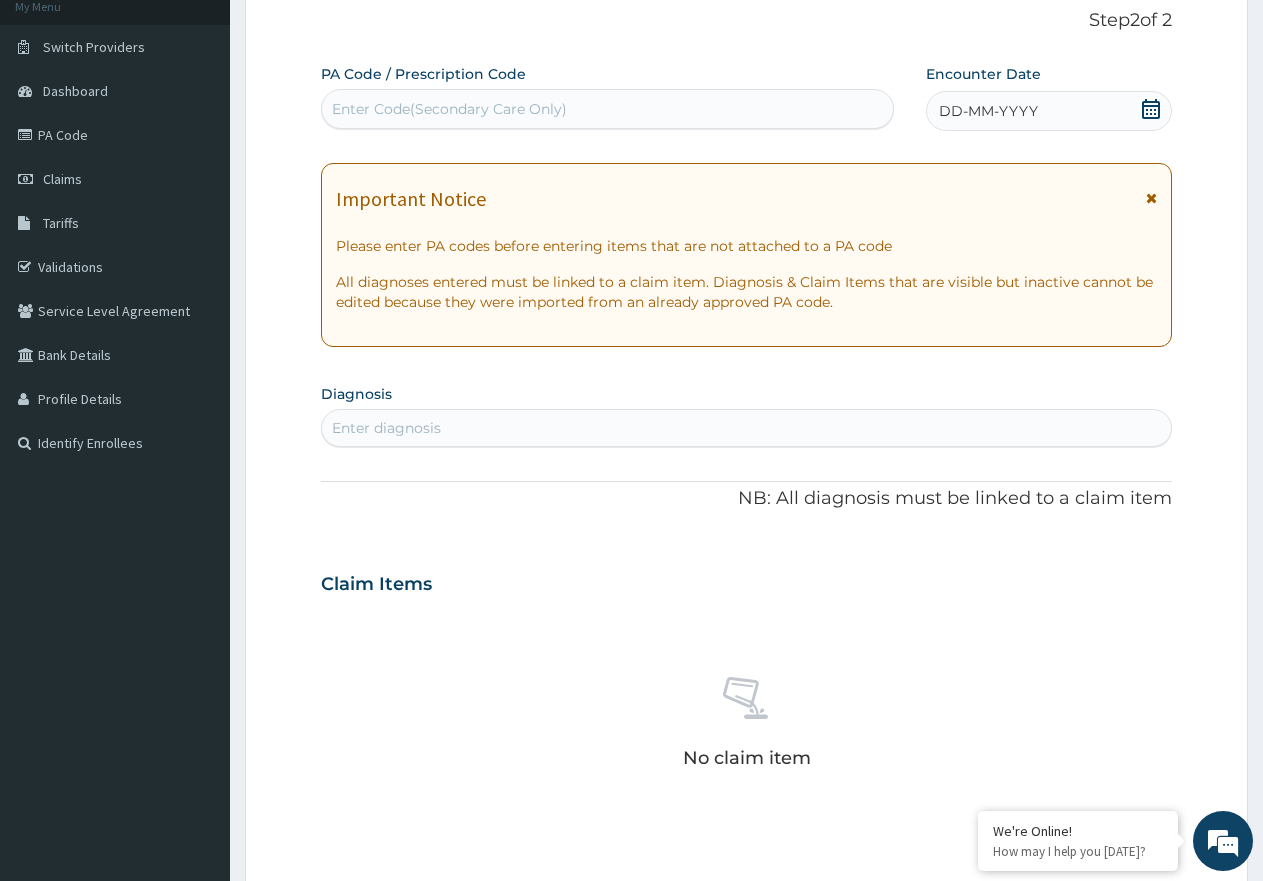 click on "Enter Code(Secondary Care Only)" at bounding box center (607, 109) 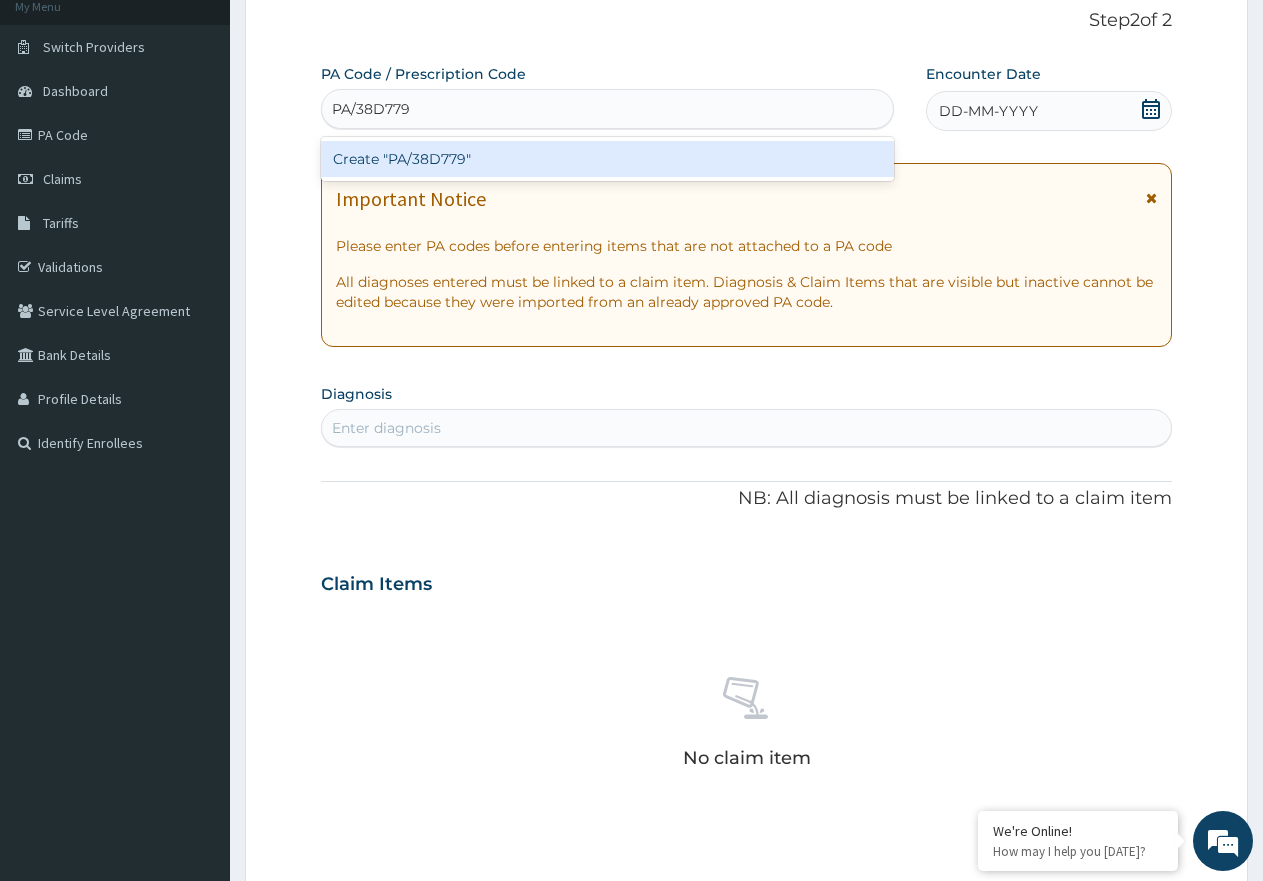 click on "Create "PA/38D779"" at bounding box center [607, 159] 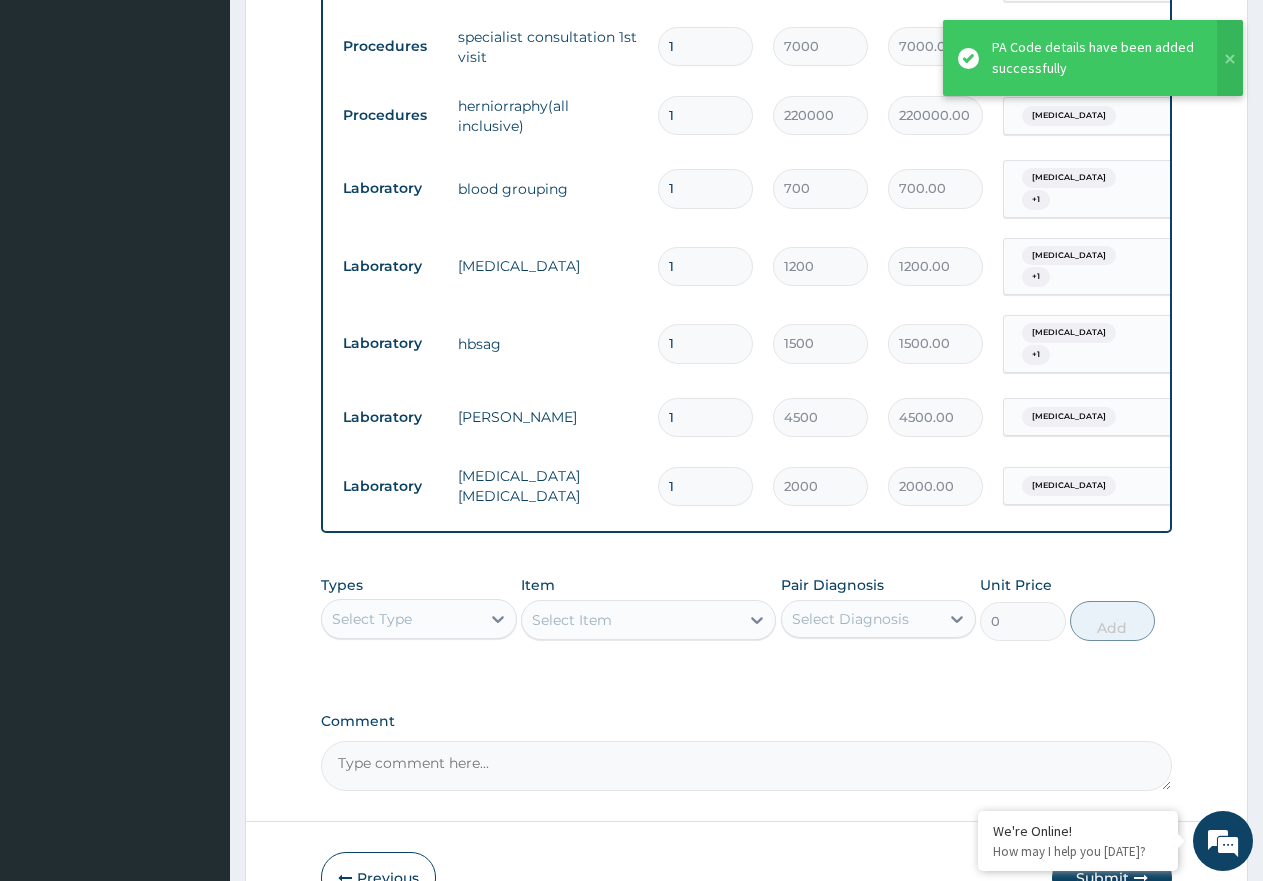 type on "0" 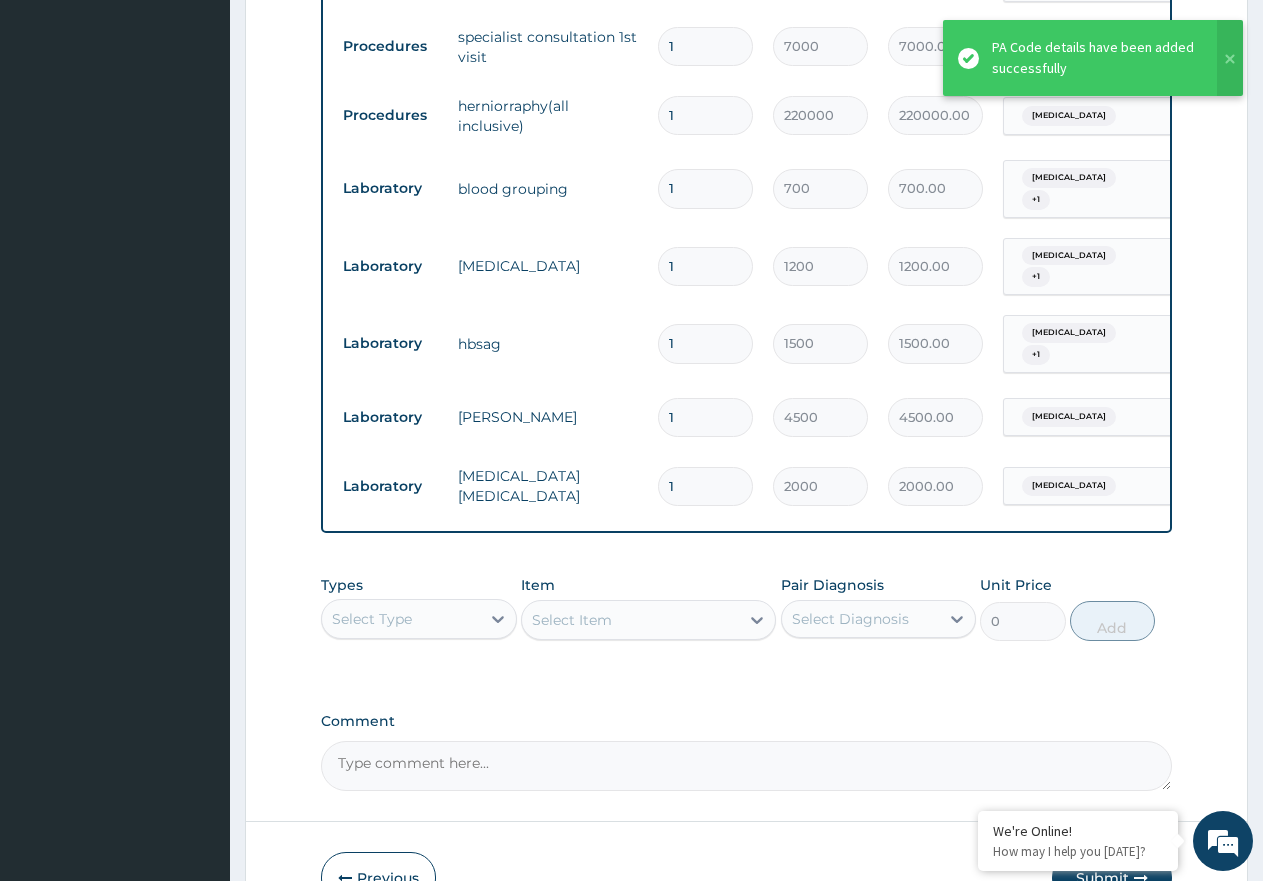 type on "0.00" 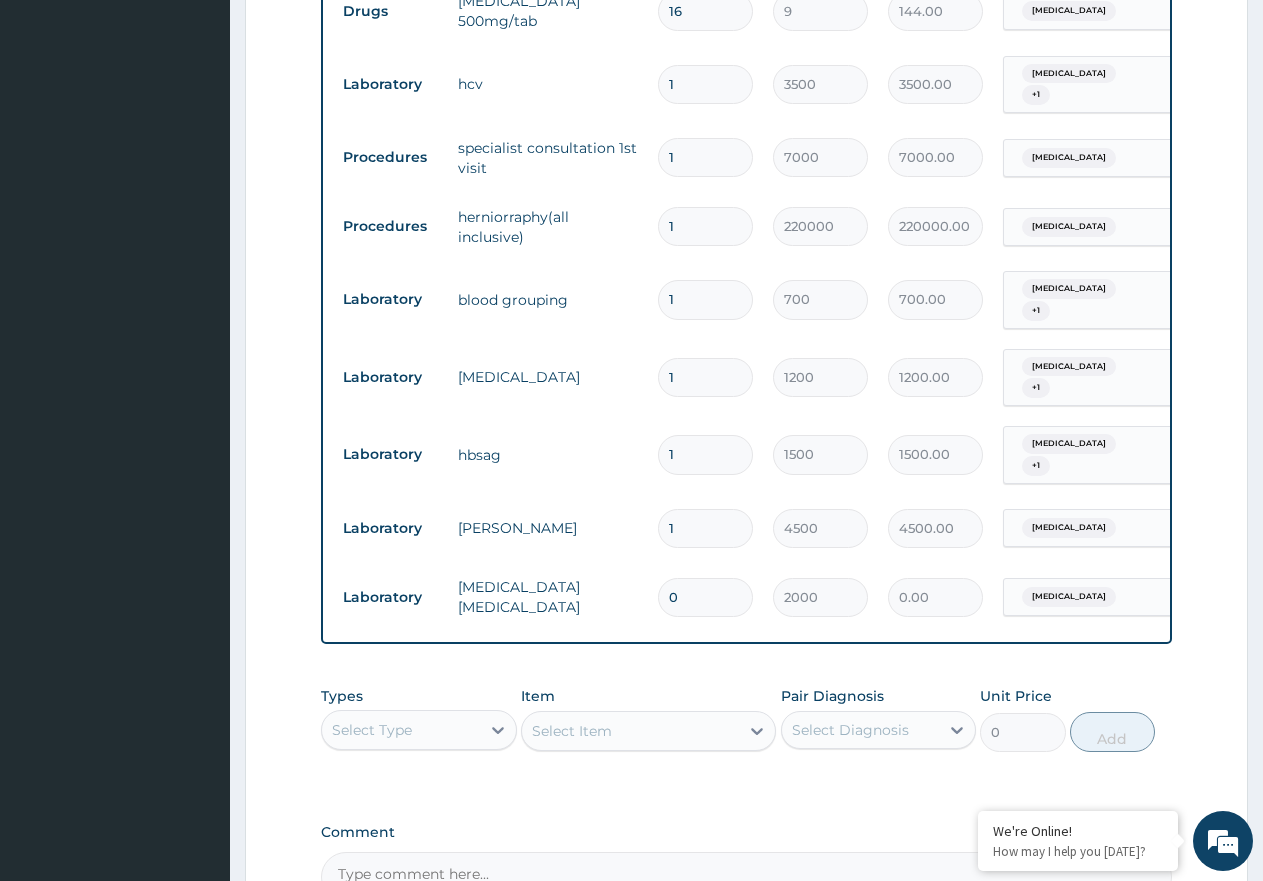 scroll, scrollTop: 1104, scrollLeft: 0, axis: vertical 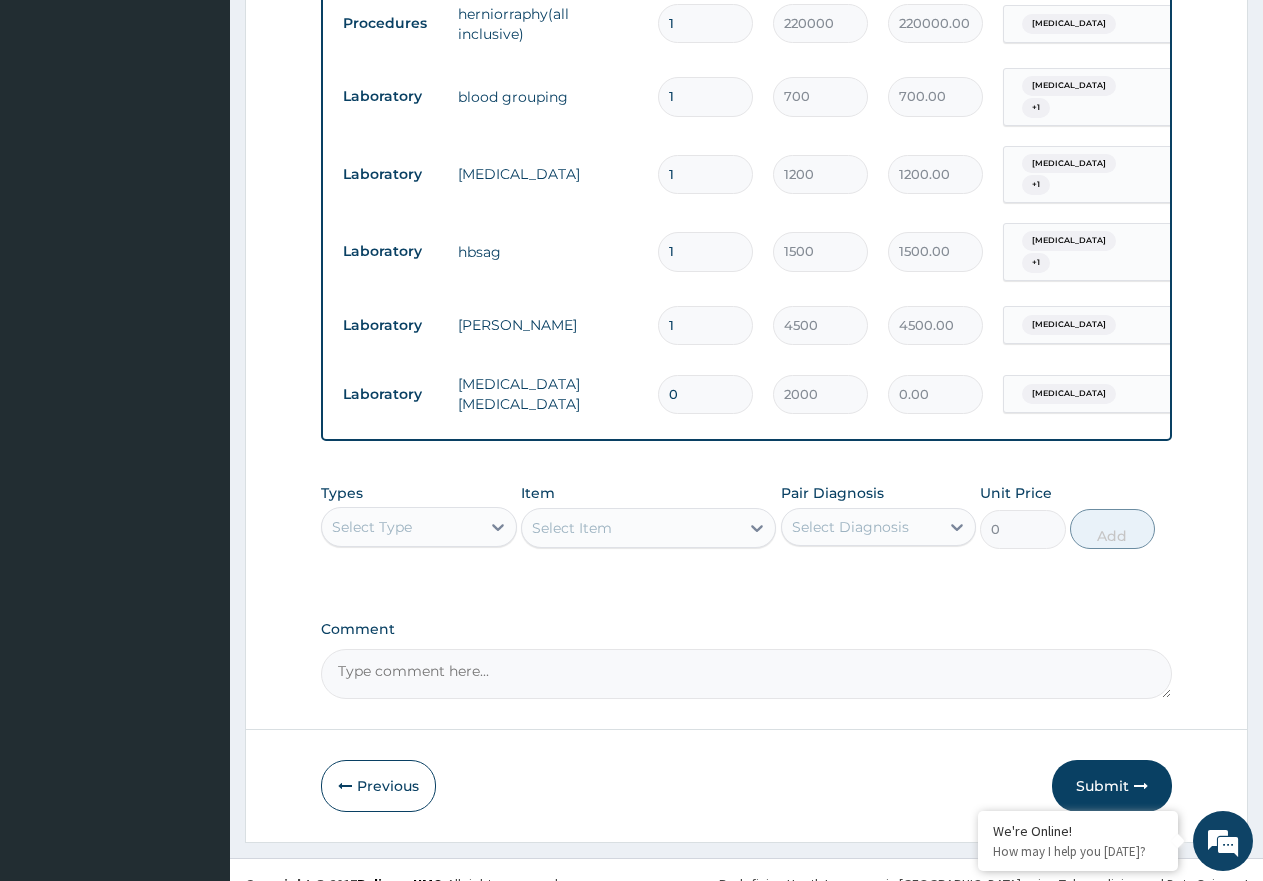 type on "0" 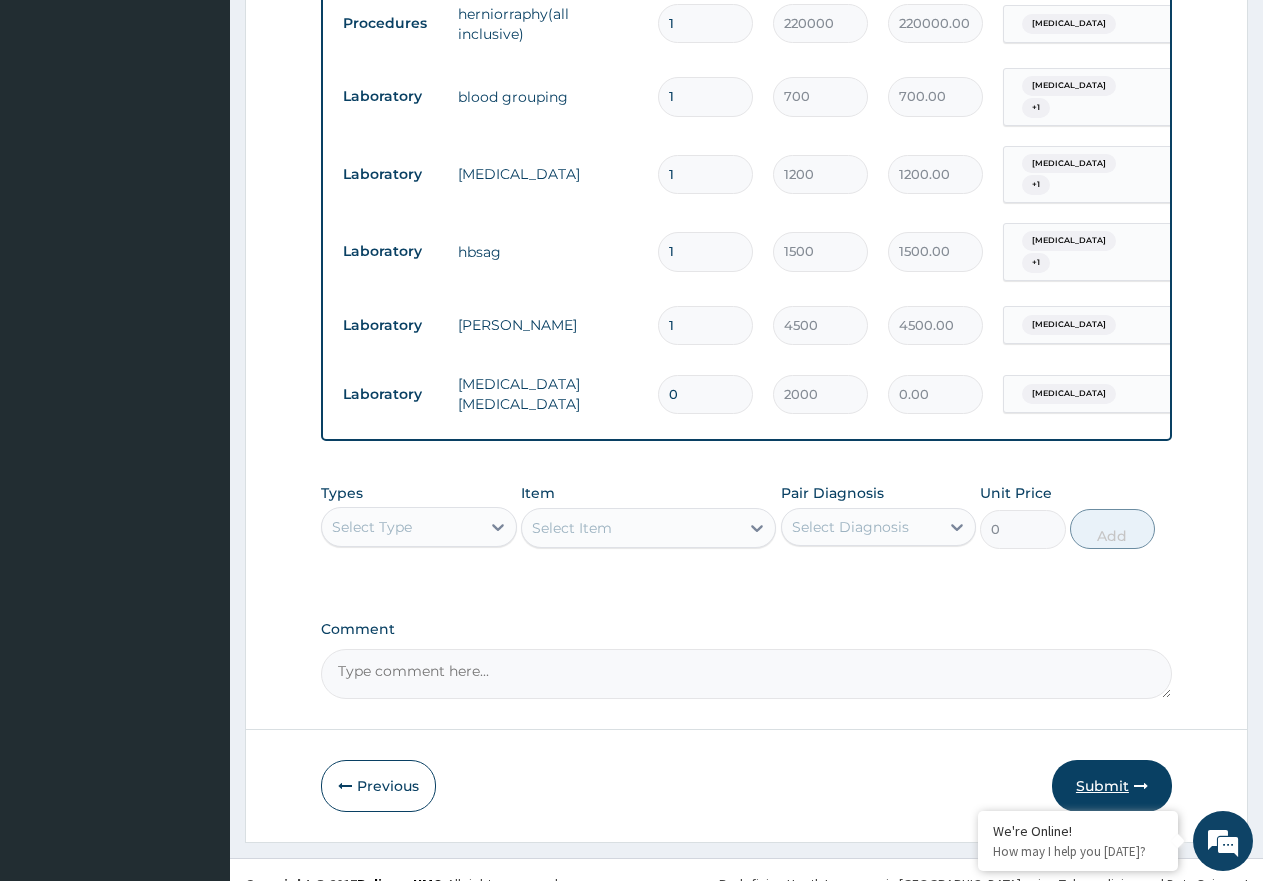 click on "Submit" at bounding box center [1112, 786] 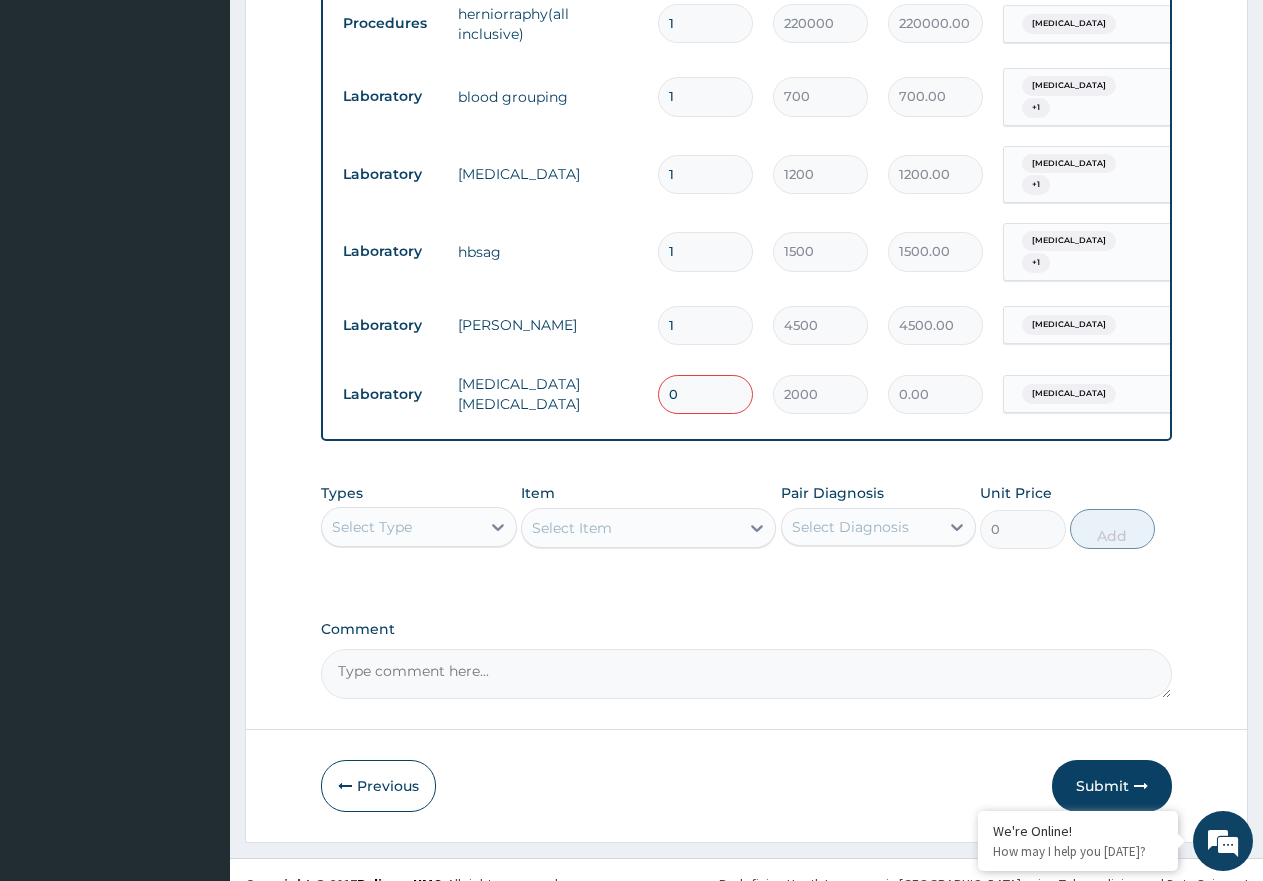 click on "0" at bounding box center (705, 394) 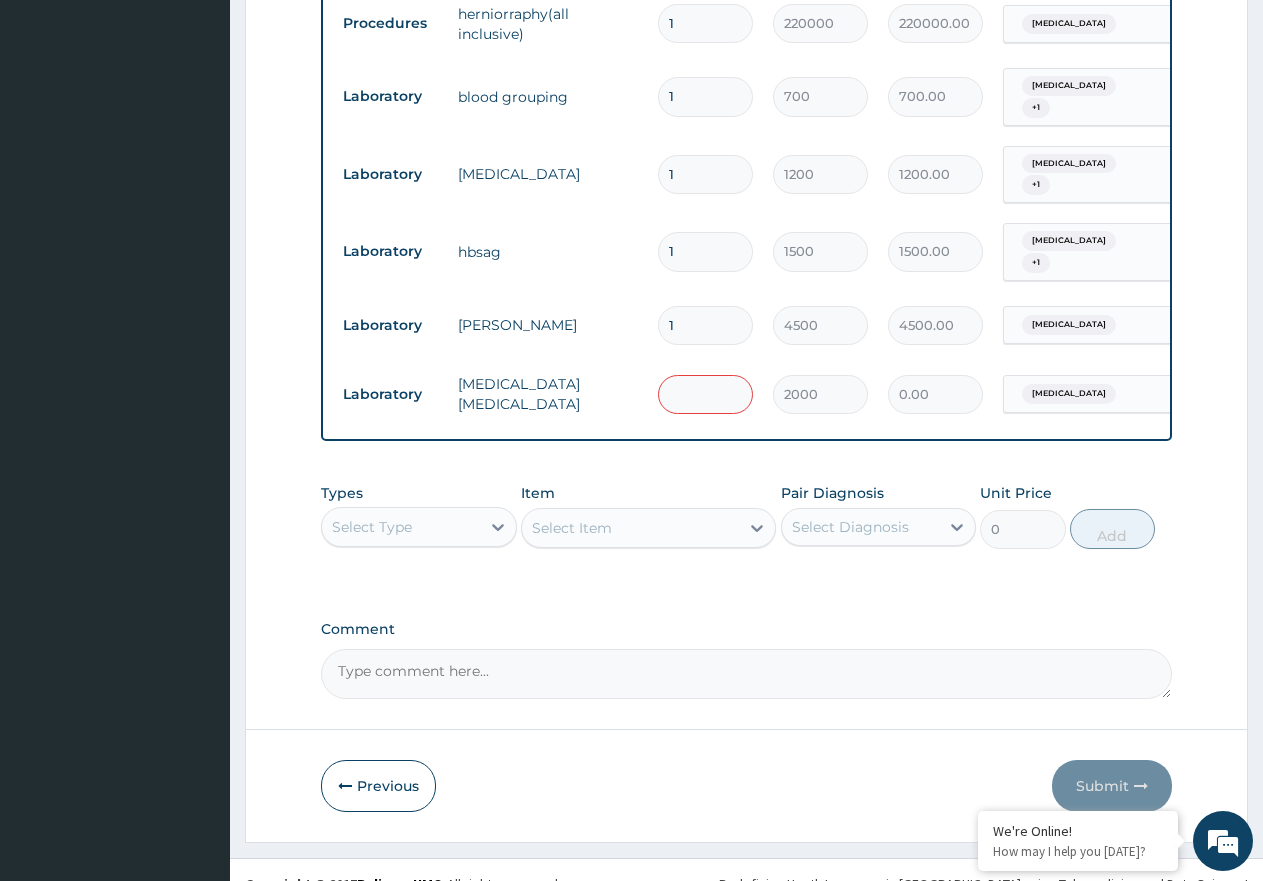 type on "1" 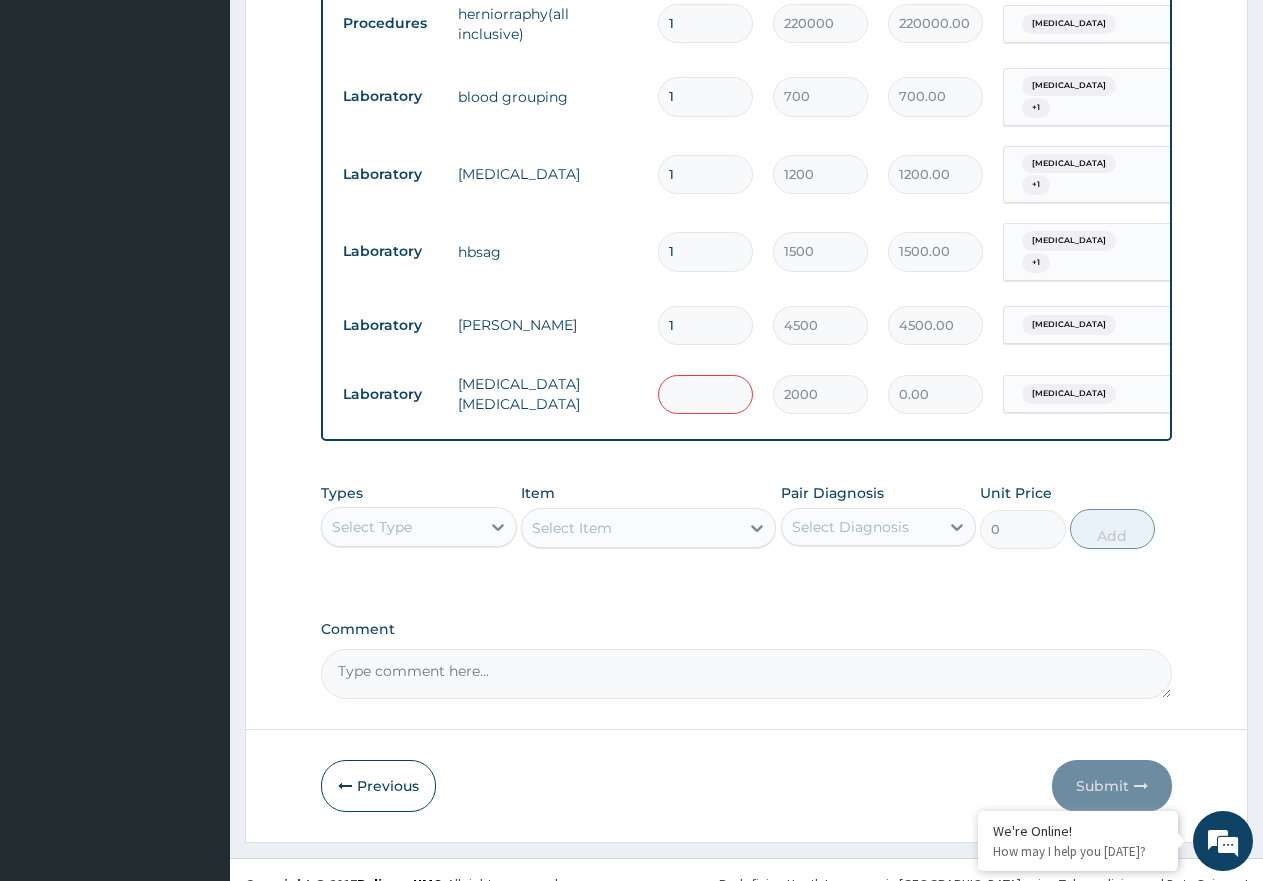 type on "2000.00" 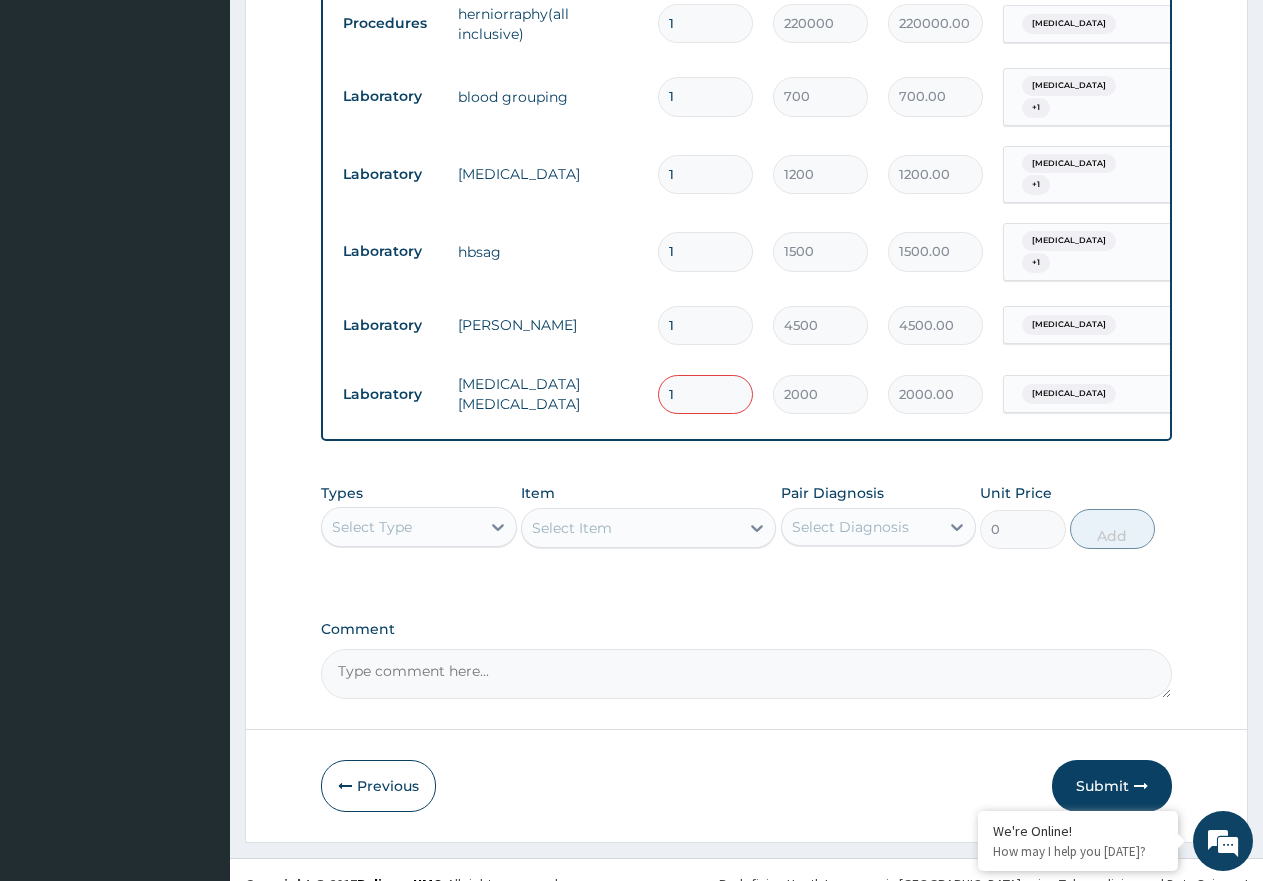 type on "0" 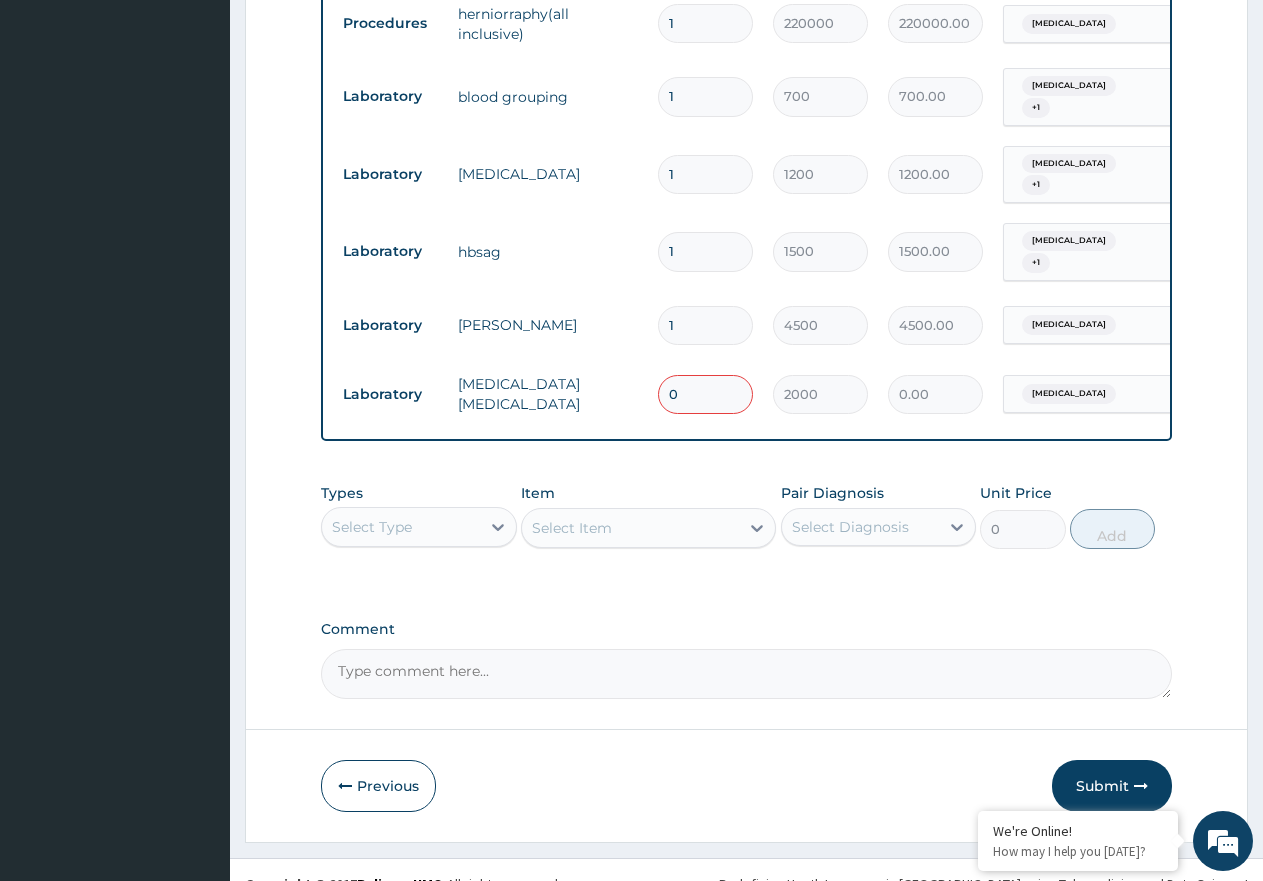 type on "1" 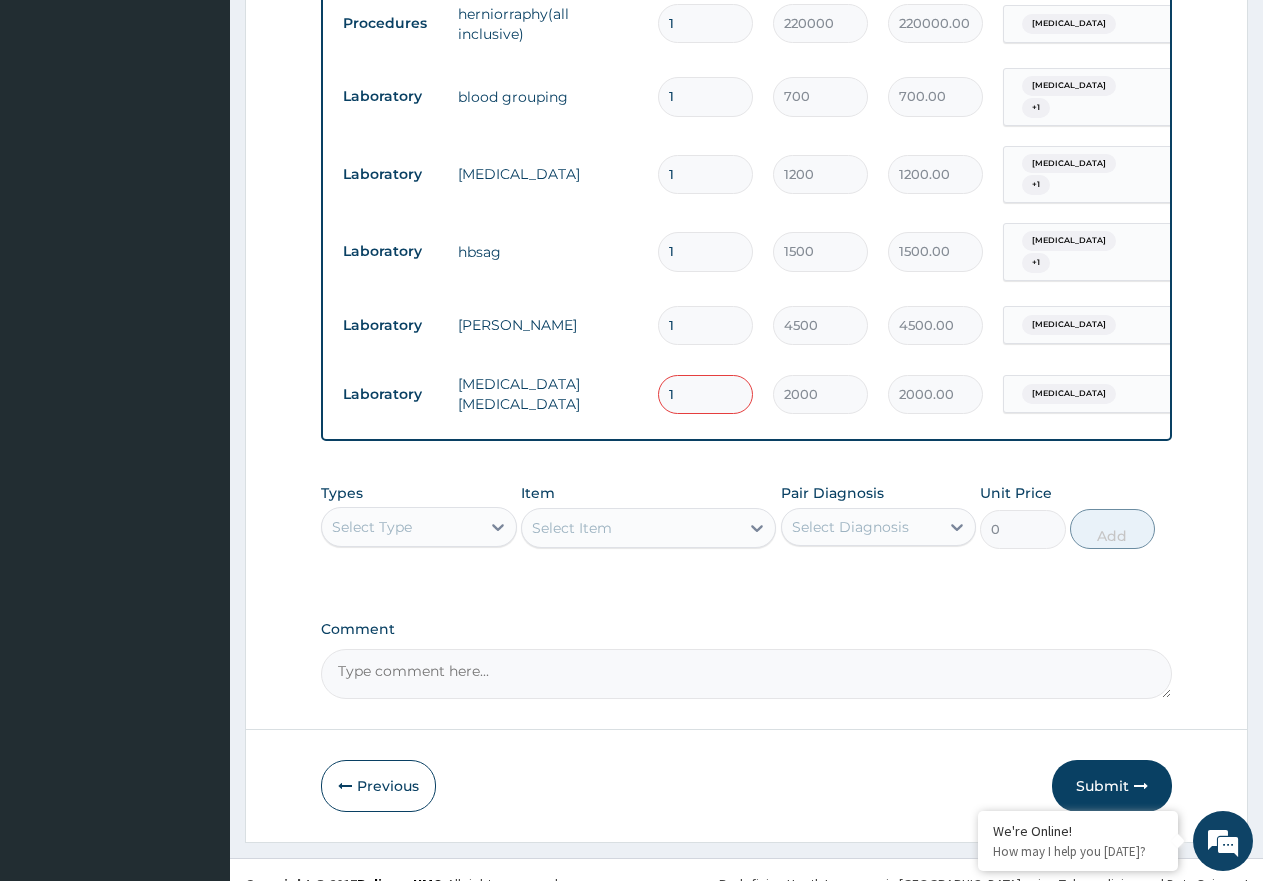 type on "0" 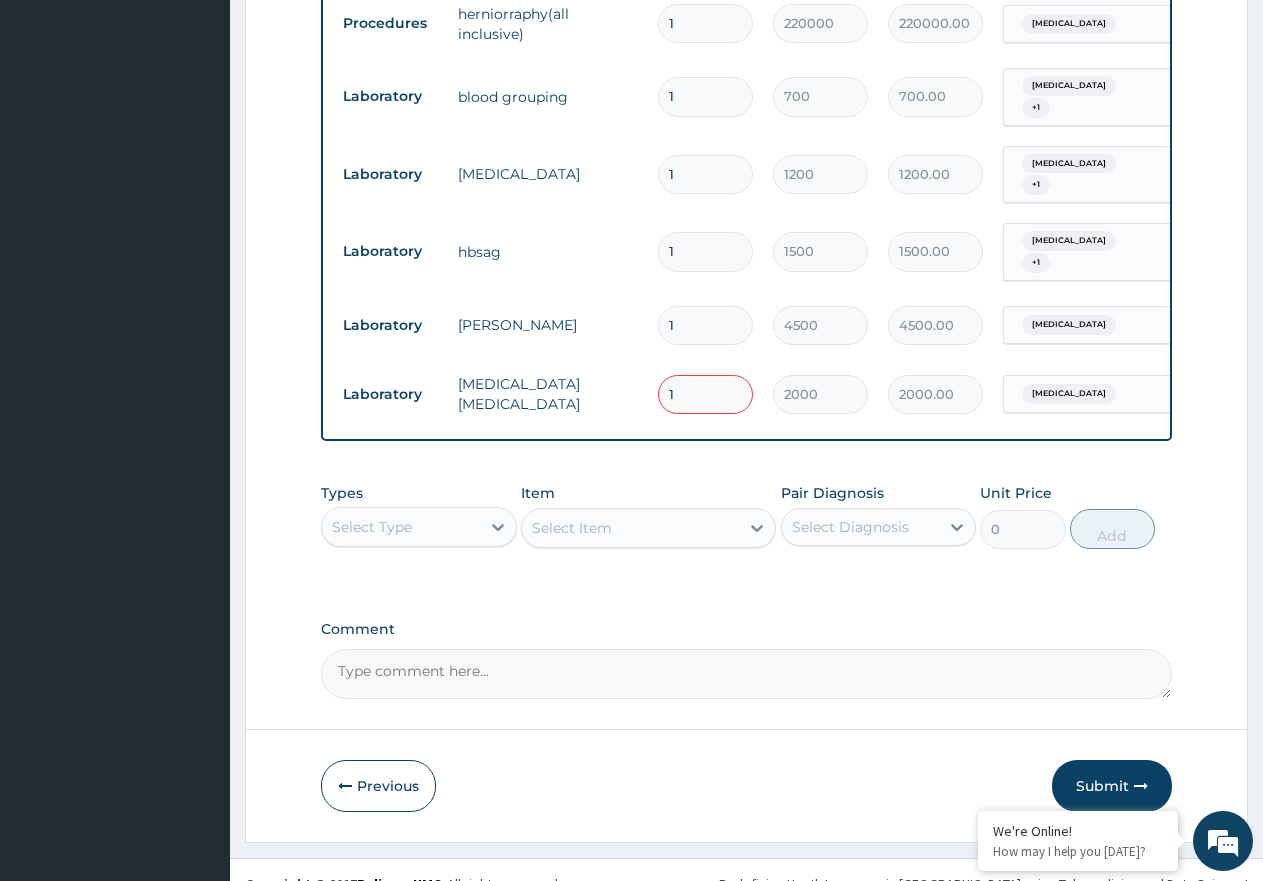 type on "0.00" 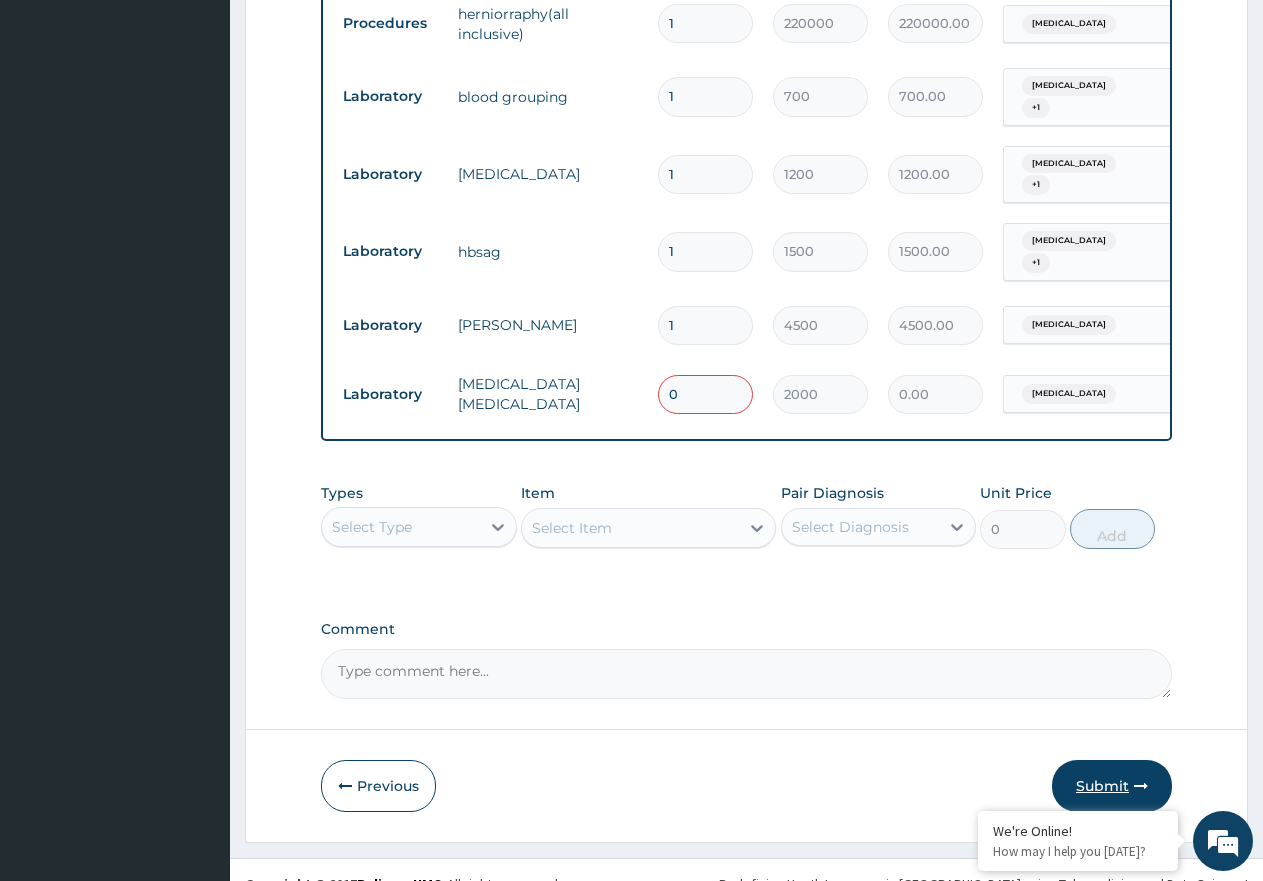 click on "Submit" at bounding box center [1112, 786] 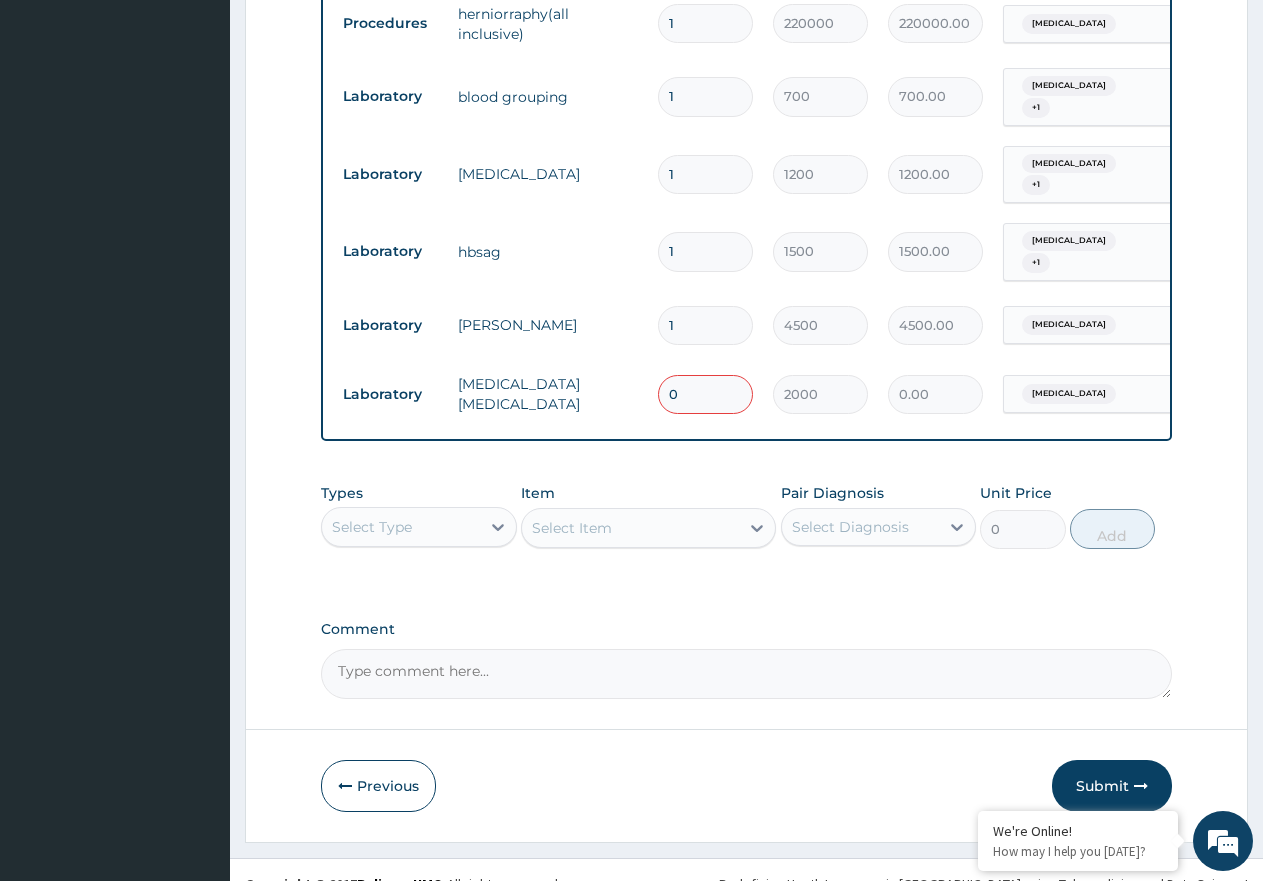 click on "0" at bounding box center [705, 394] 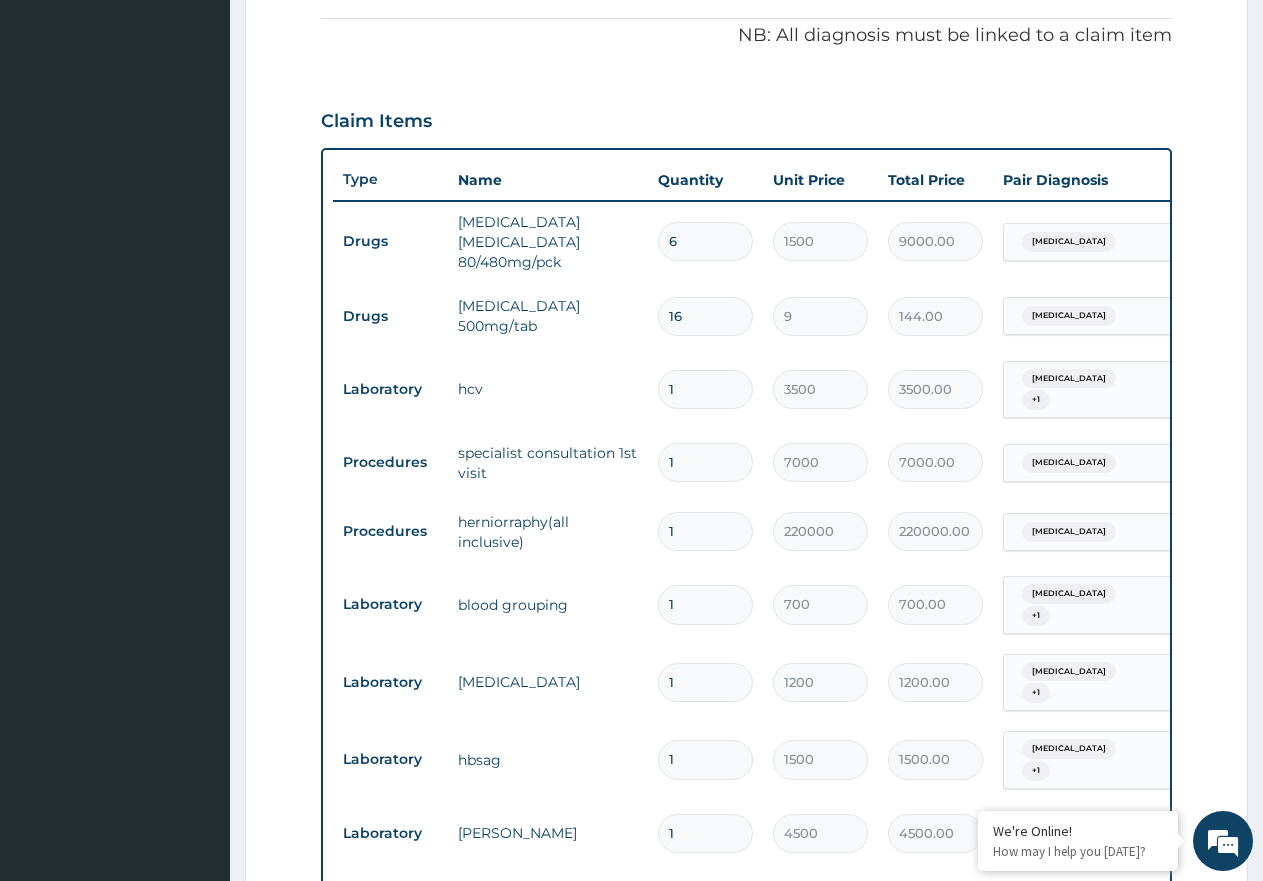 scroll, scrollTop: 904, scrollLeft: 0, axis: vertical 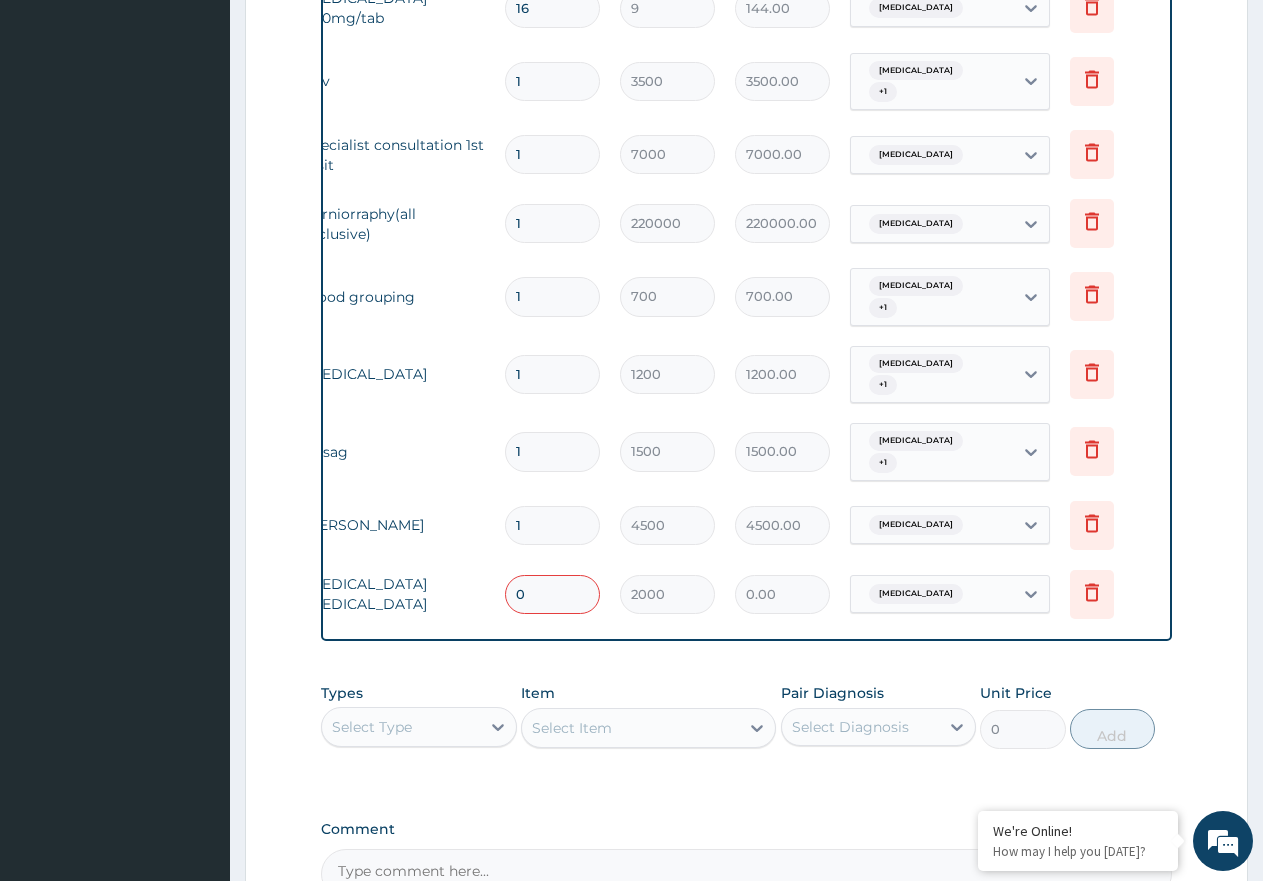 click on "0.00" at bounding box center [782, 594] 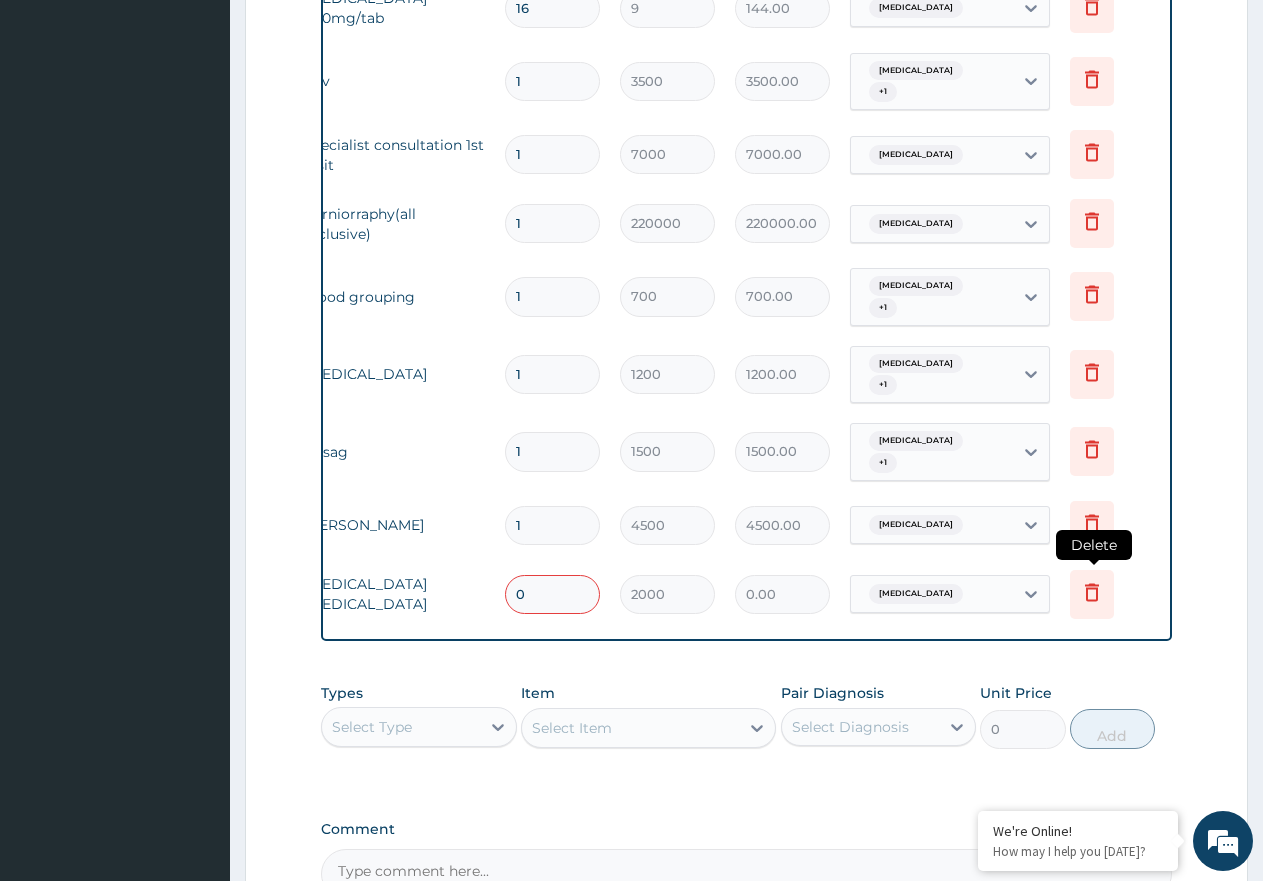 click 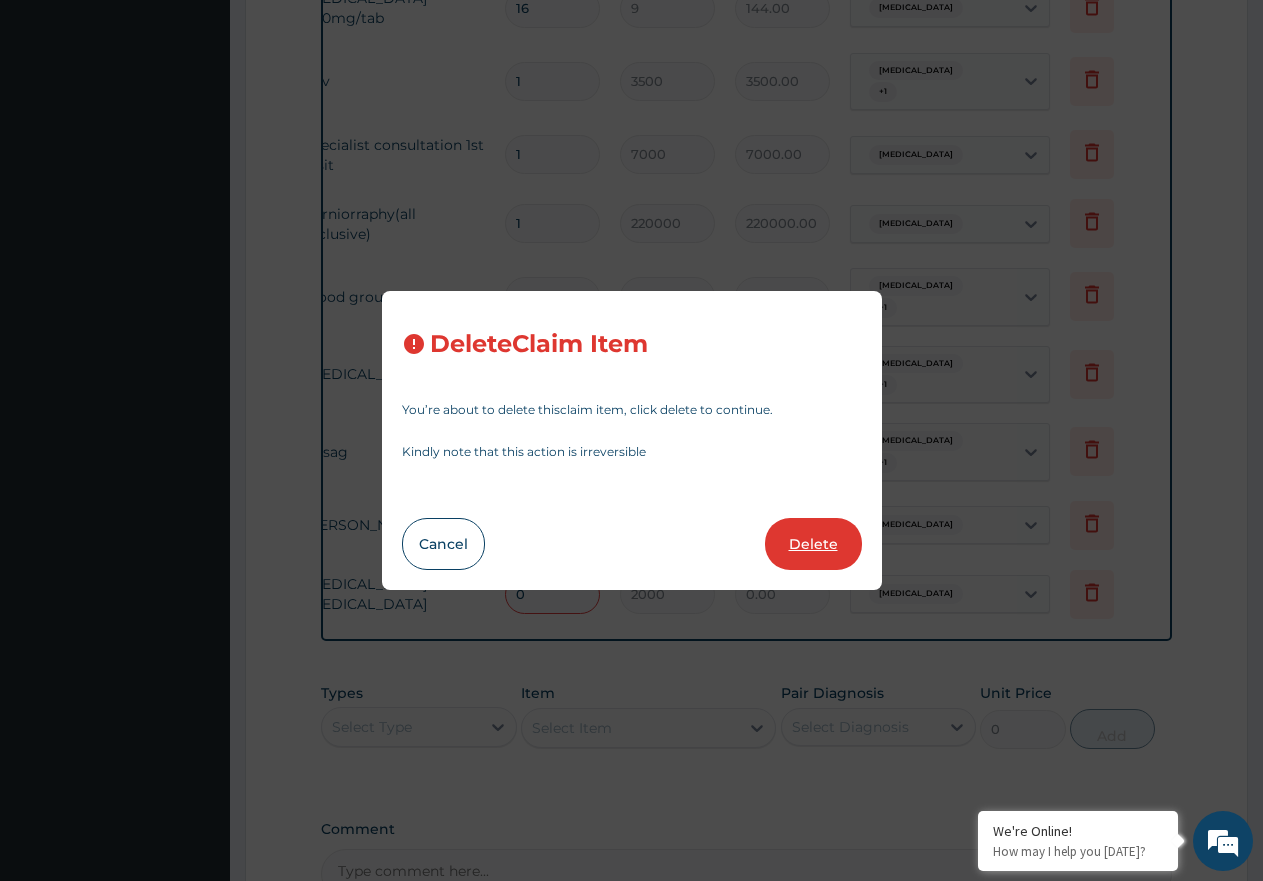 click on "Delete" at bounding box center [813, 544] 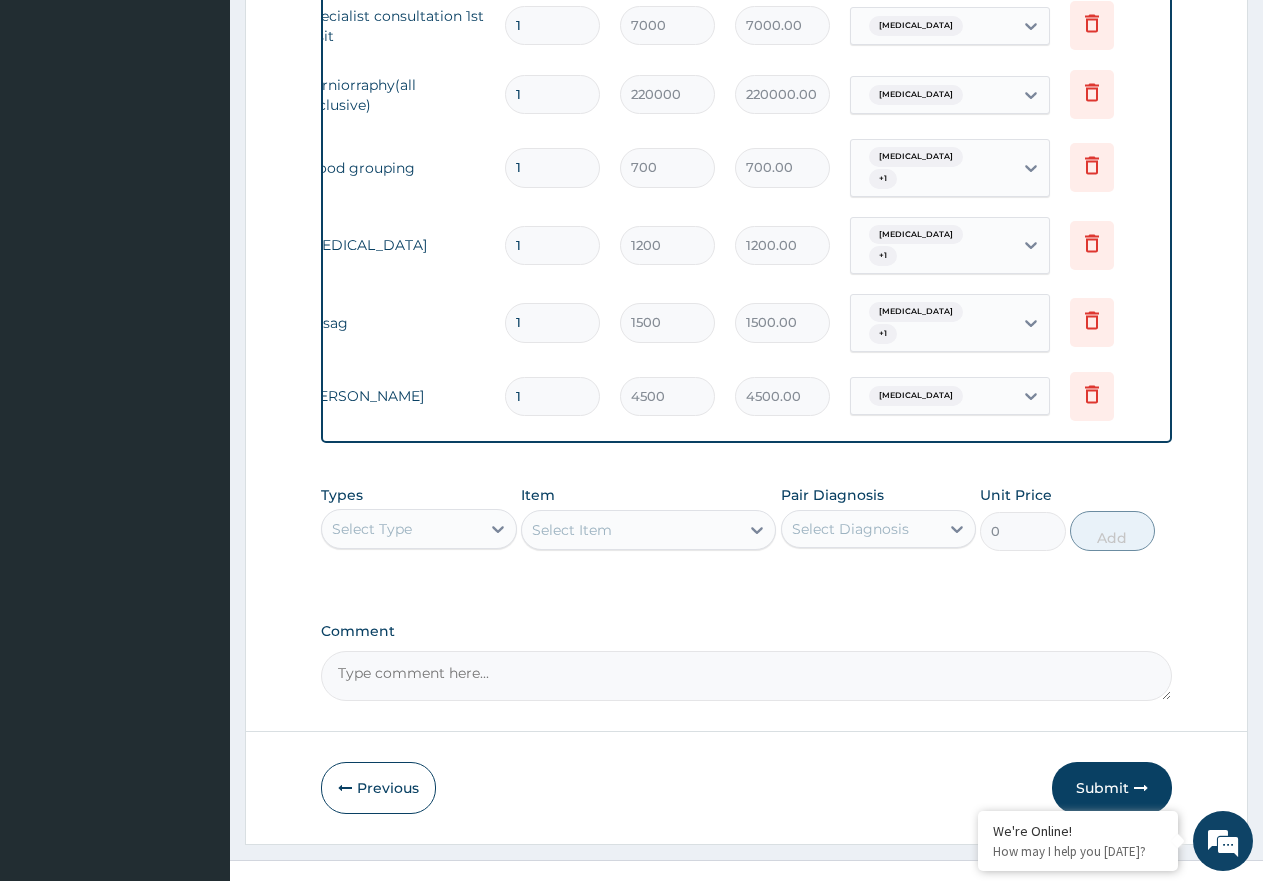 scroll, scrollTop: 1035, scrollLeft: 0, axis: vertical 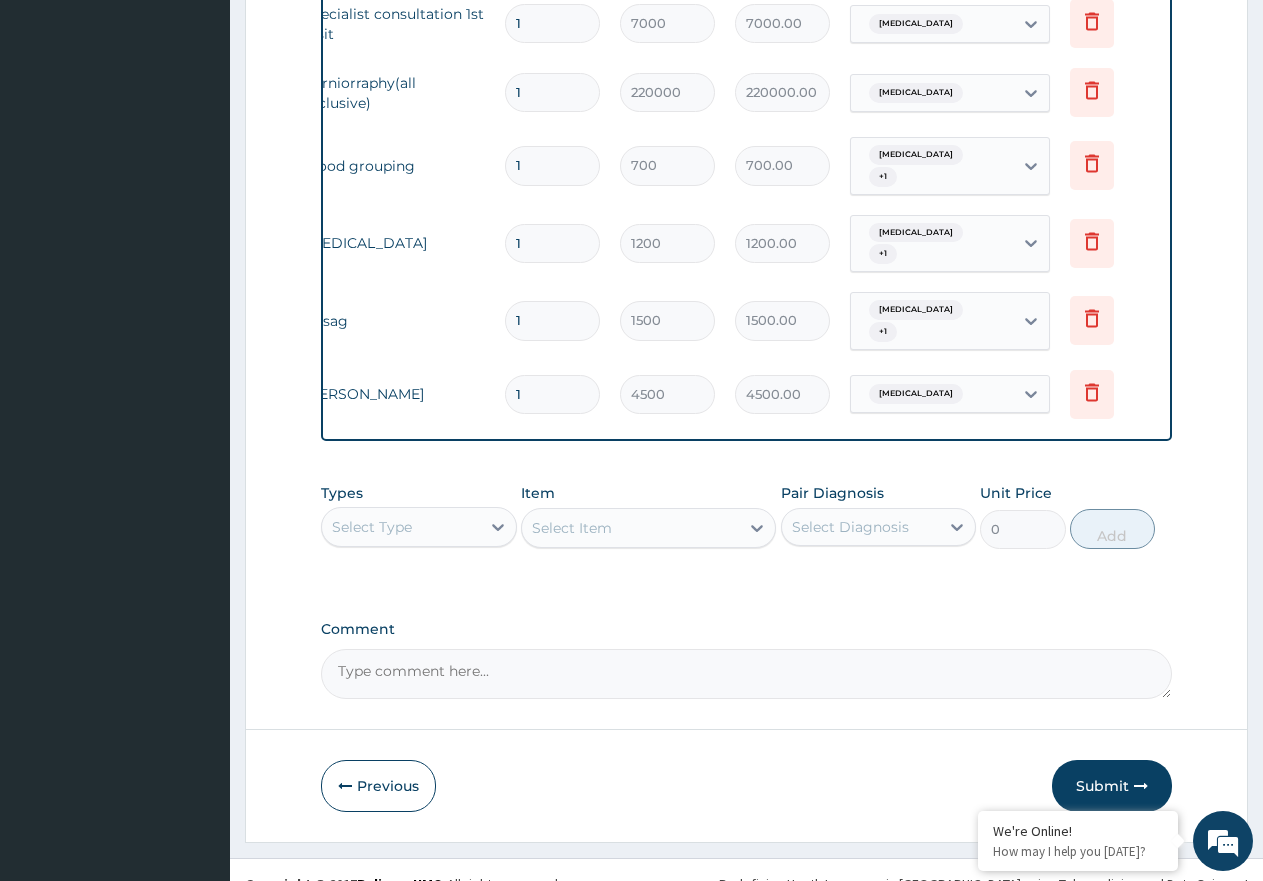 click on "Select Type" at bounding box center (401, 527) 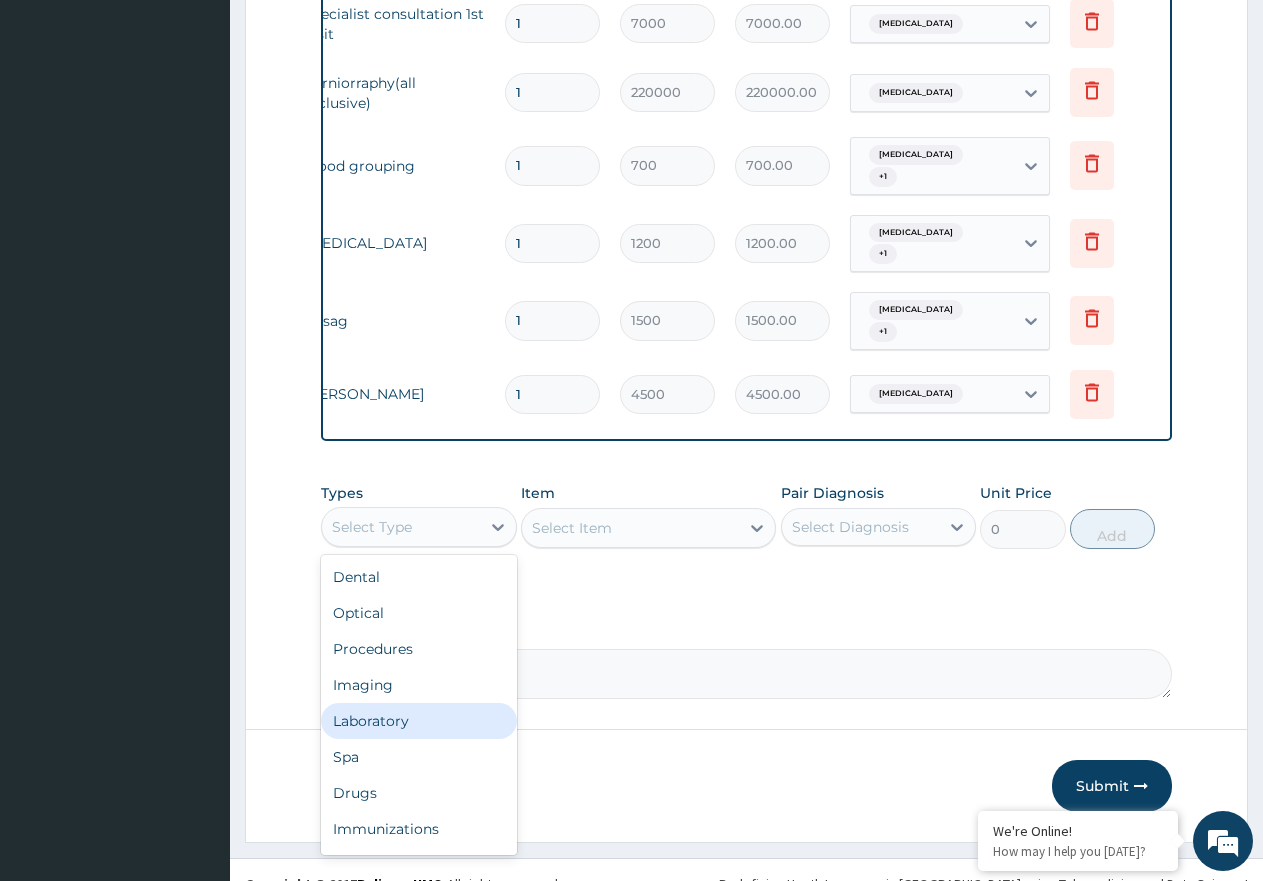 click on "Laboratory" at bounding box center (419, 721) 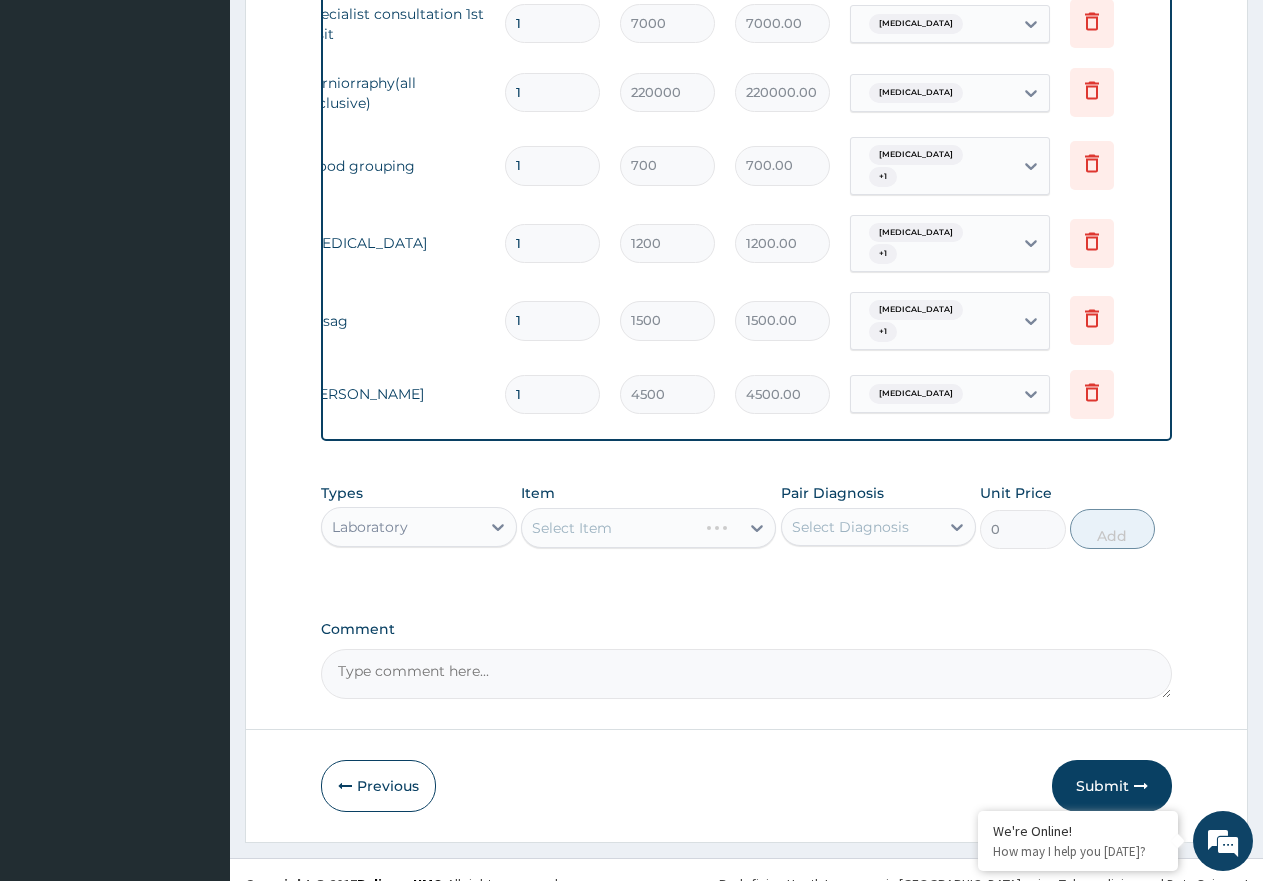 click on "Select Item" at bounding box center (648, 528) 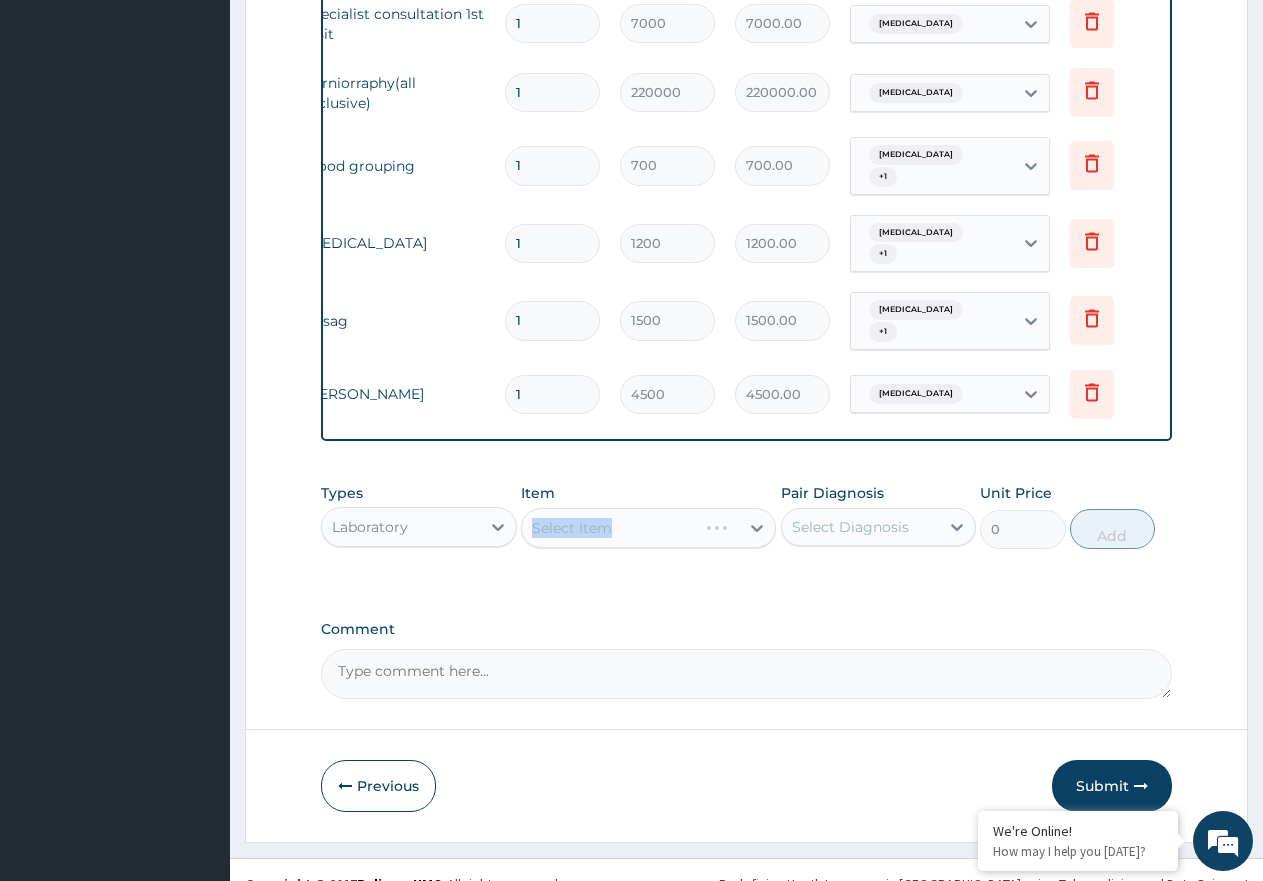 click on "Select Item" at bounding box center (648, 528) 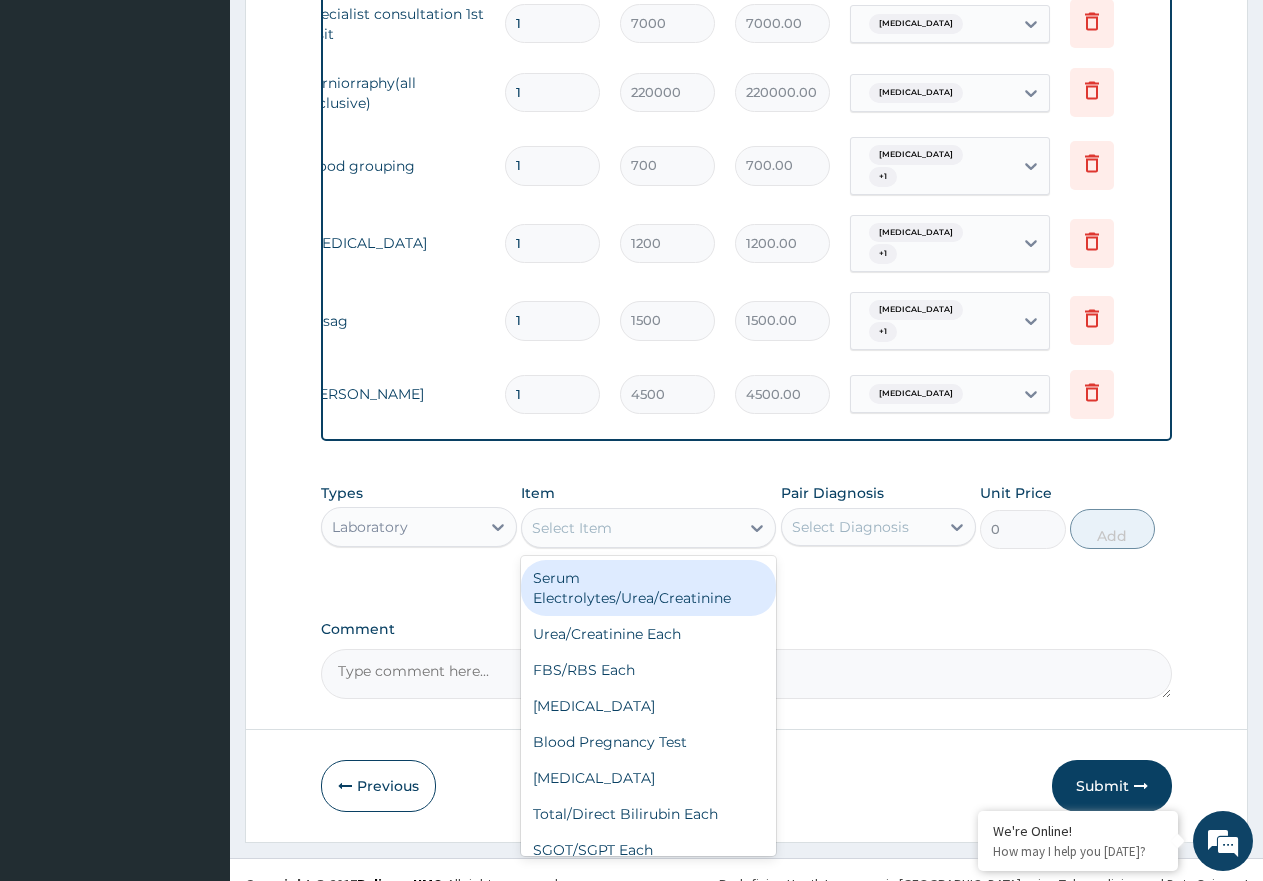 click on "Select Item" at bounding box center (630, 528) 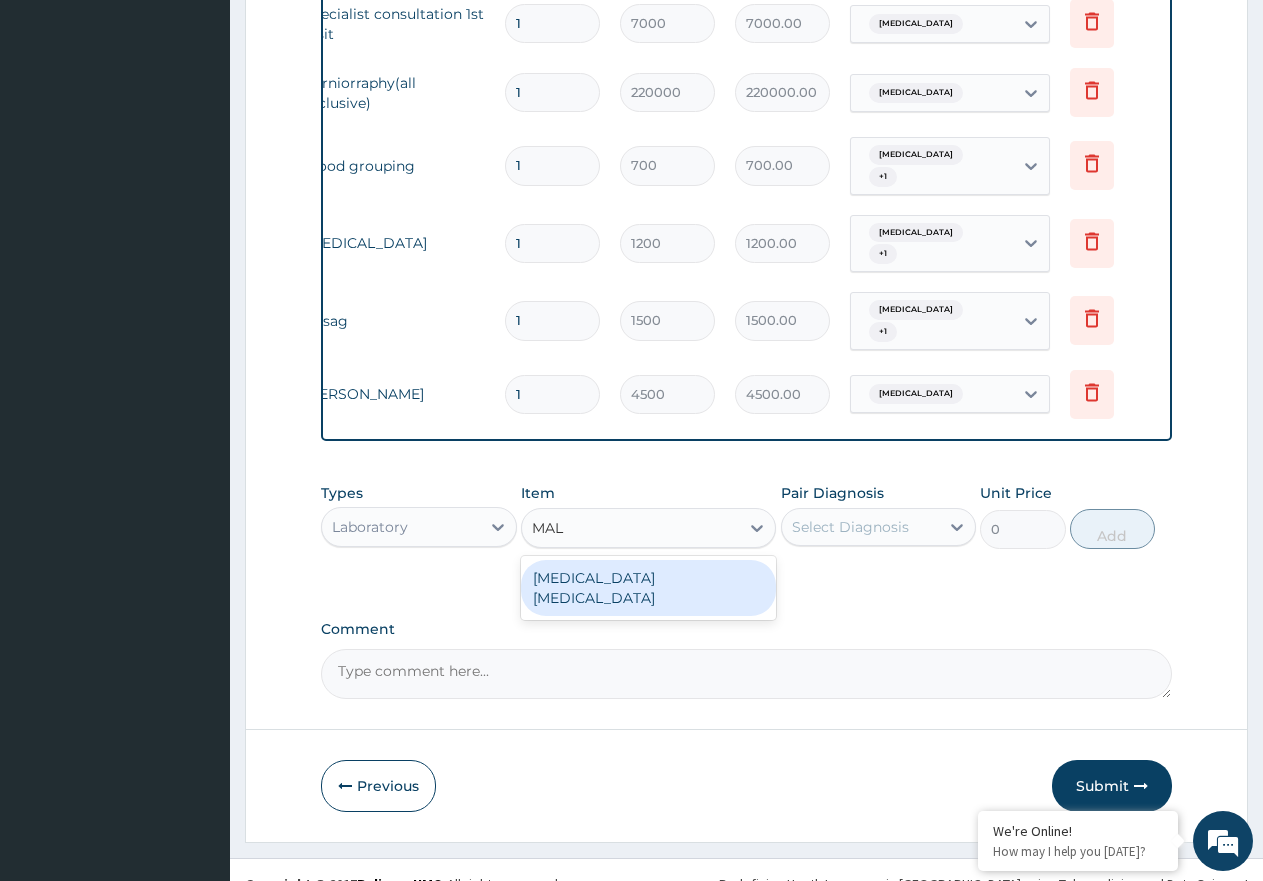 type on "MALA" 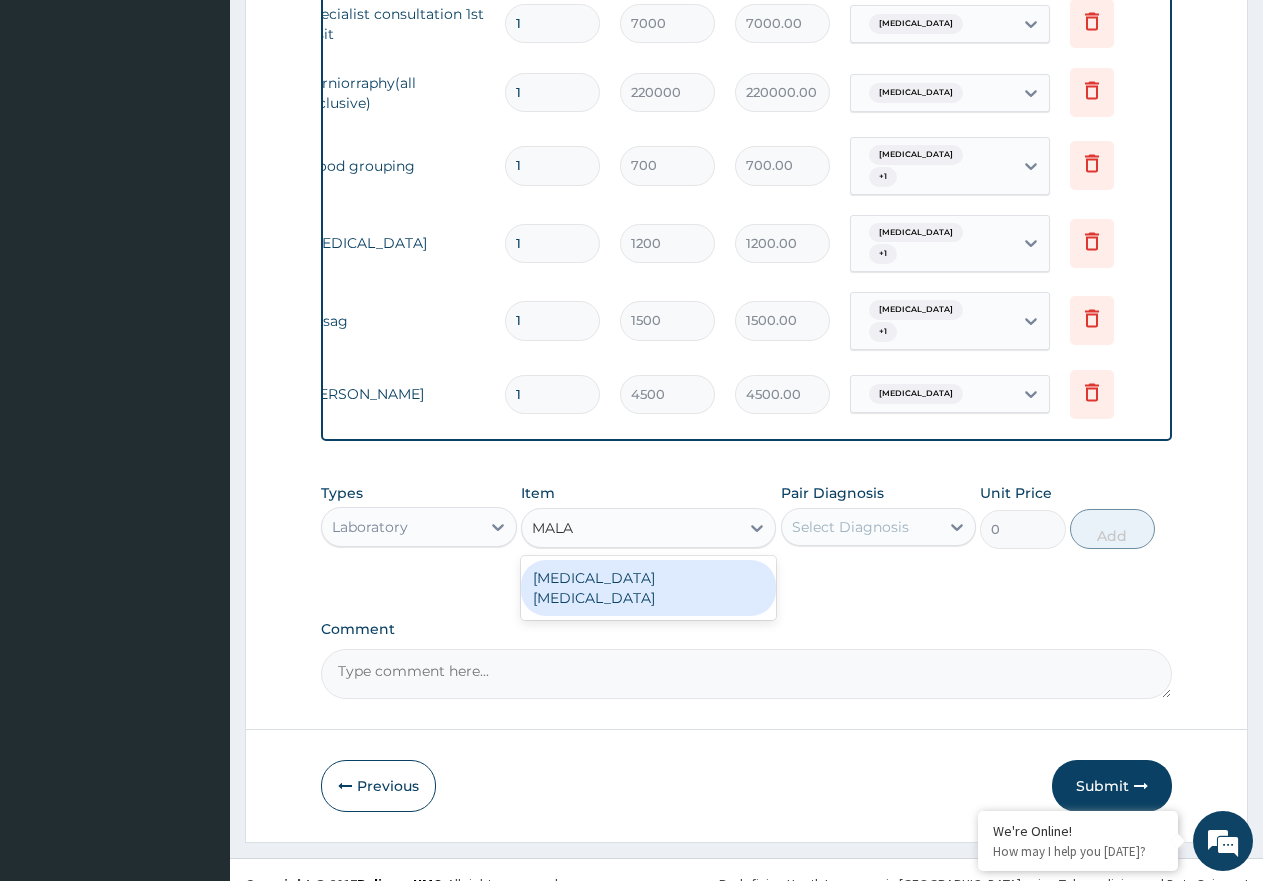 click on "MALARIA PARASITE" at bounding box center (648, 588) 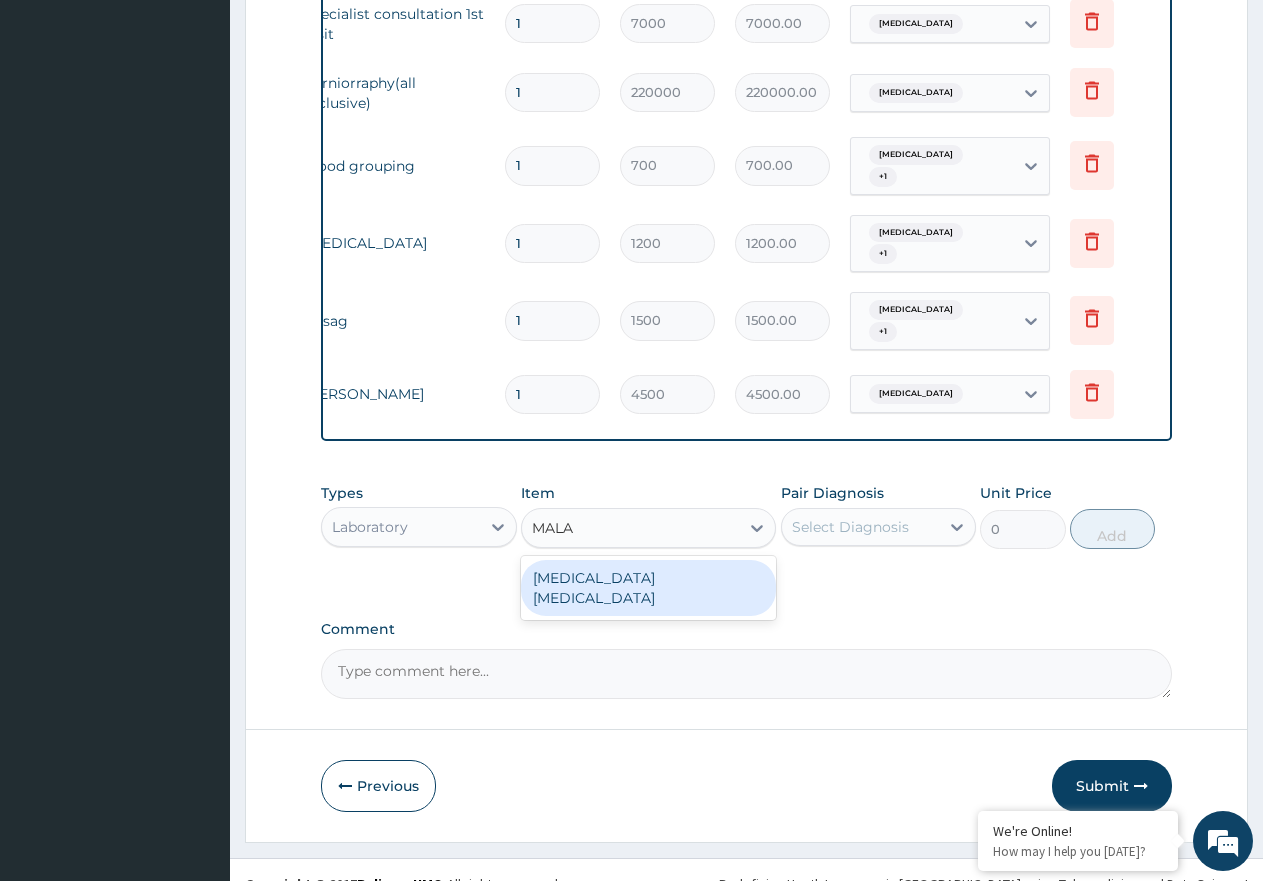 type 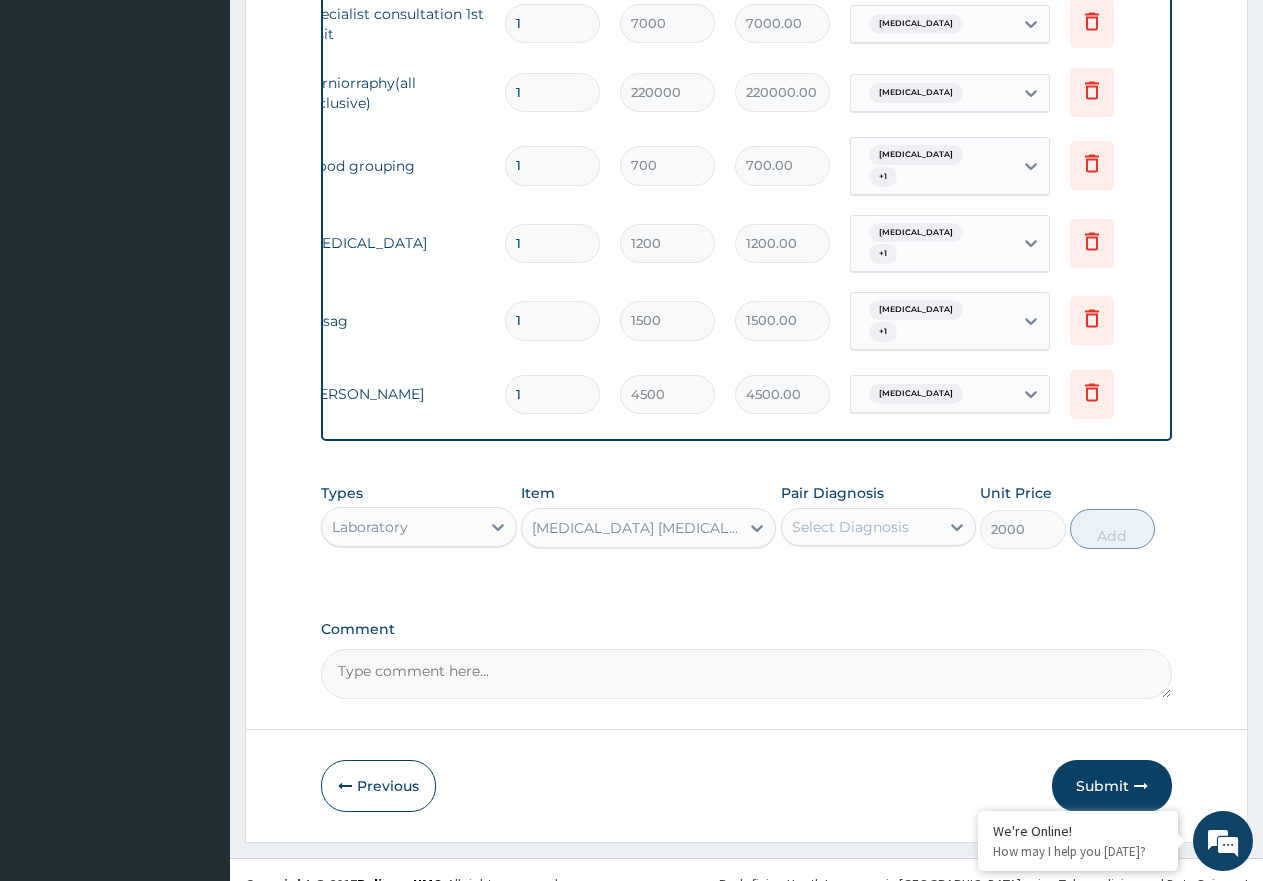 click on "Select Diagnosis" at bounding box center (861, 527) 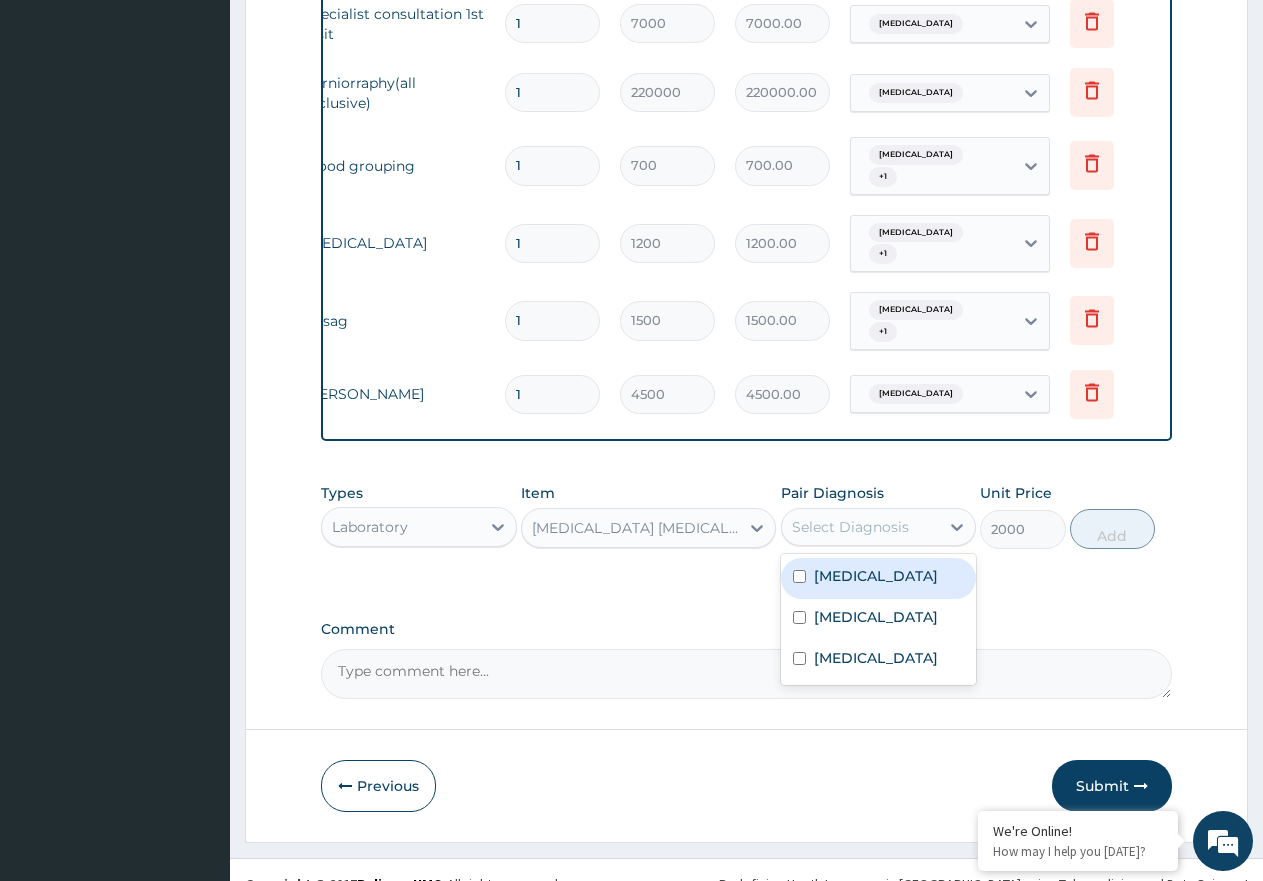 click on "Malaria" at bounding box center (879, 578) 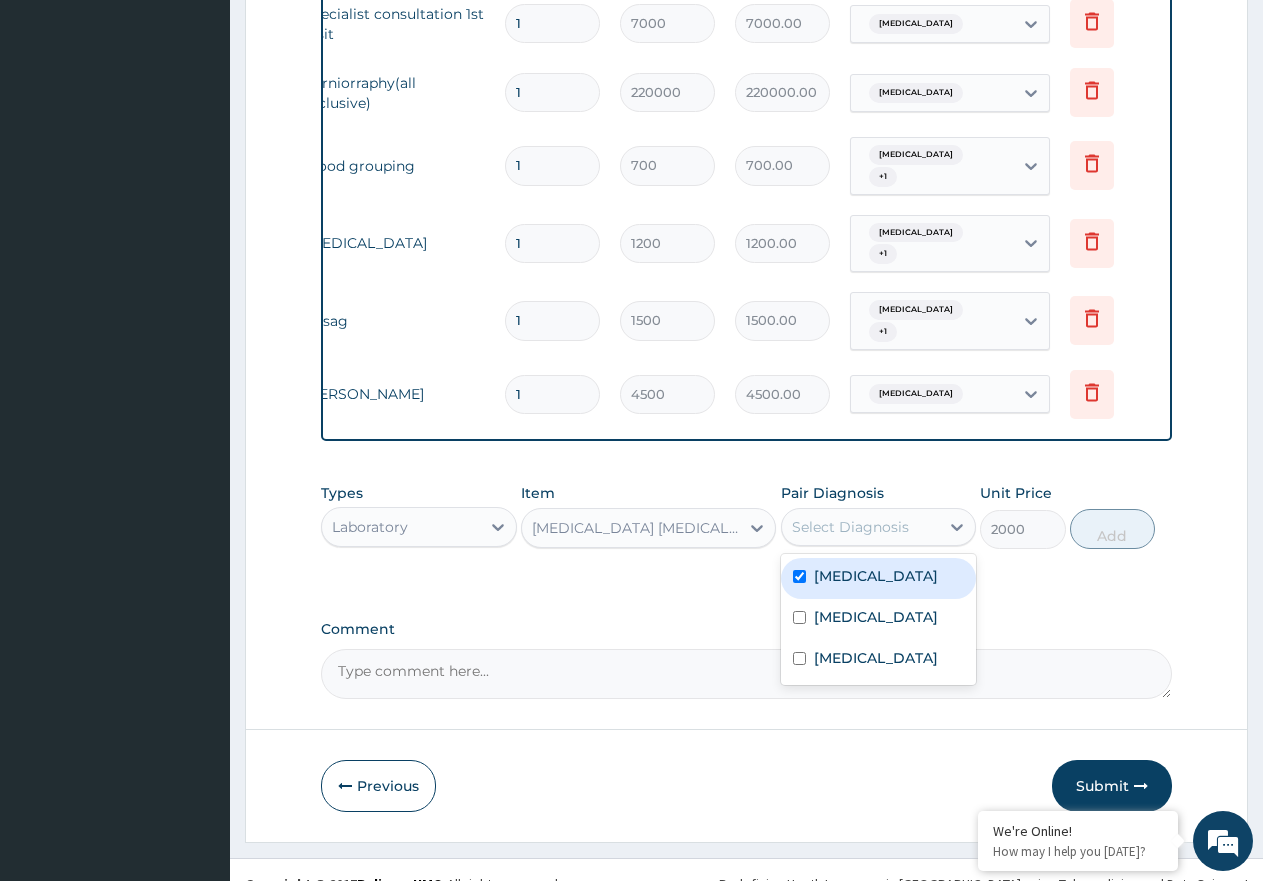 checkbox on "true" 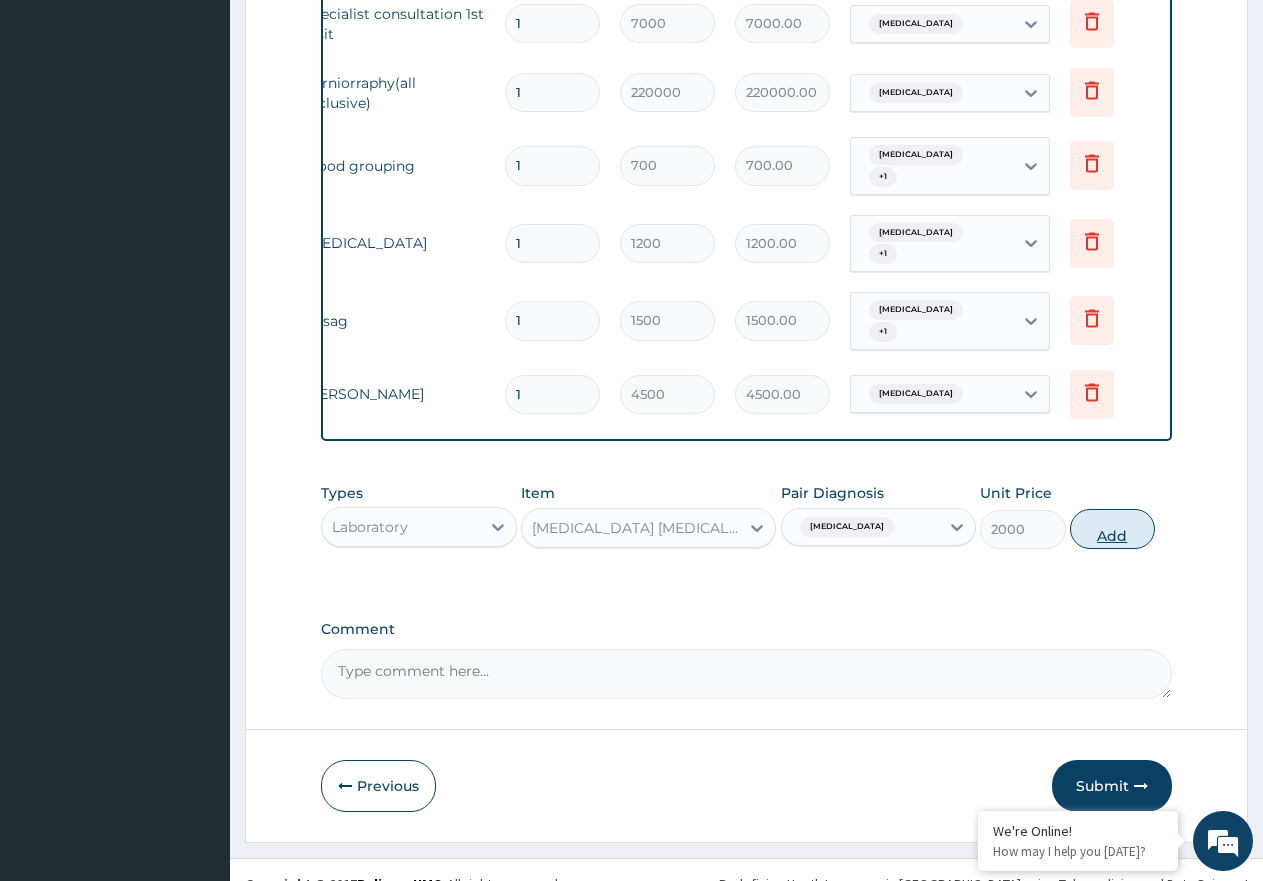 click on "Add" at bounding box center [1112, 529] 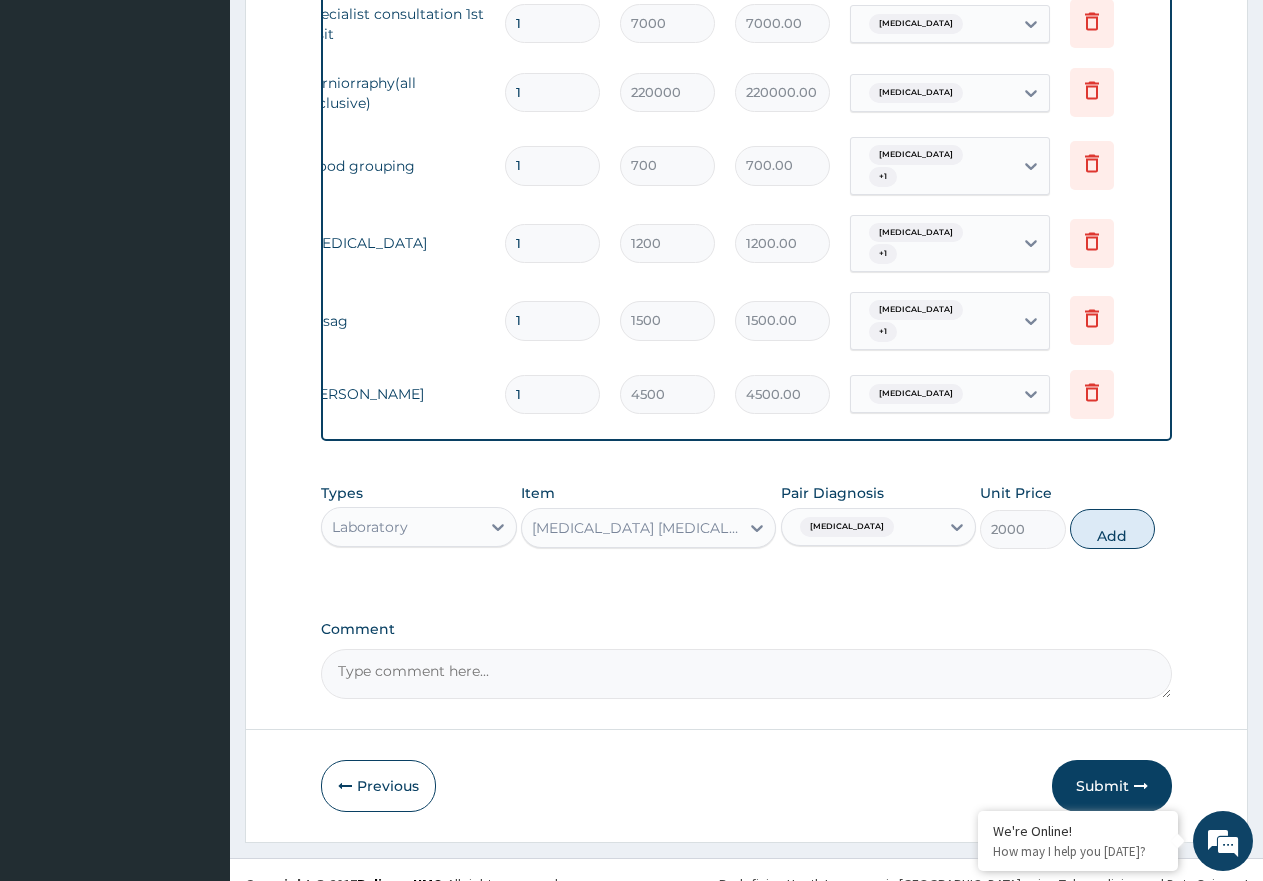 type on "0" 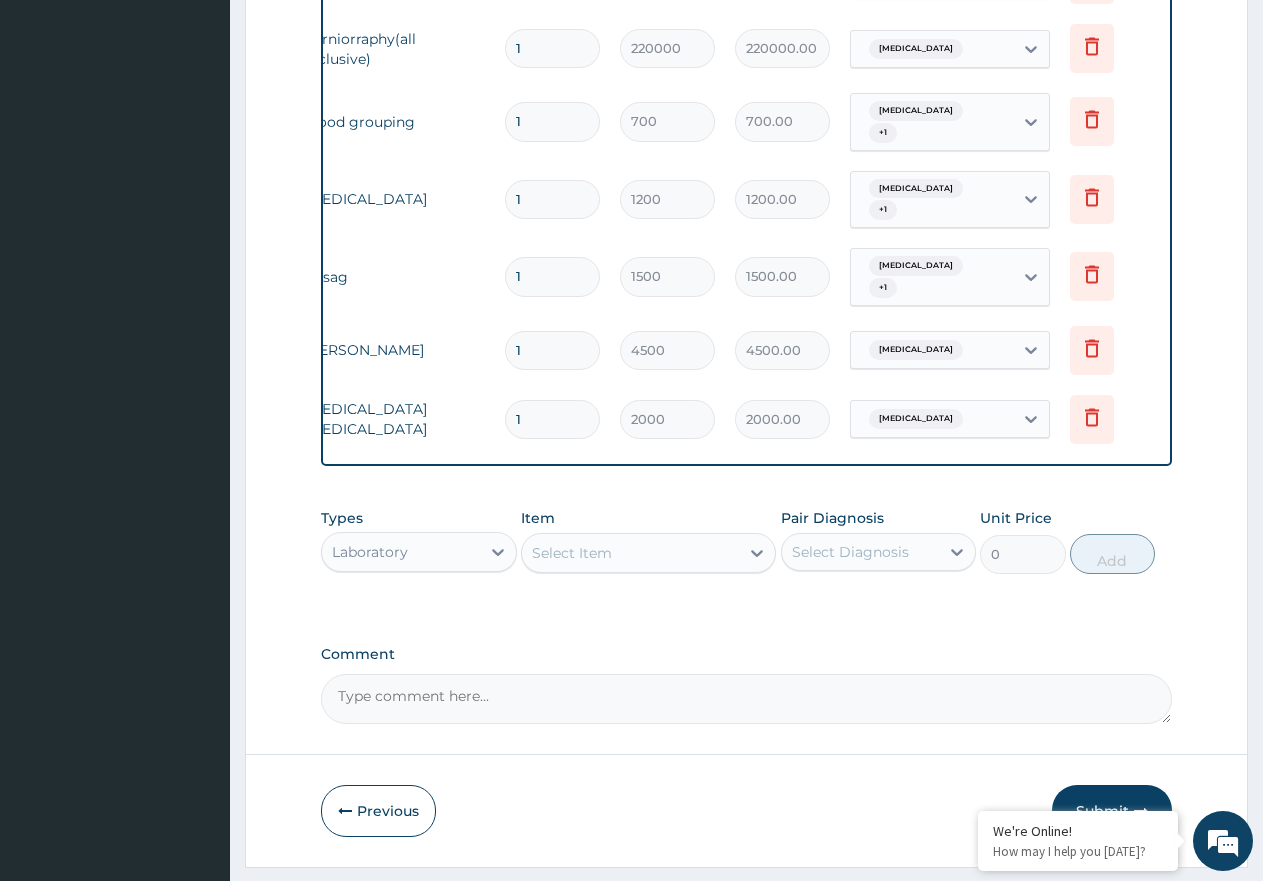 scroll, scrollTop: 1104, scrollLeft: 0, axis: vertical 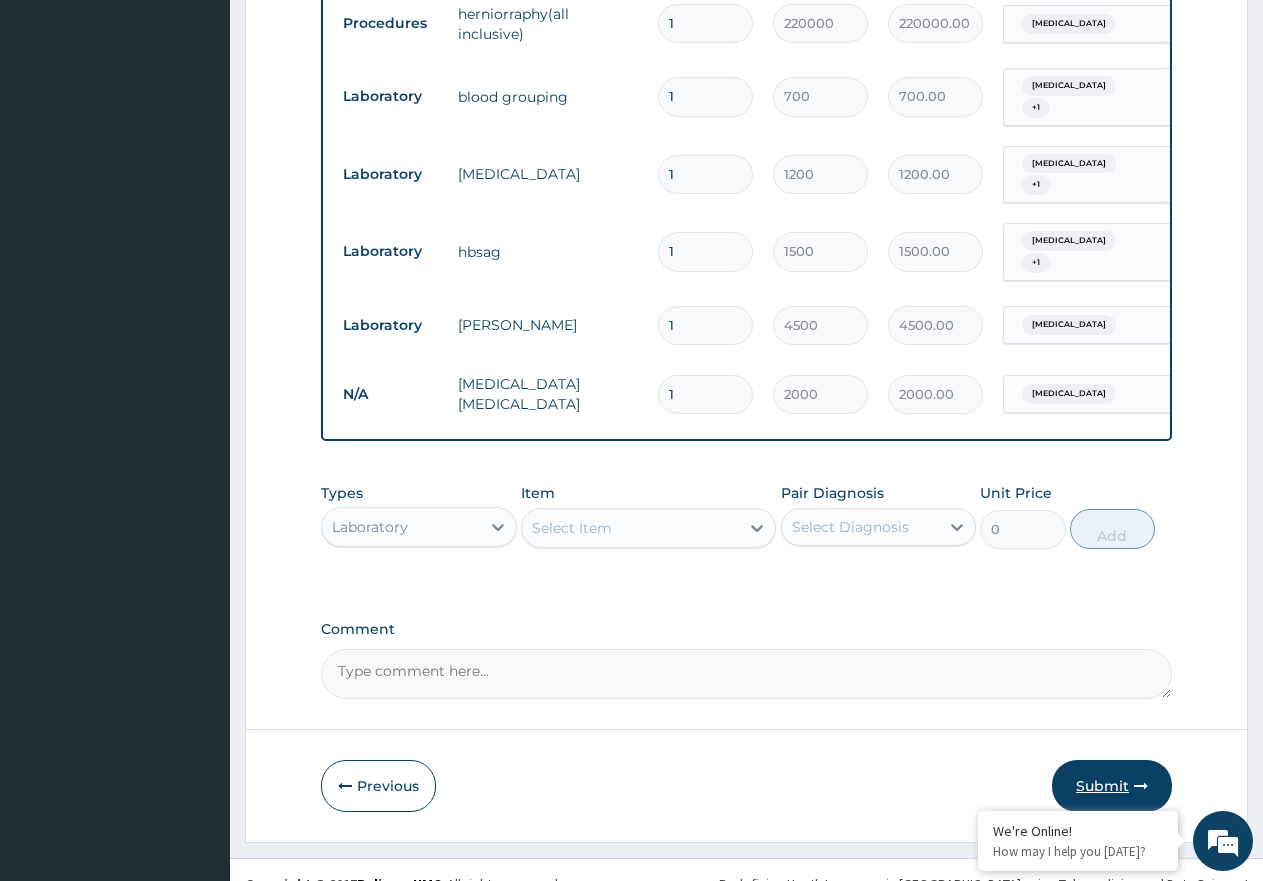 click on "Submit" at bounding box center [1112, 786] 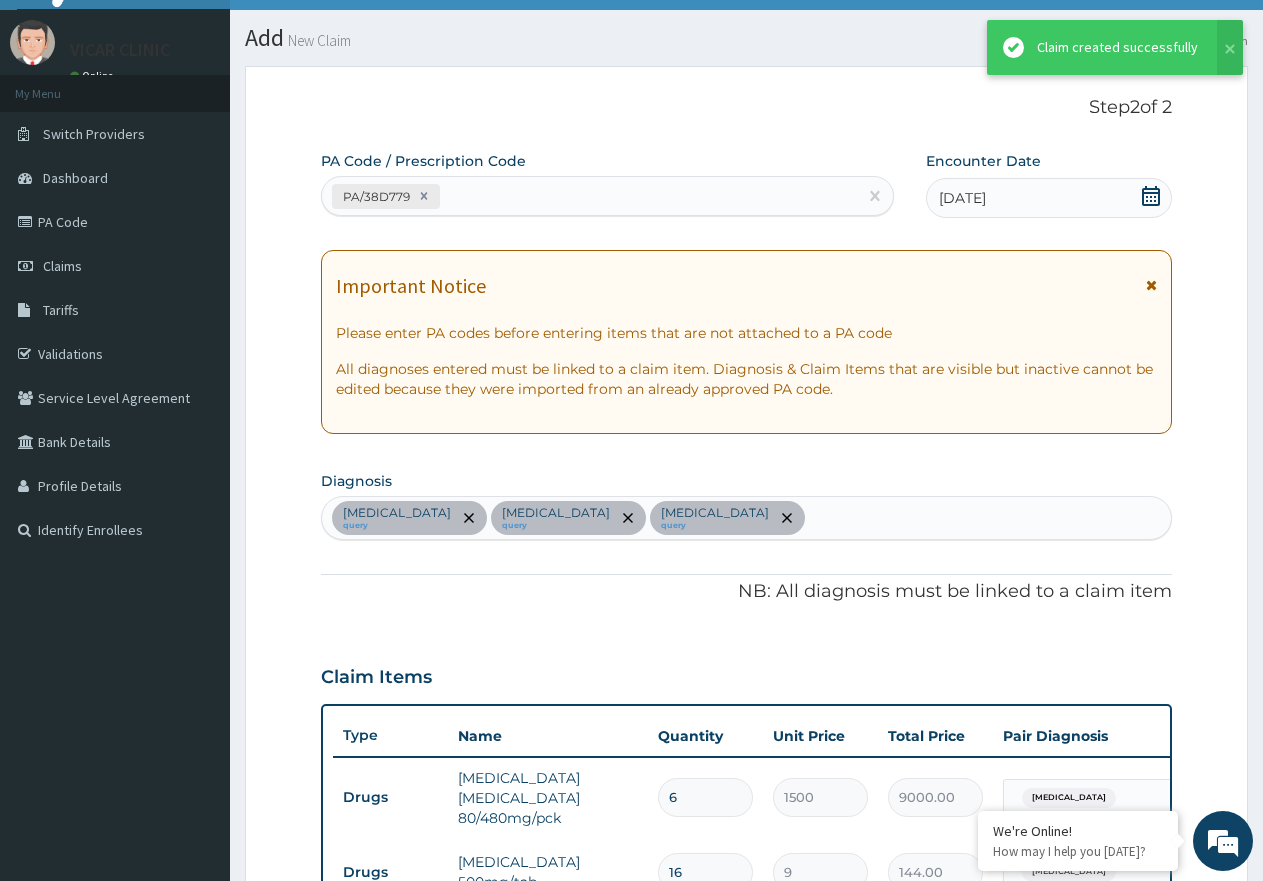 scroll, scrollTop: 1104, scrollLeft: 0, axis: vertical 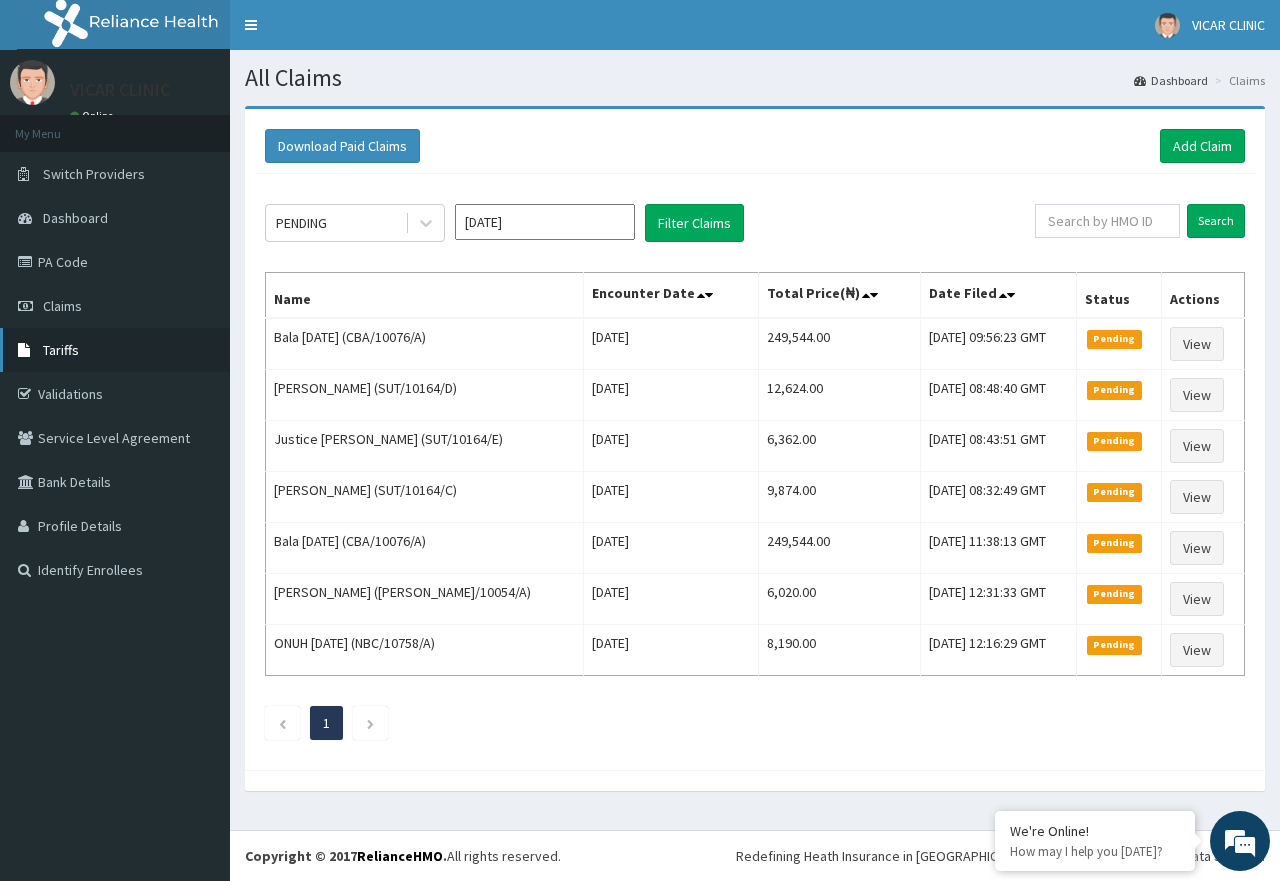 click on "Tariffs" at bounding box center (115, 350) 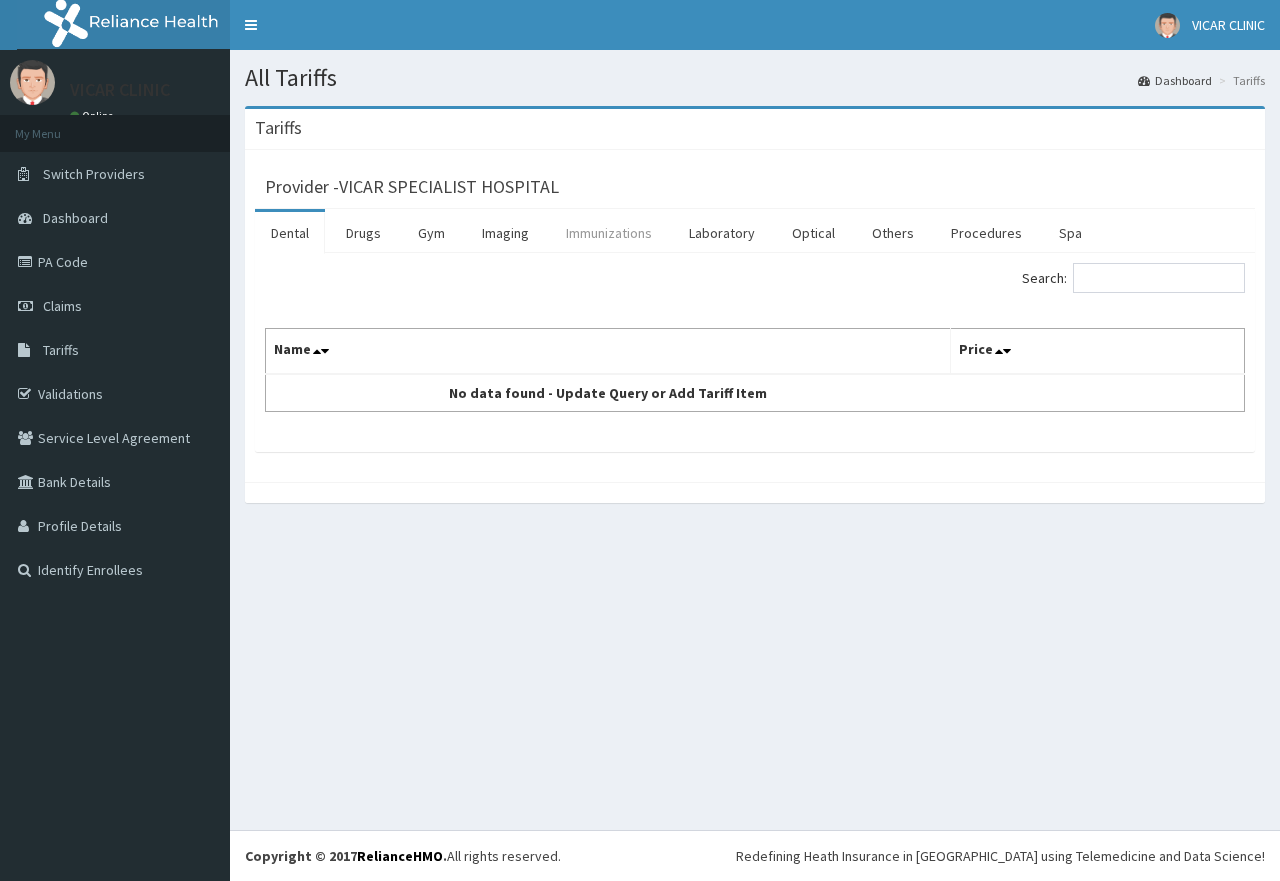 scroll, scrollTop: 0, scrollLeft: 0, axis: both 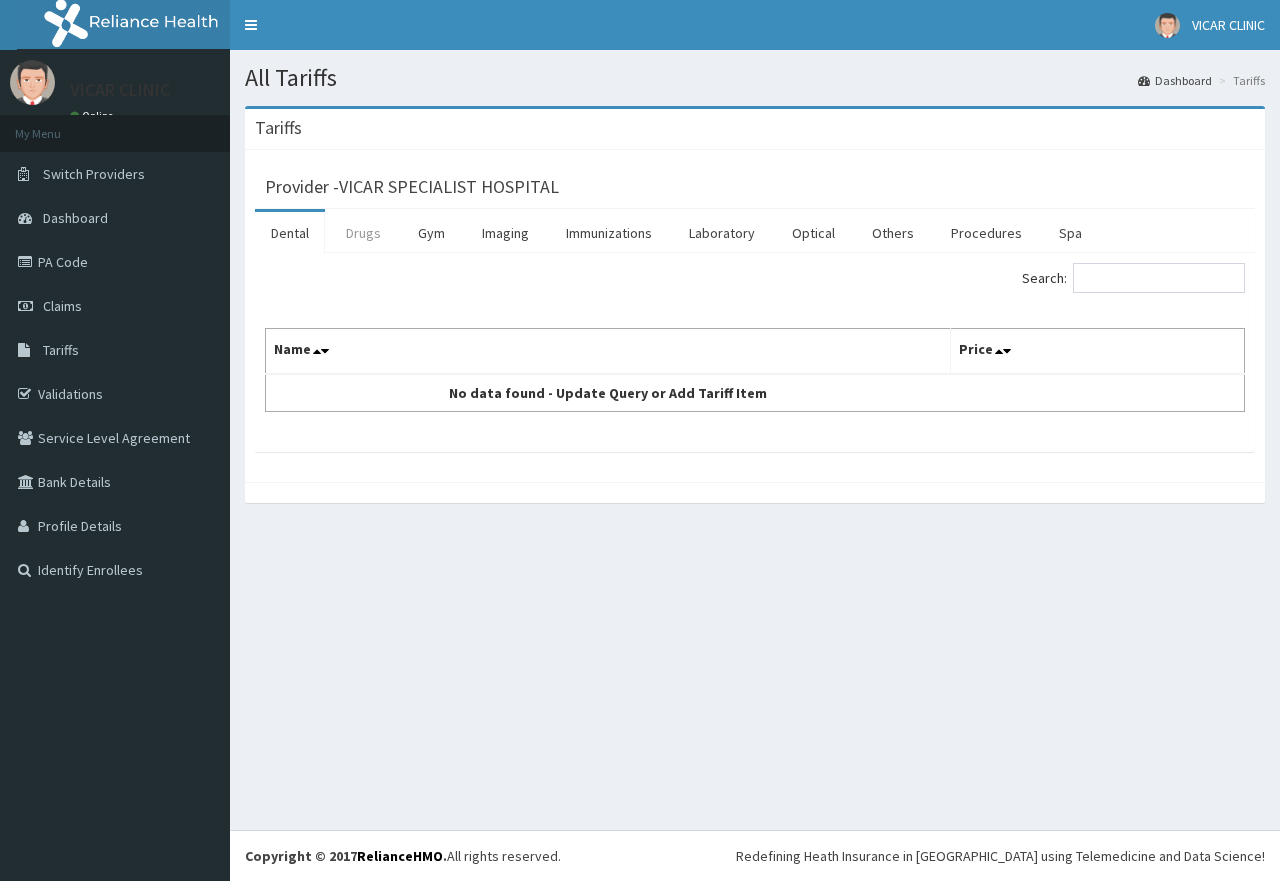 click on "Drugs" at bounding box center [363, 233] 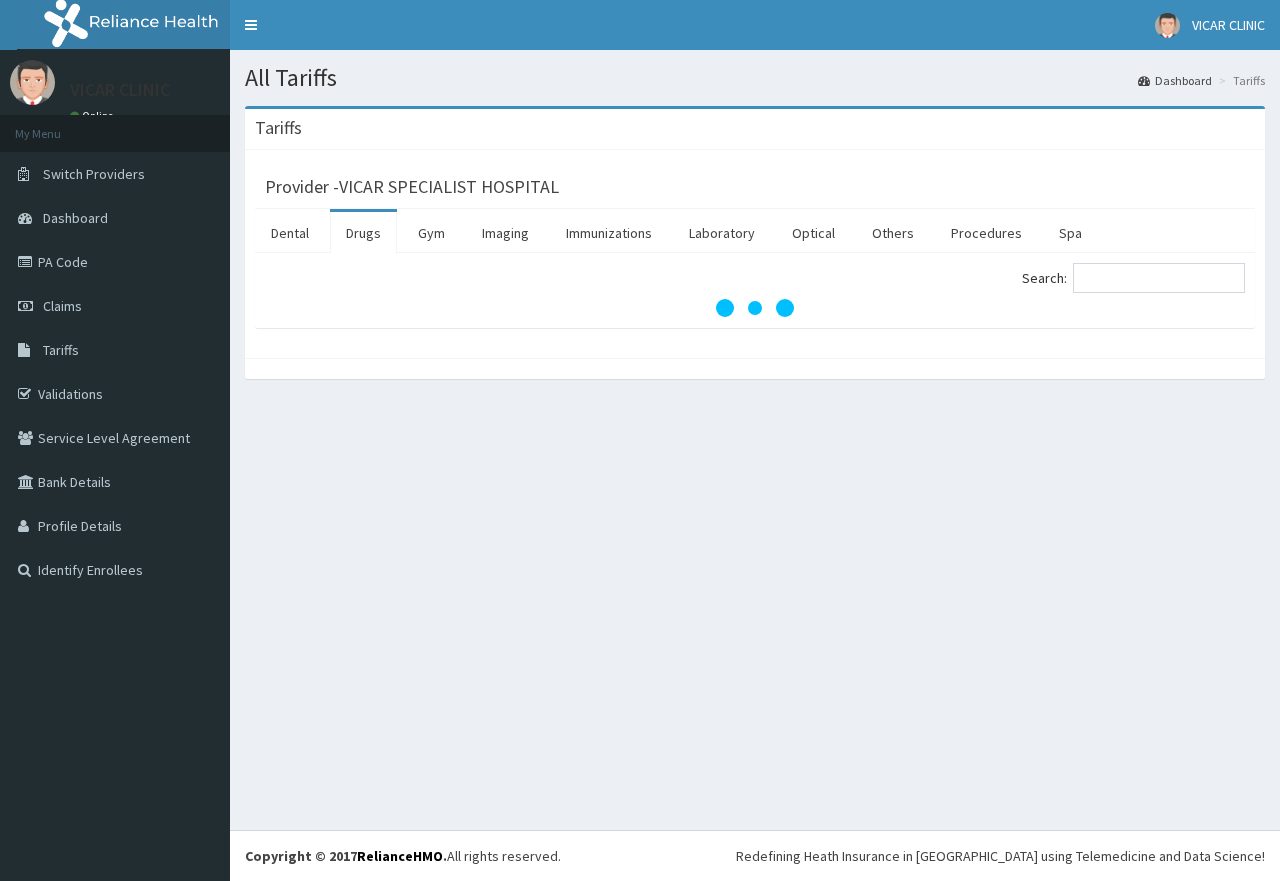 scroll, scrollTop: 0, scrollLeft: 0, axis: both 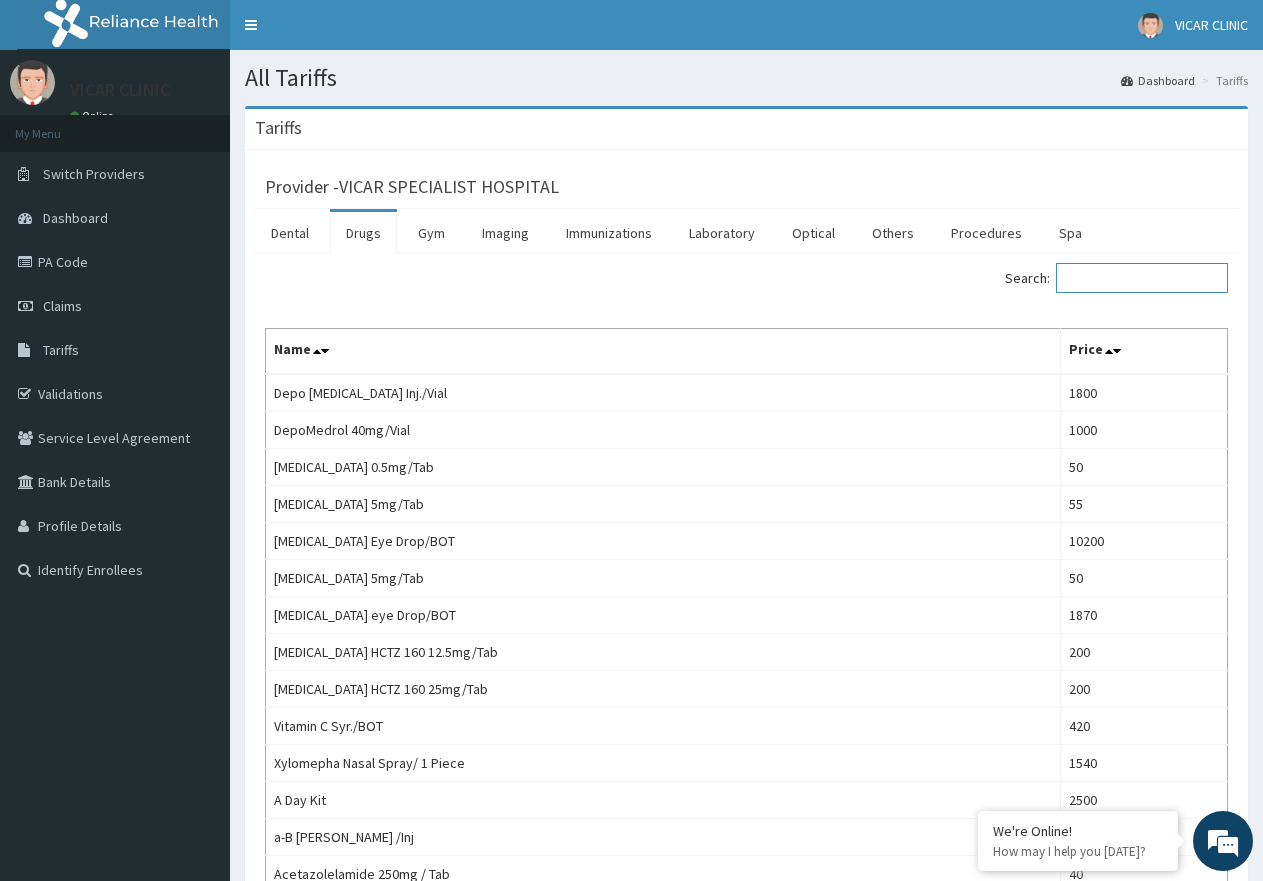 click on "Search:" at bounding box center [1142, 278] 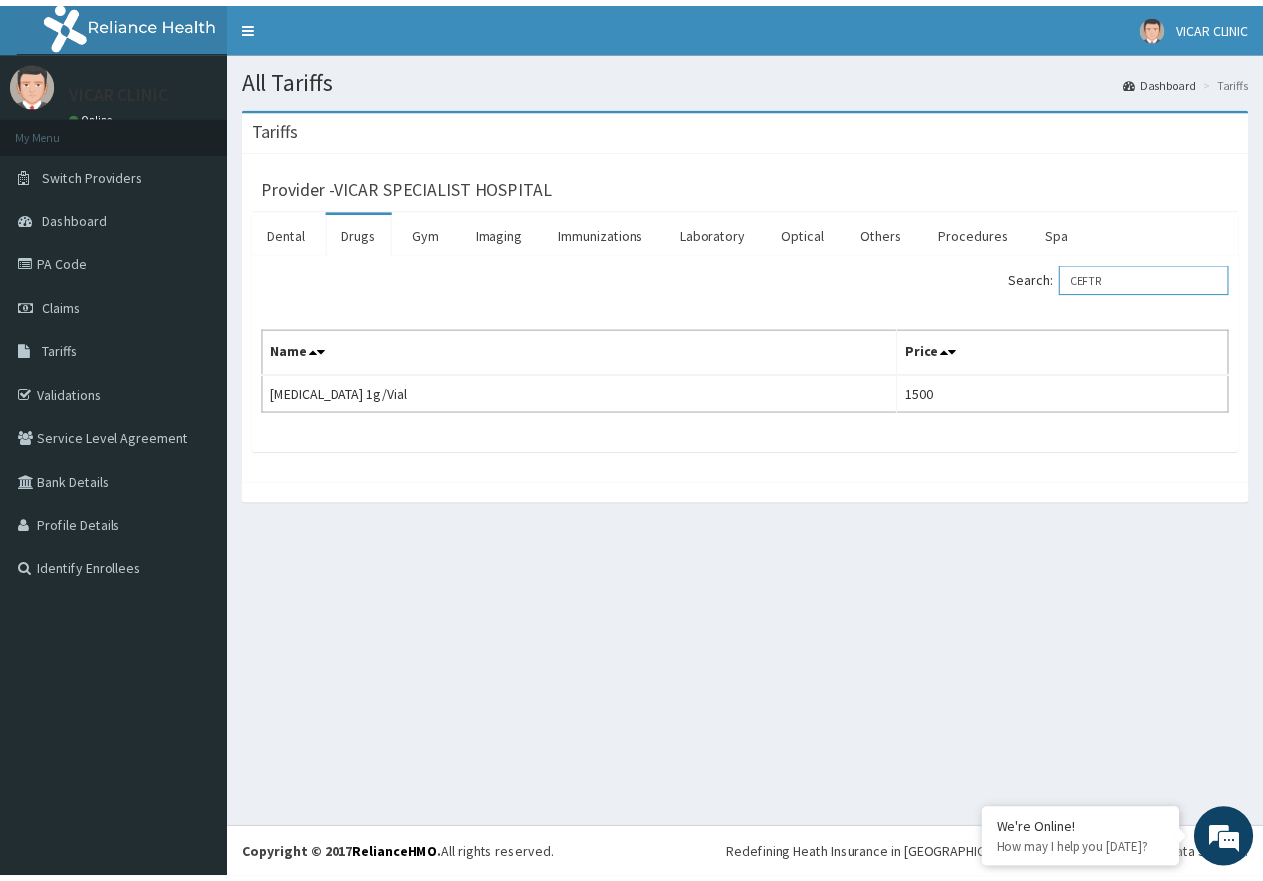 scroll, scrollTop: 0, scrollLeft: 0, axis: both 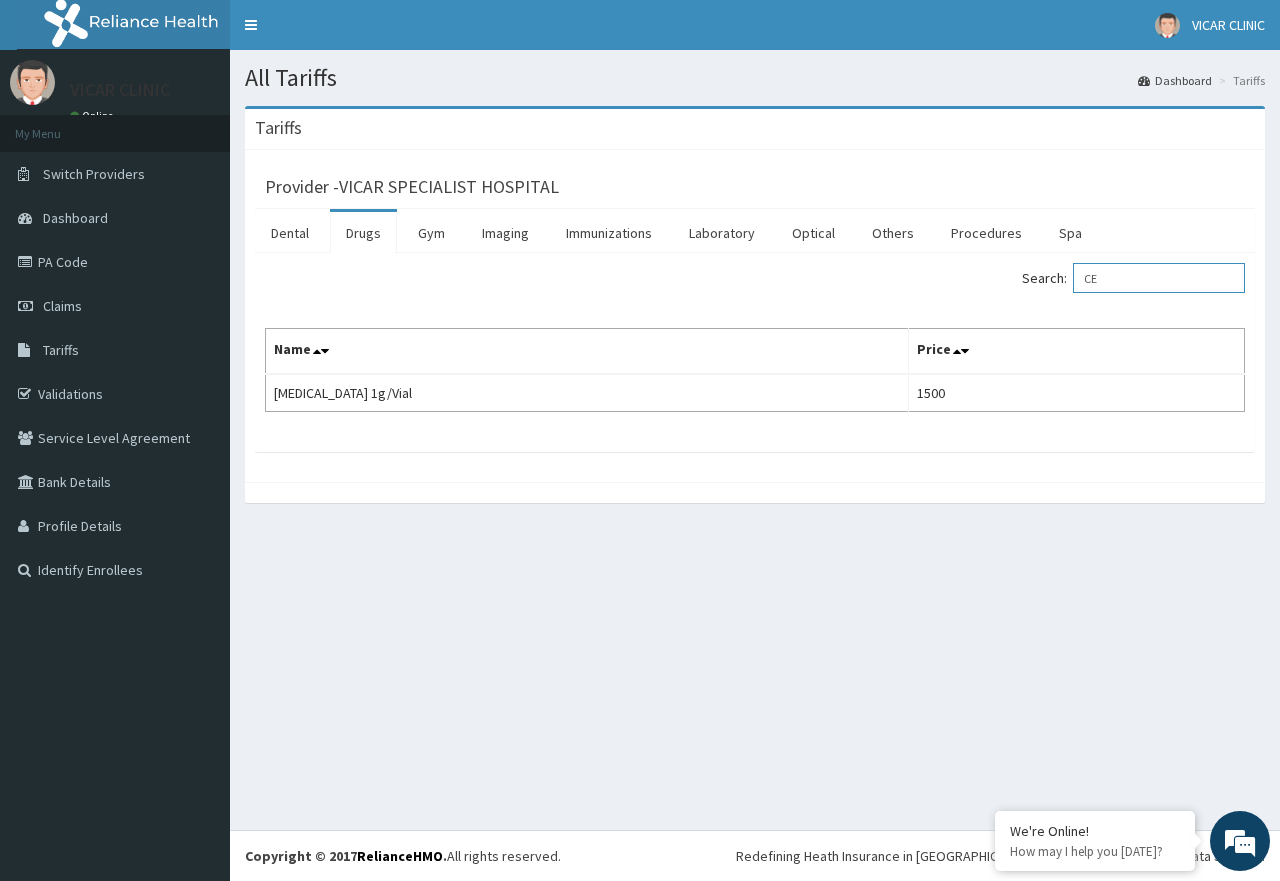 type on "C" 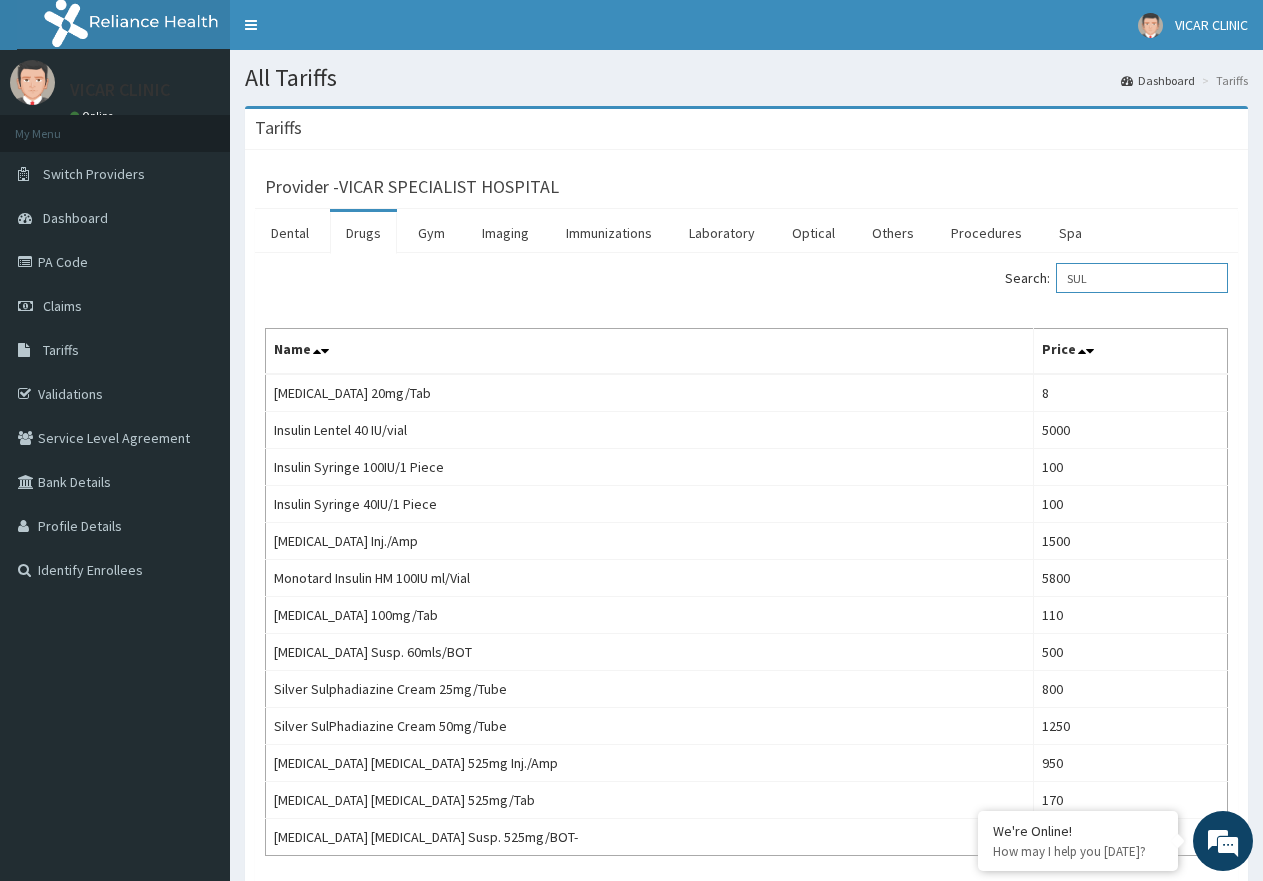 type on "SUL" 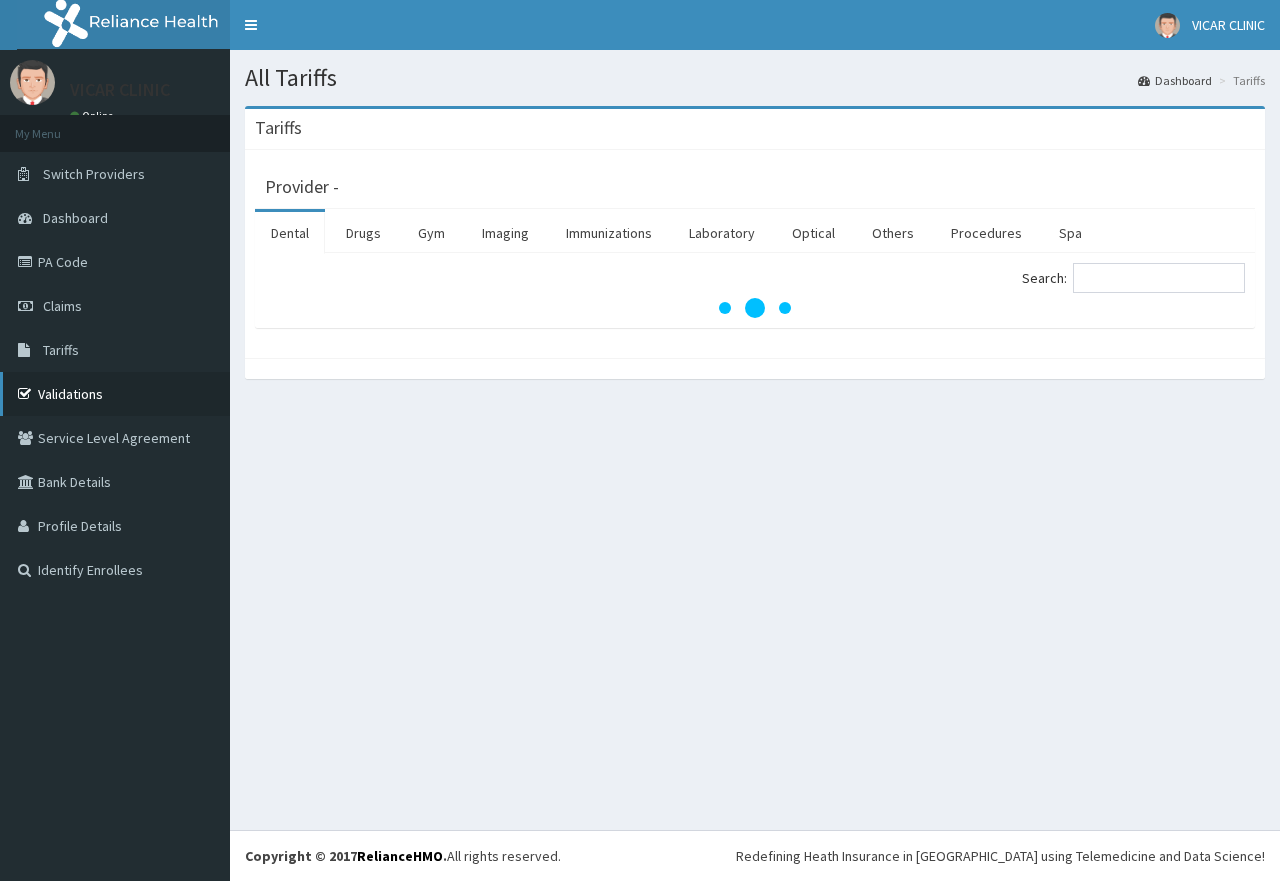 scroll, scrollTop: 0, scrollLeft: 0, axis: both 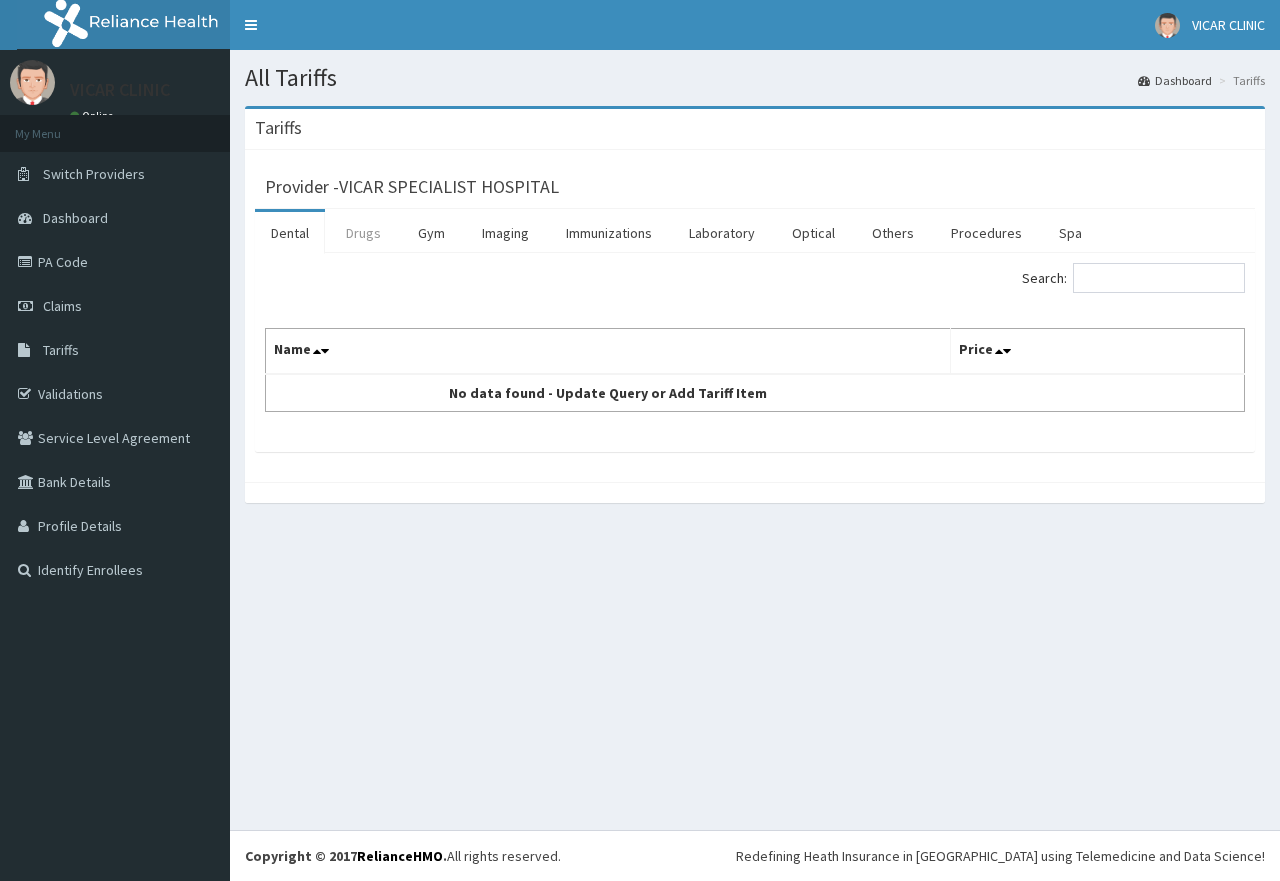 click on "Drugs" at bounding box center [363, 233] 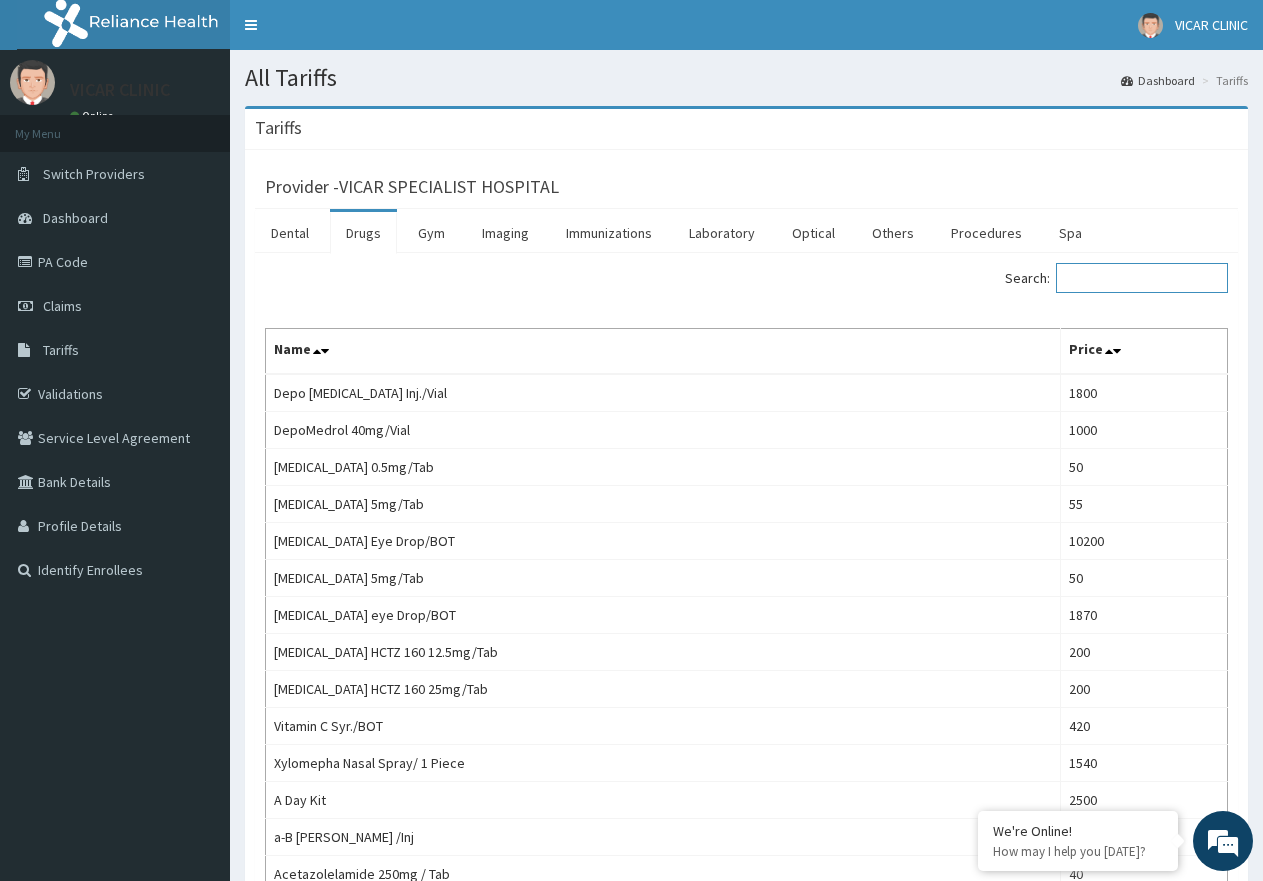 click on "Search:" at bounding box center (1142, 278) 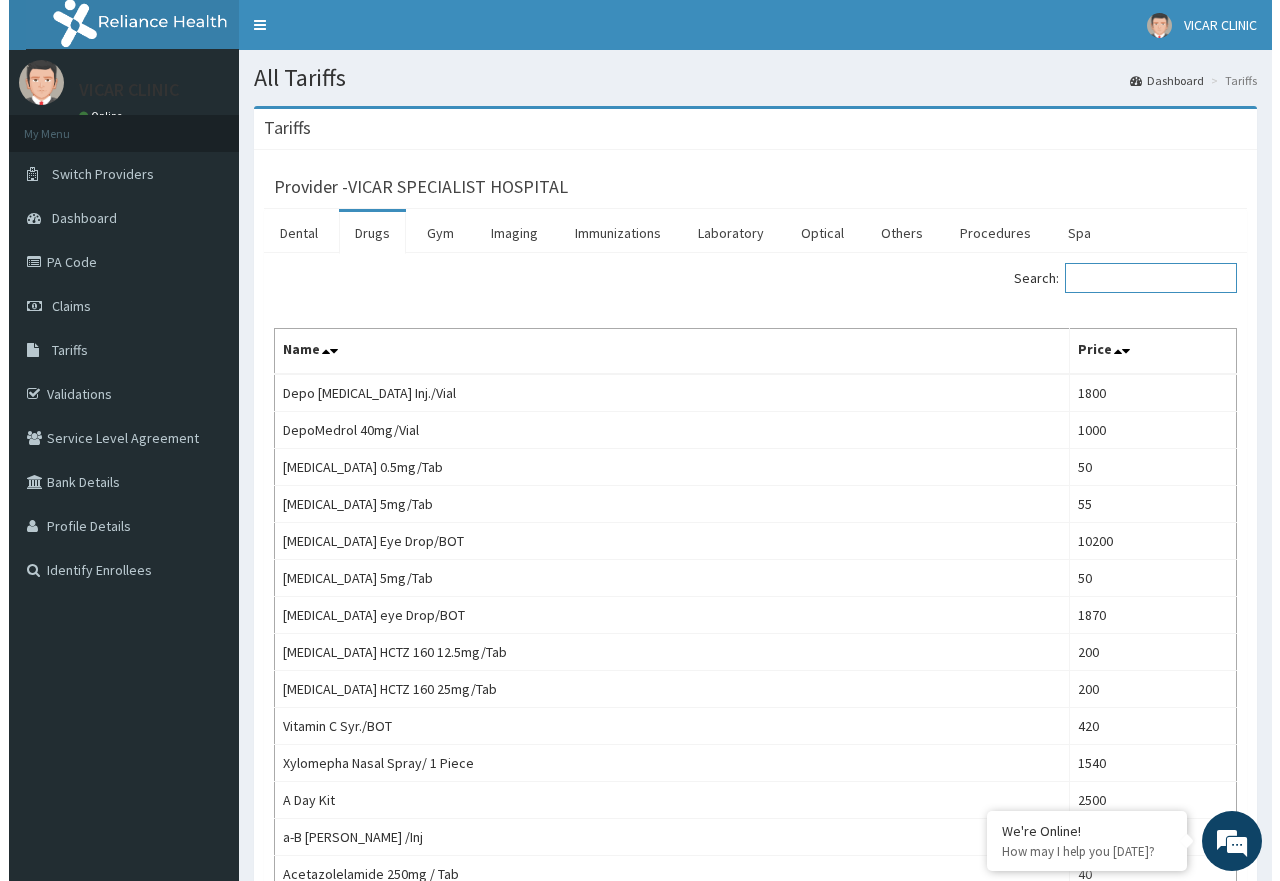 scroll, scrollTop: 0, scrollLeft: 0, axis: both 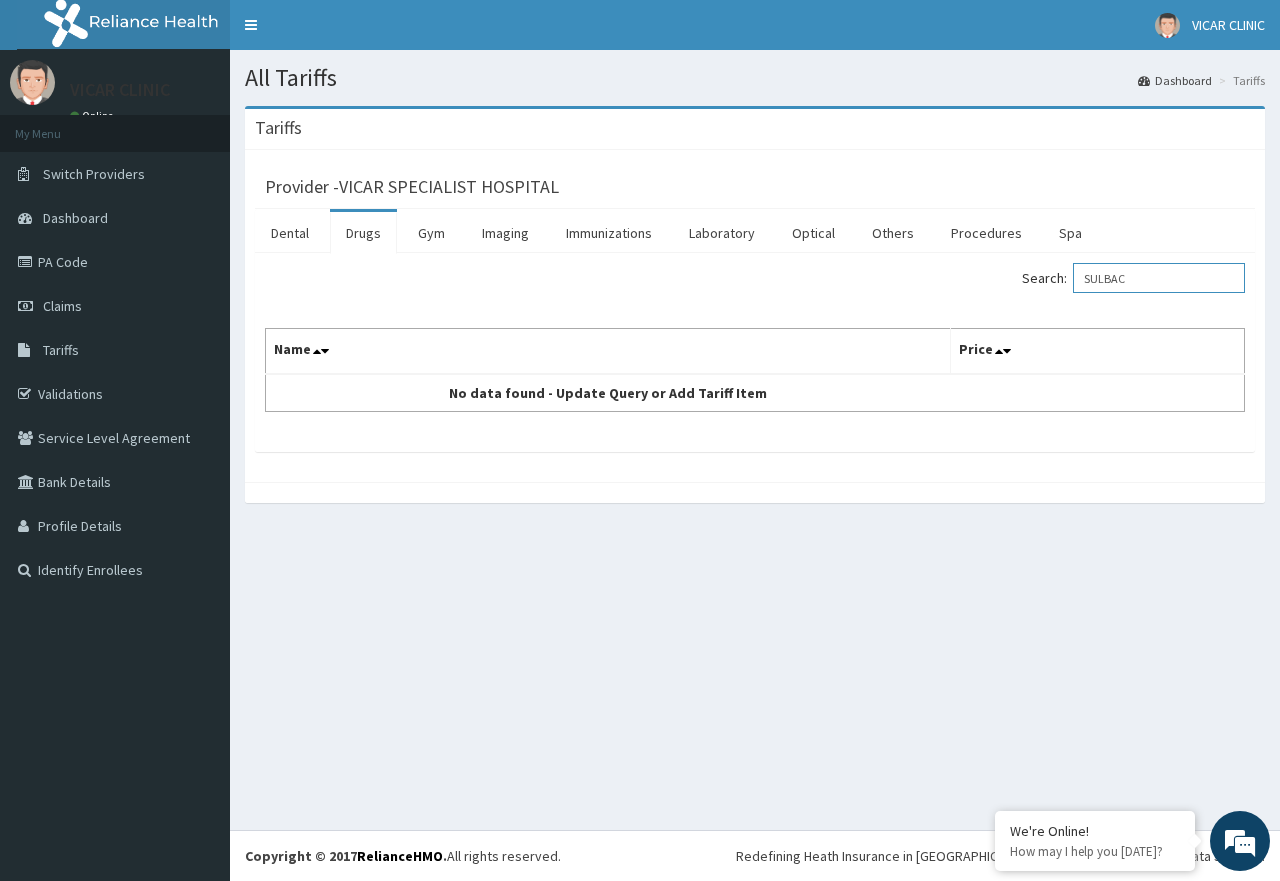 type on "SULBAC" 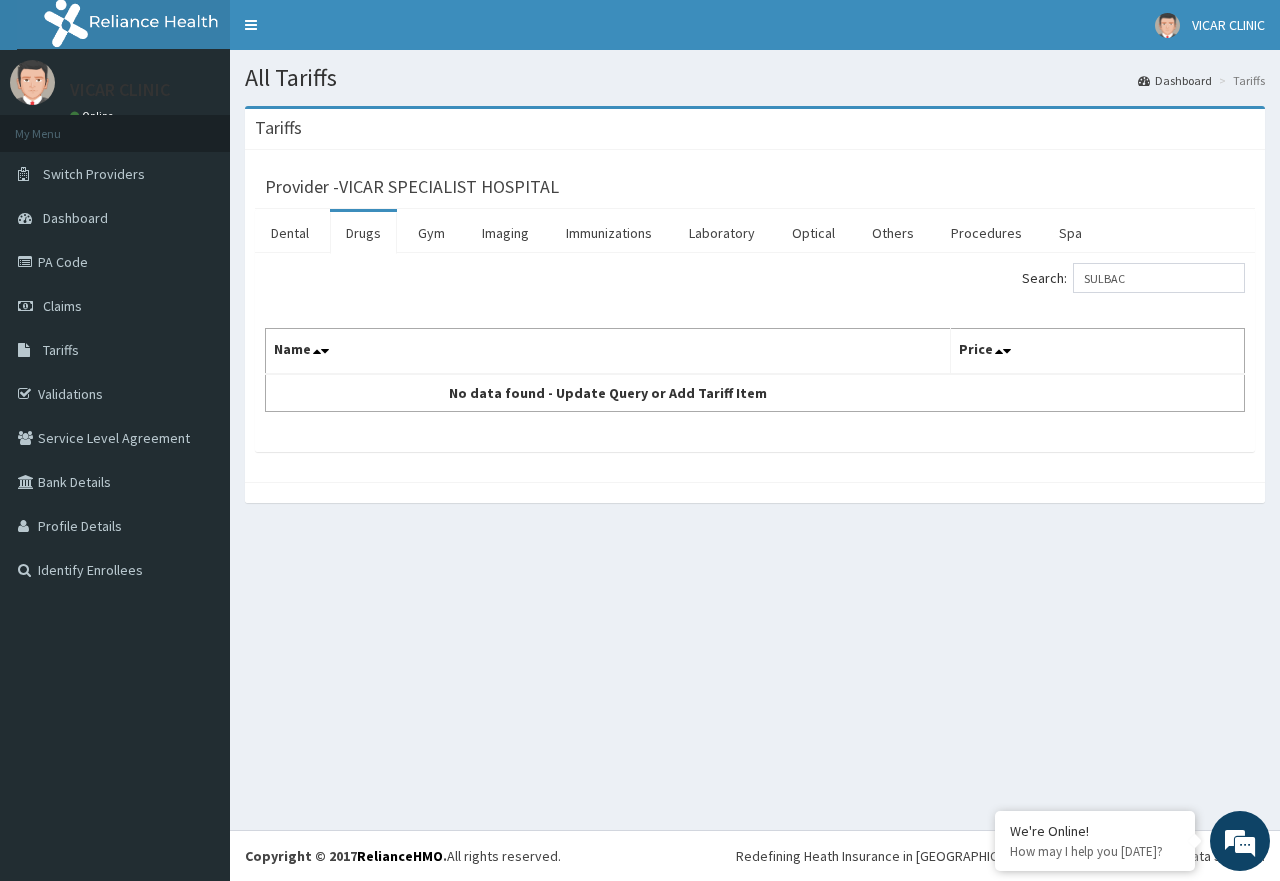 click on "Search: SULBAC" at bounding box center (755, 280) 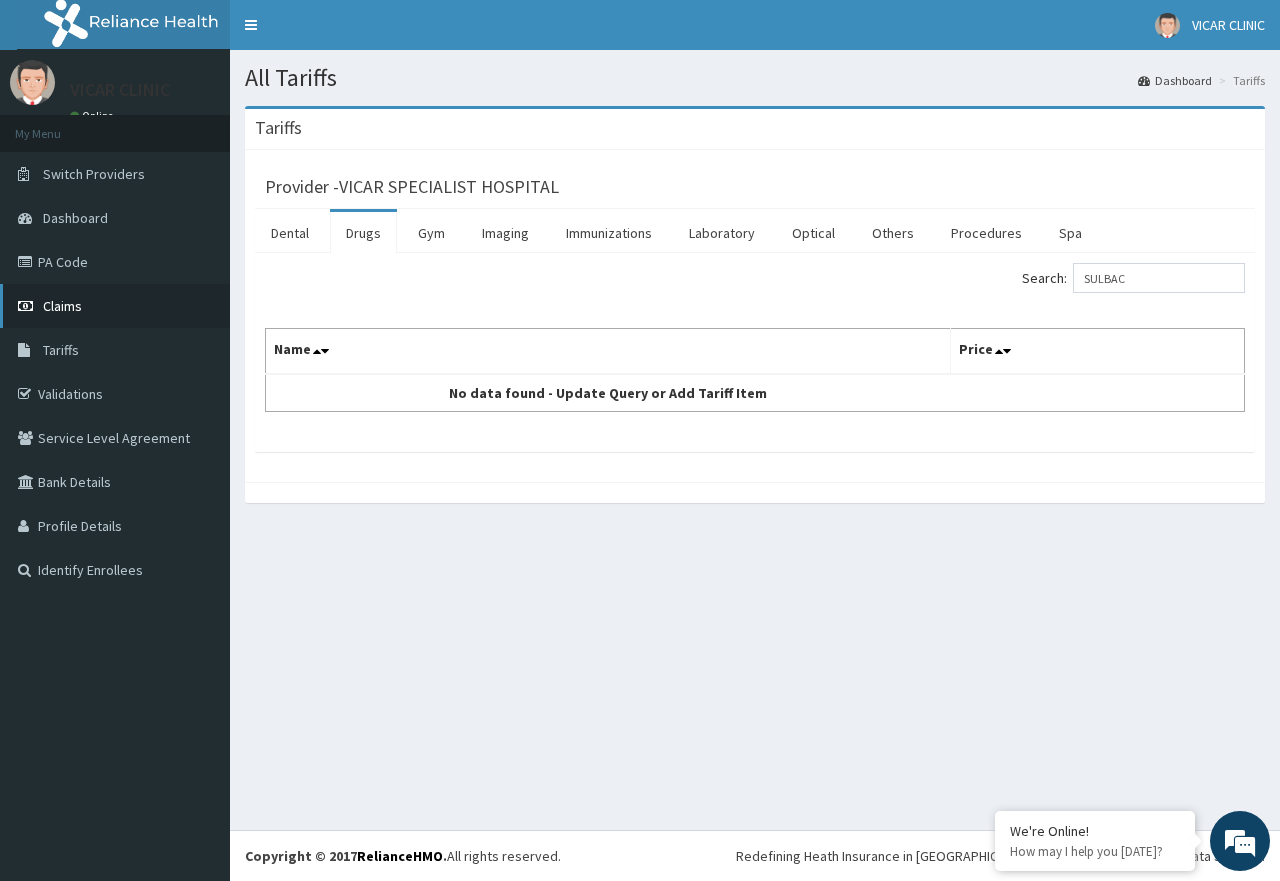 click on "Claims" at bounding box center [62, 306] 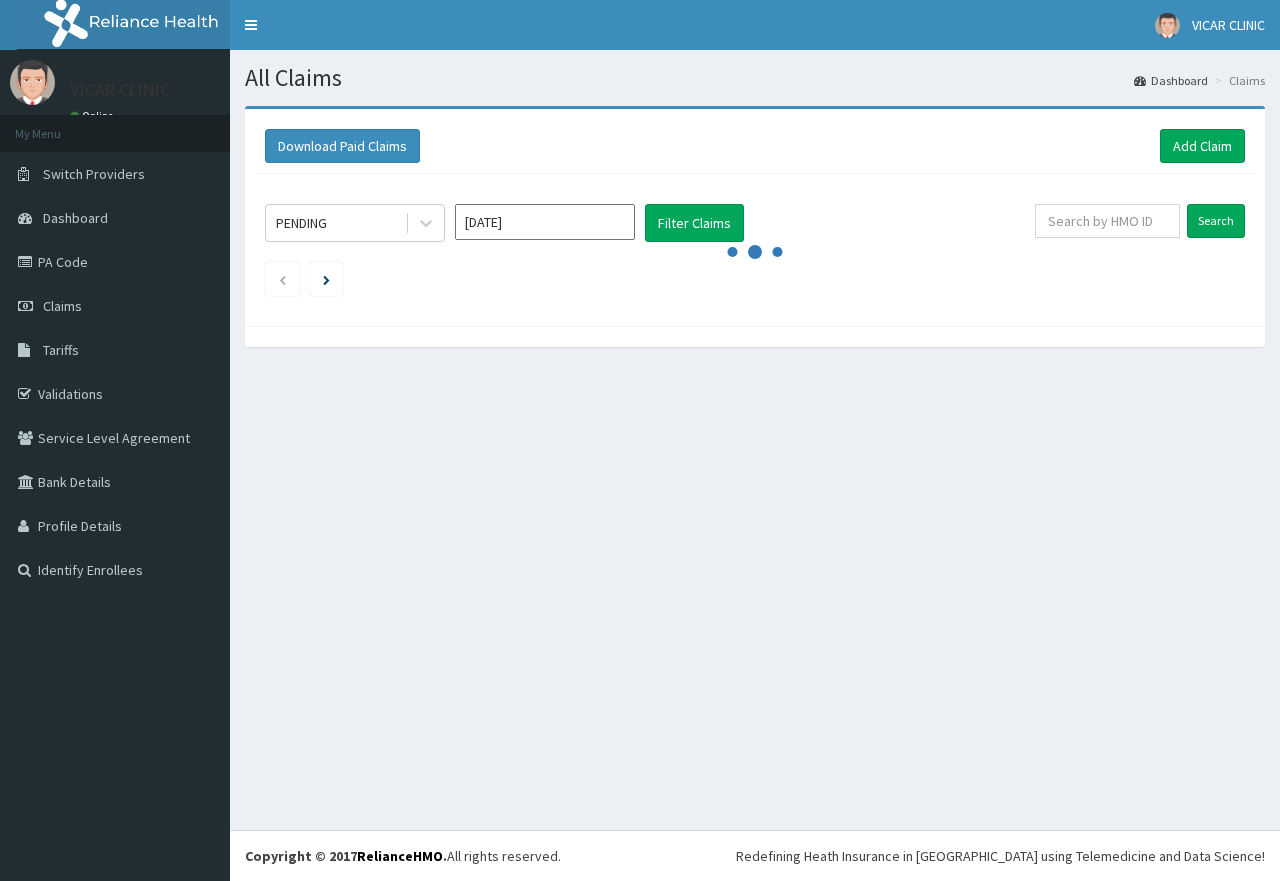 scroll, scrollTop: 0, scrollLeft: 0, axis: both 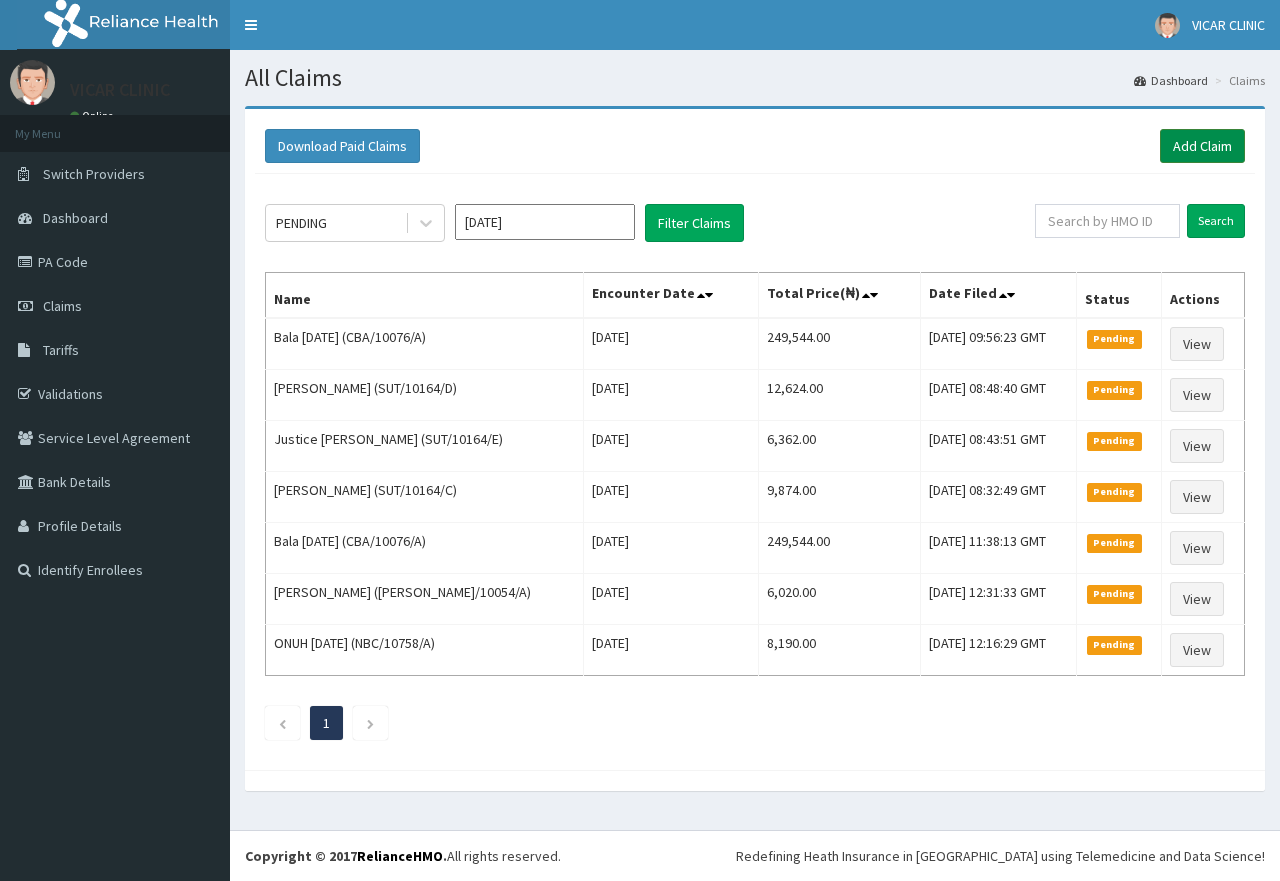 click on "Add Claim" at bounding box center [1202, 146] 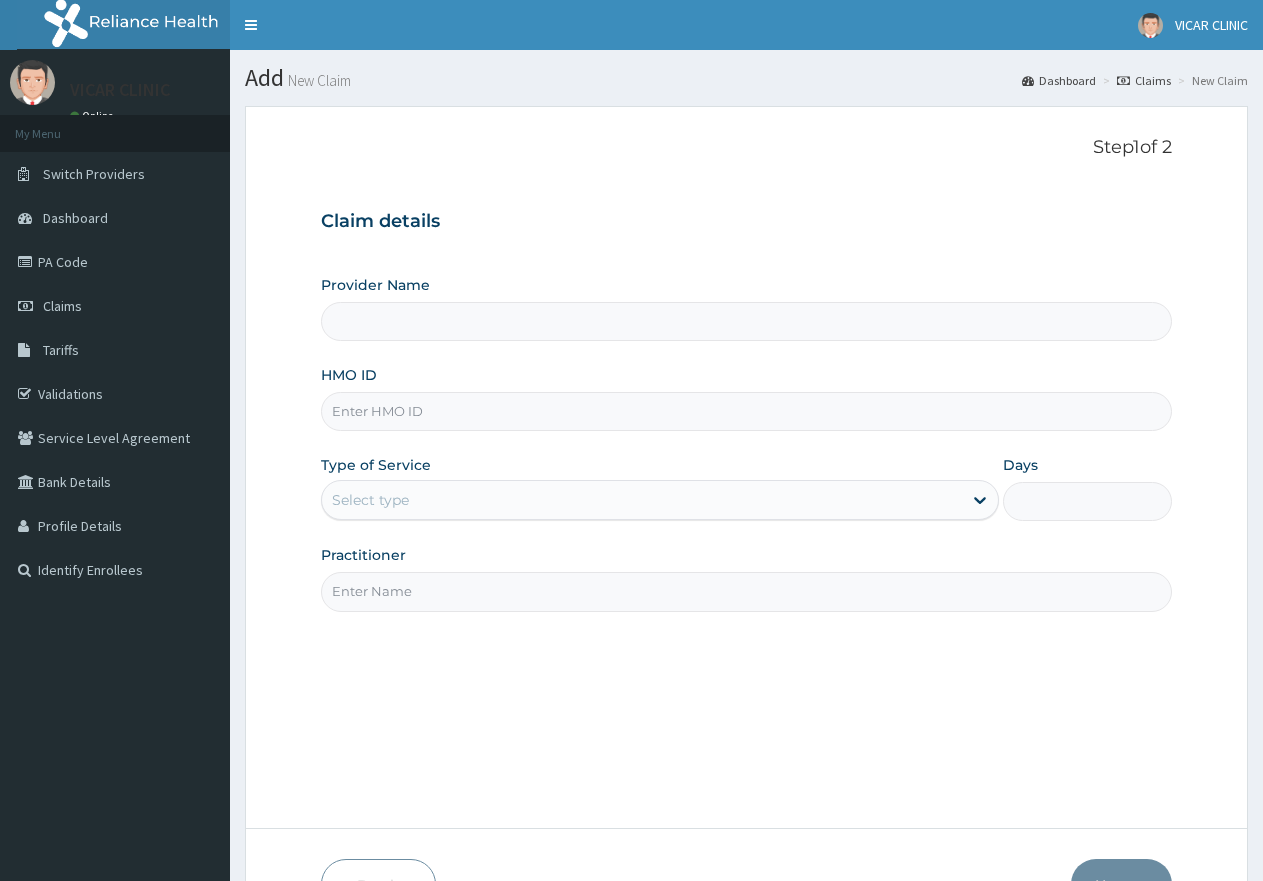 click on "HMO ID" at bounding box center (746, 411) 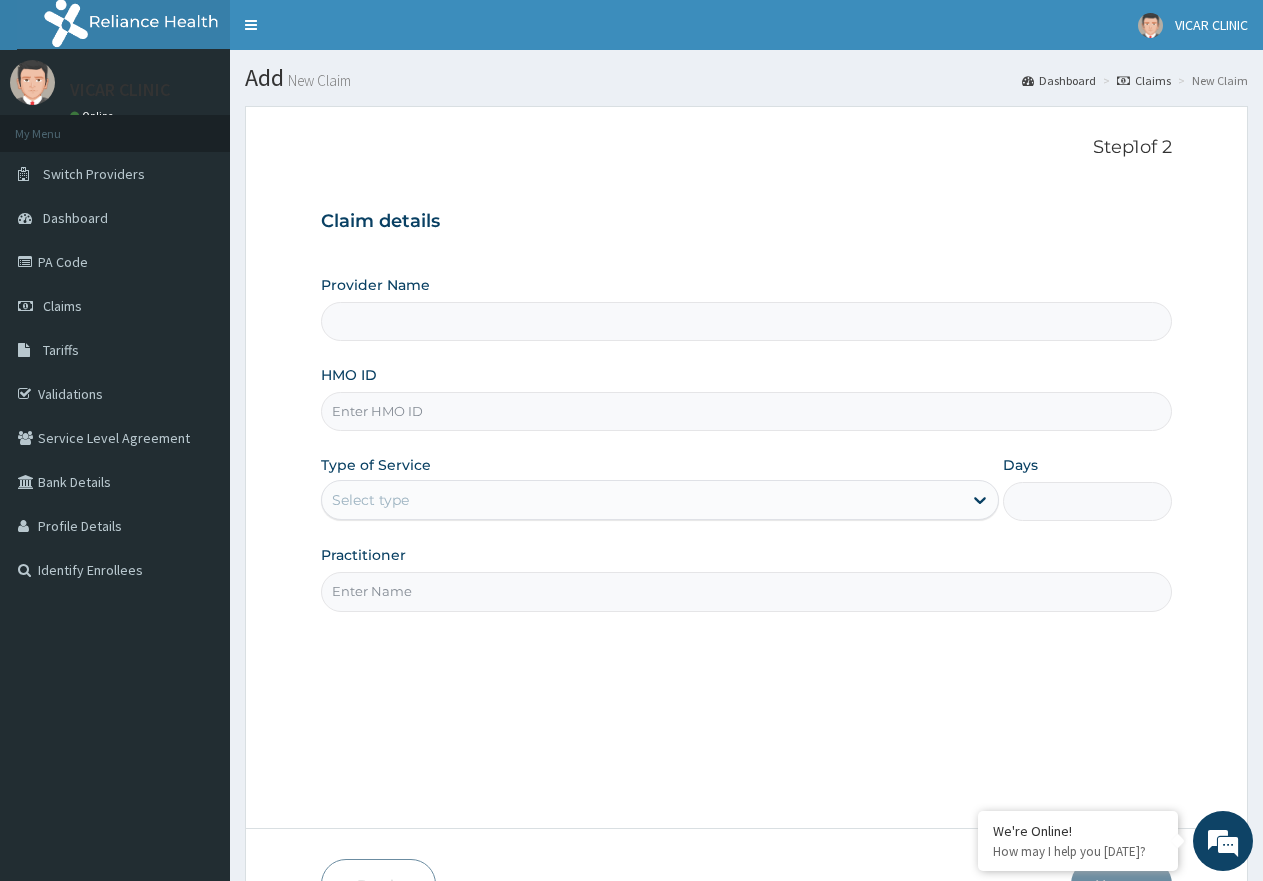type on "VICAR SPECIALIST HOSPITAL" 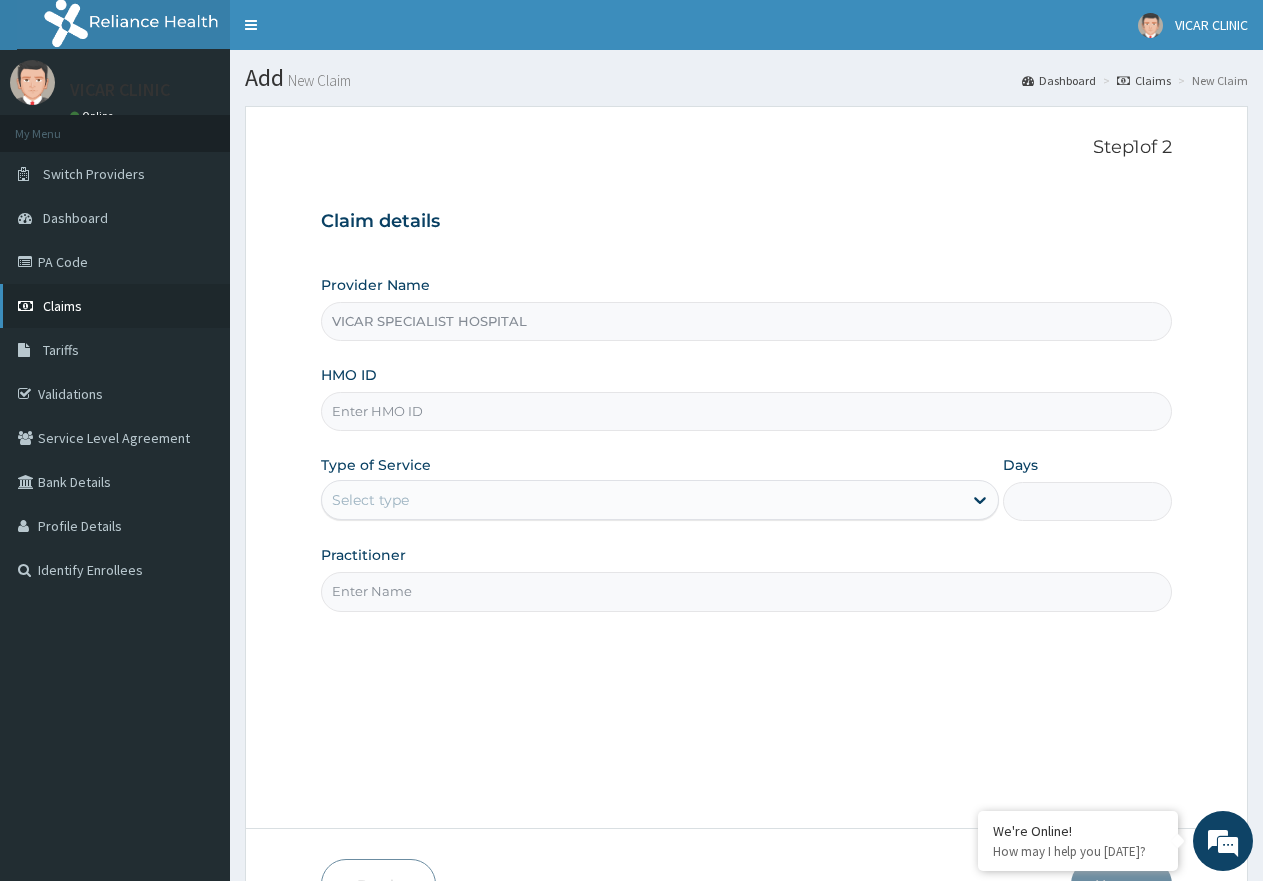 scroll, scrollTop: 0, scrollLeft: 0, axis: both 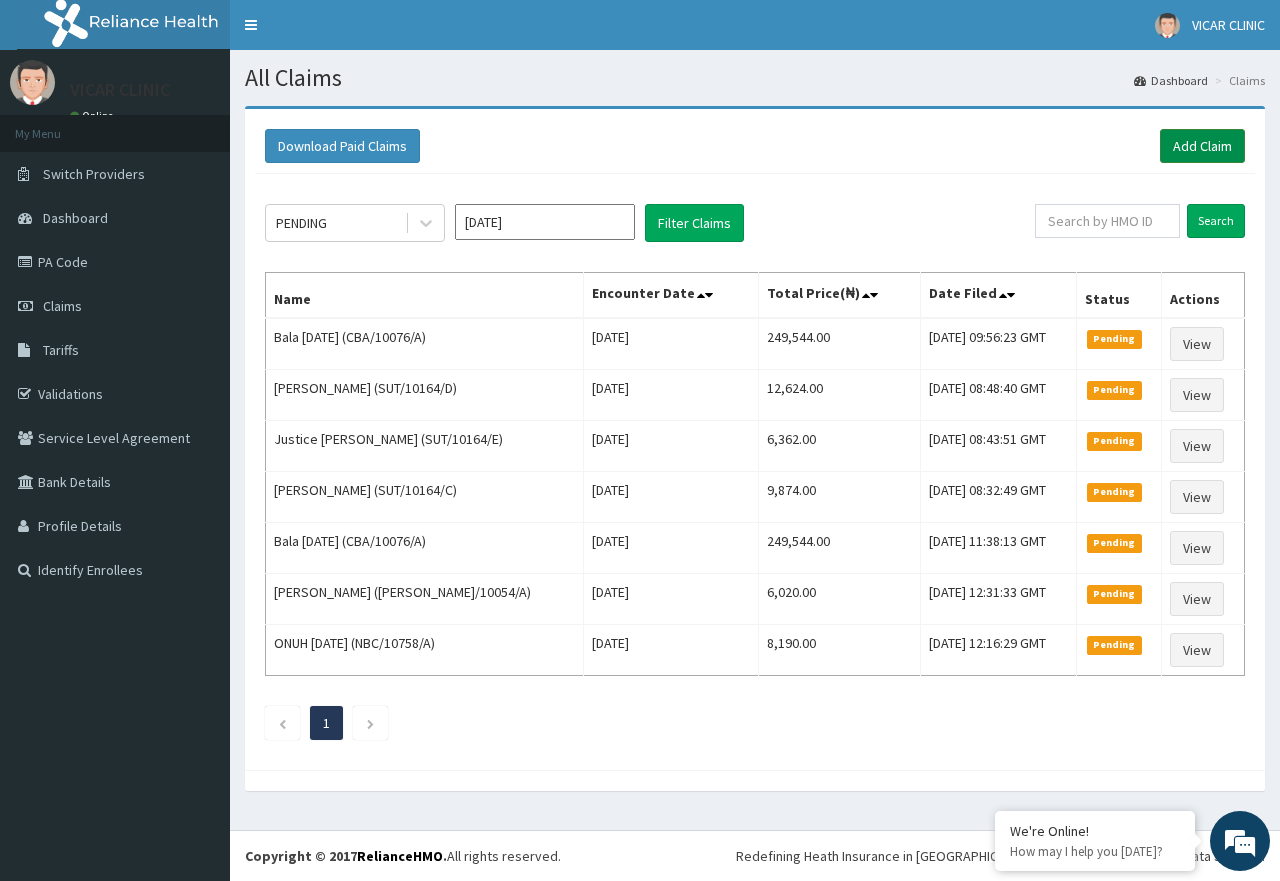 click on "Add Claim" at bounding box center (1202, 146) 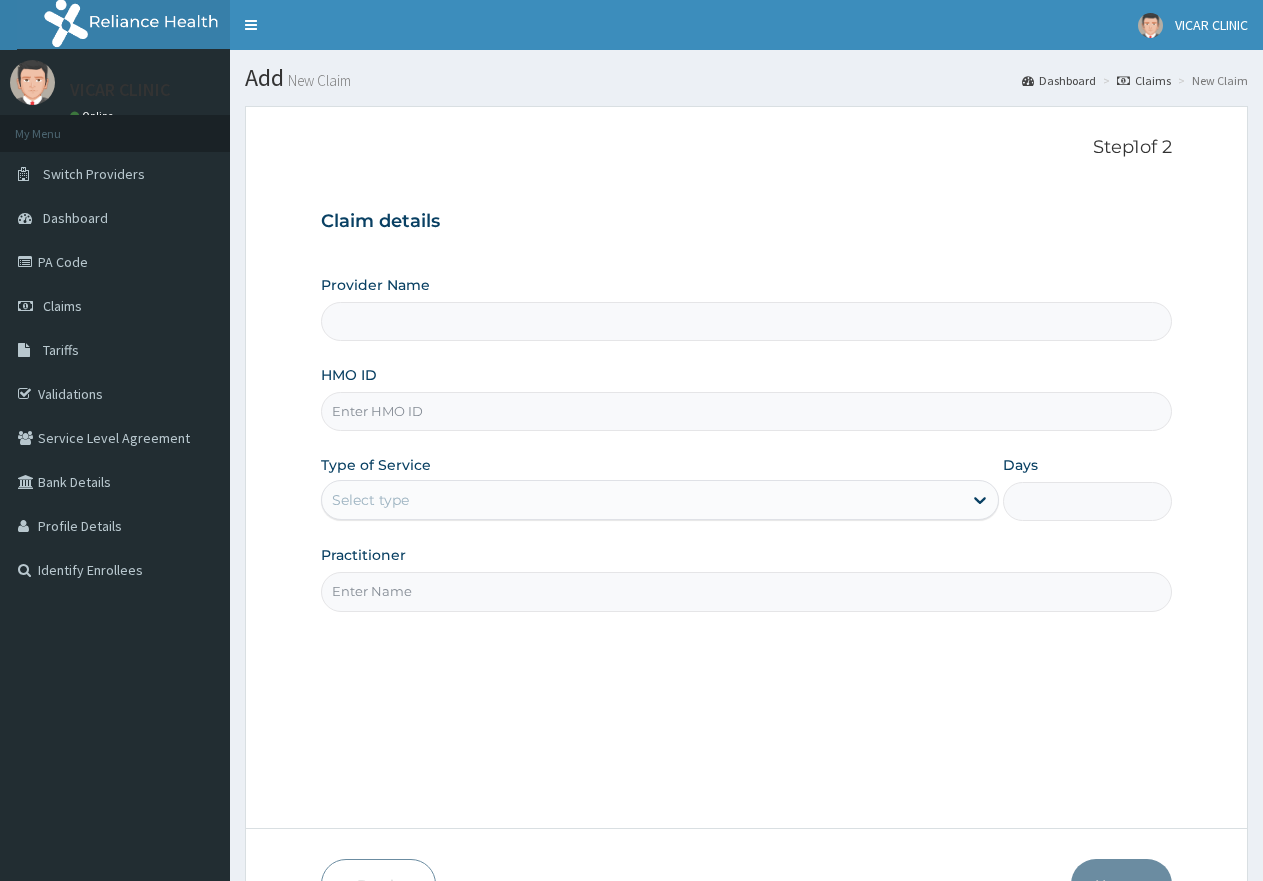 click on "HMO ID" at bounding box center [746, 411] 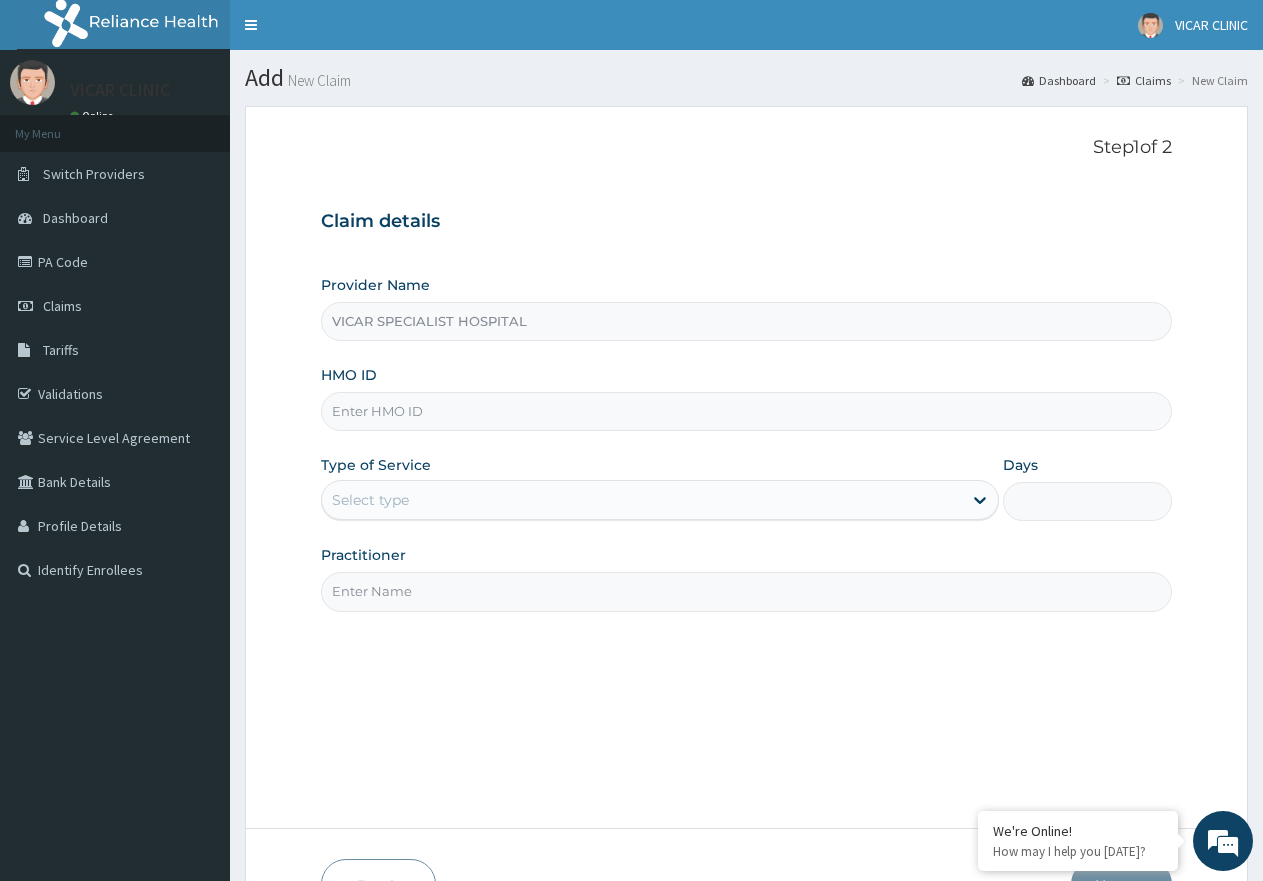 type on "VICAR SPECIALIST HOSPITAL" 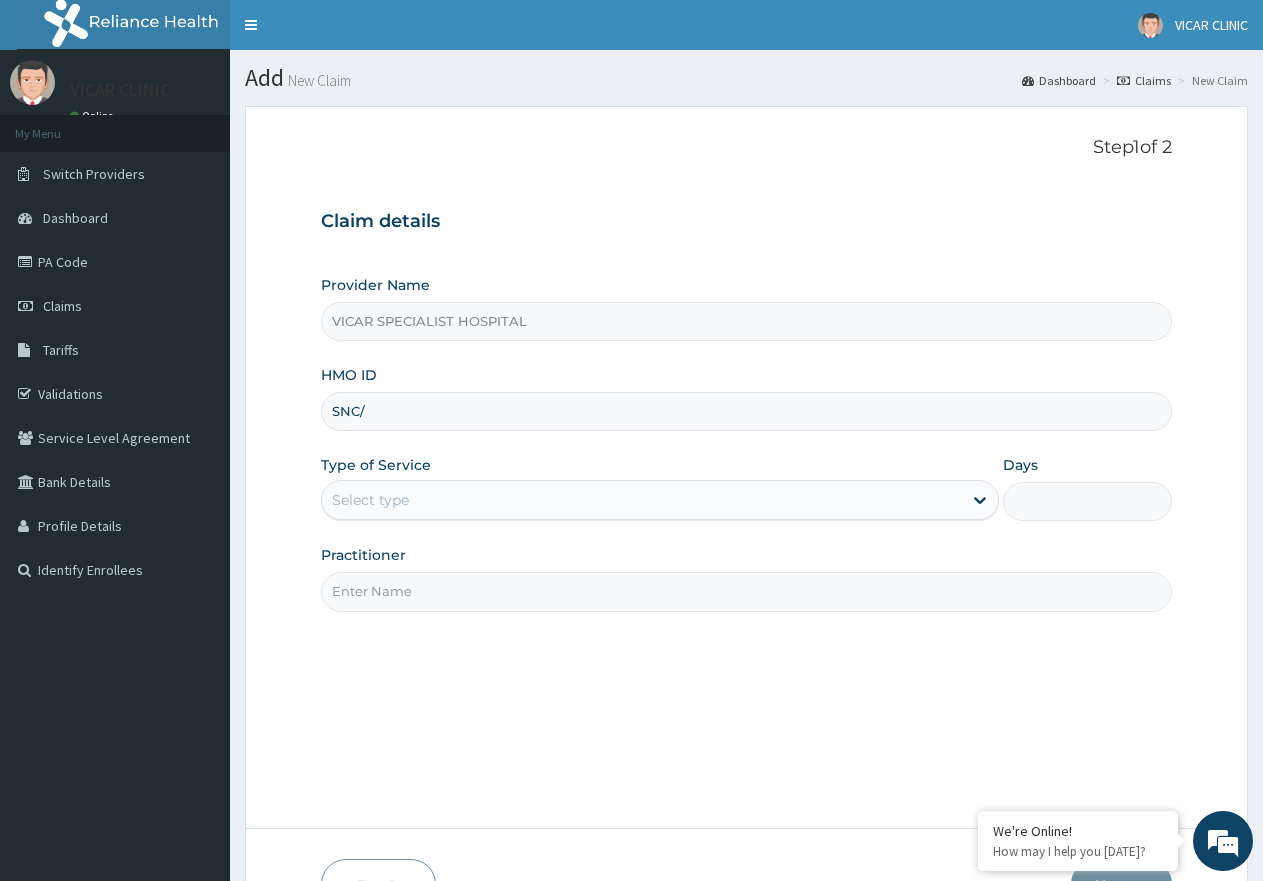 scroll, scrollTop: 0, scrollLeft: 0, axis: both 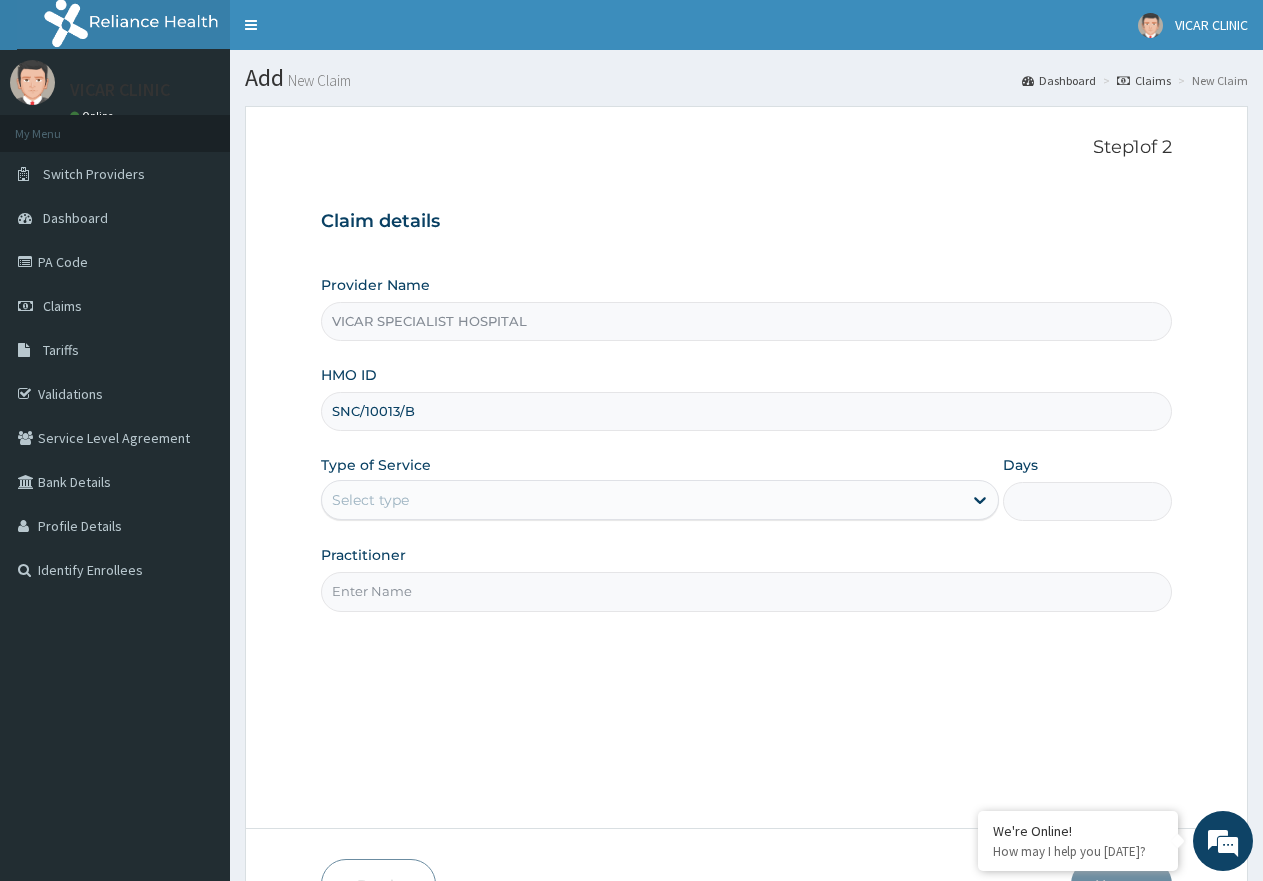 type on "SNC/10013/B" 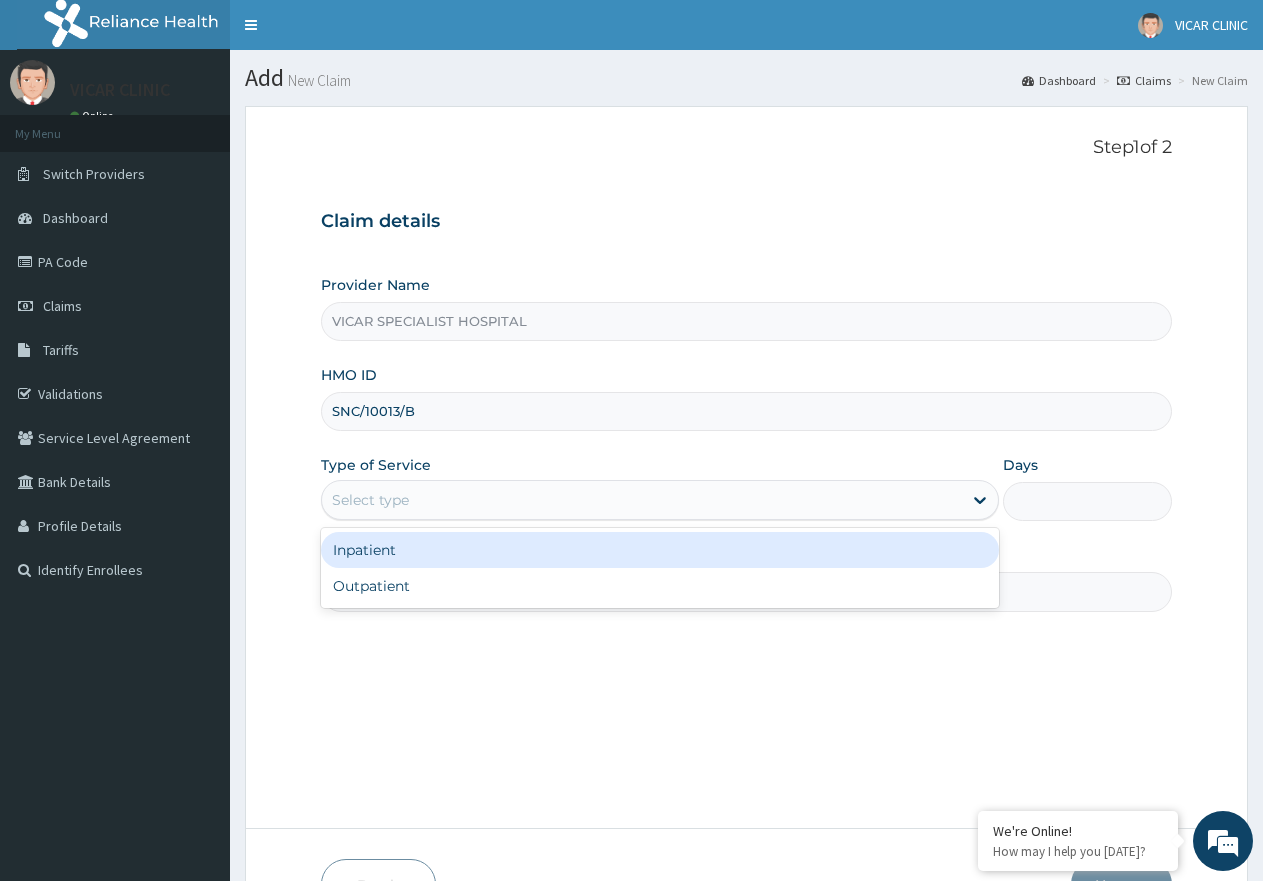 click on "Select type" at bounding box center [641, 500] 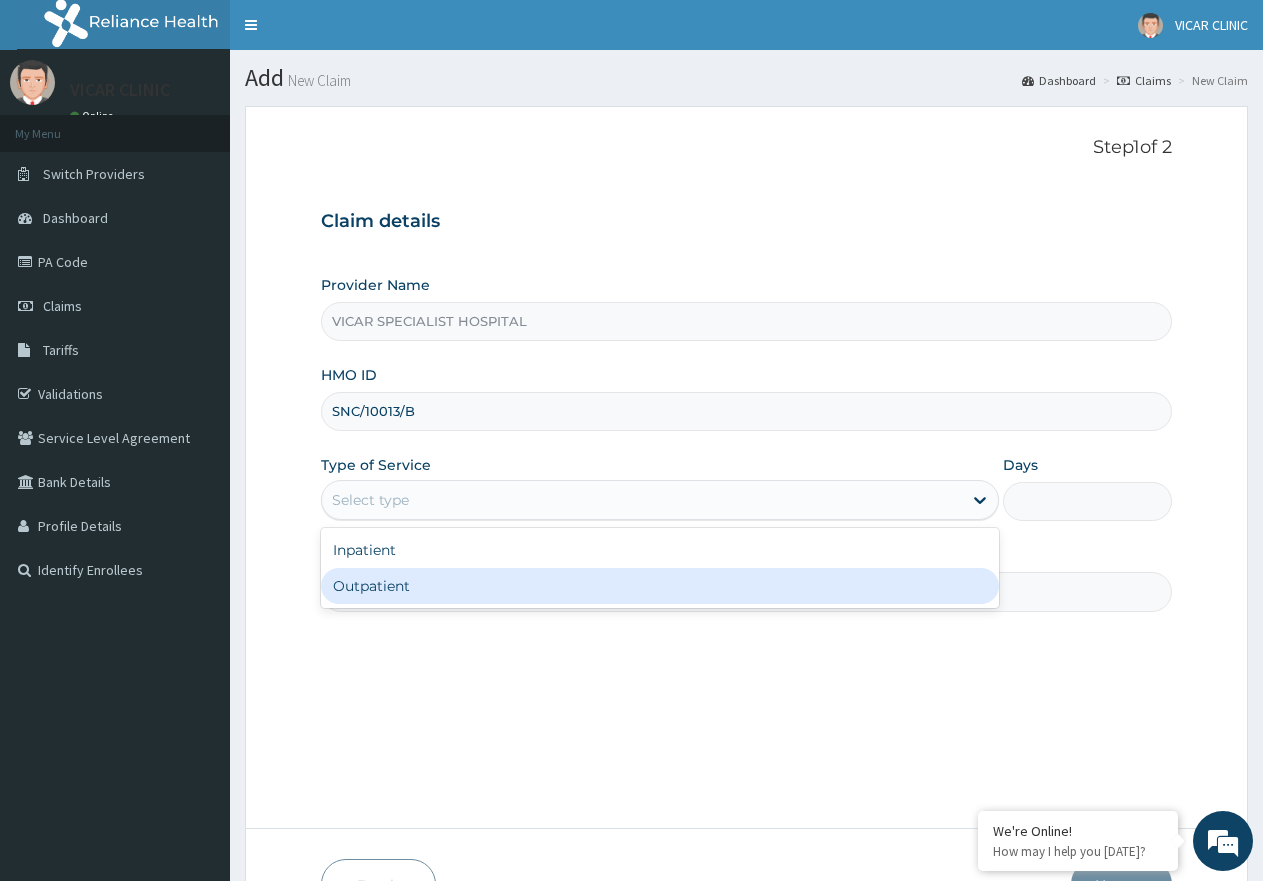 click on "Outpatient" at bounding box center (659, 586) 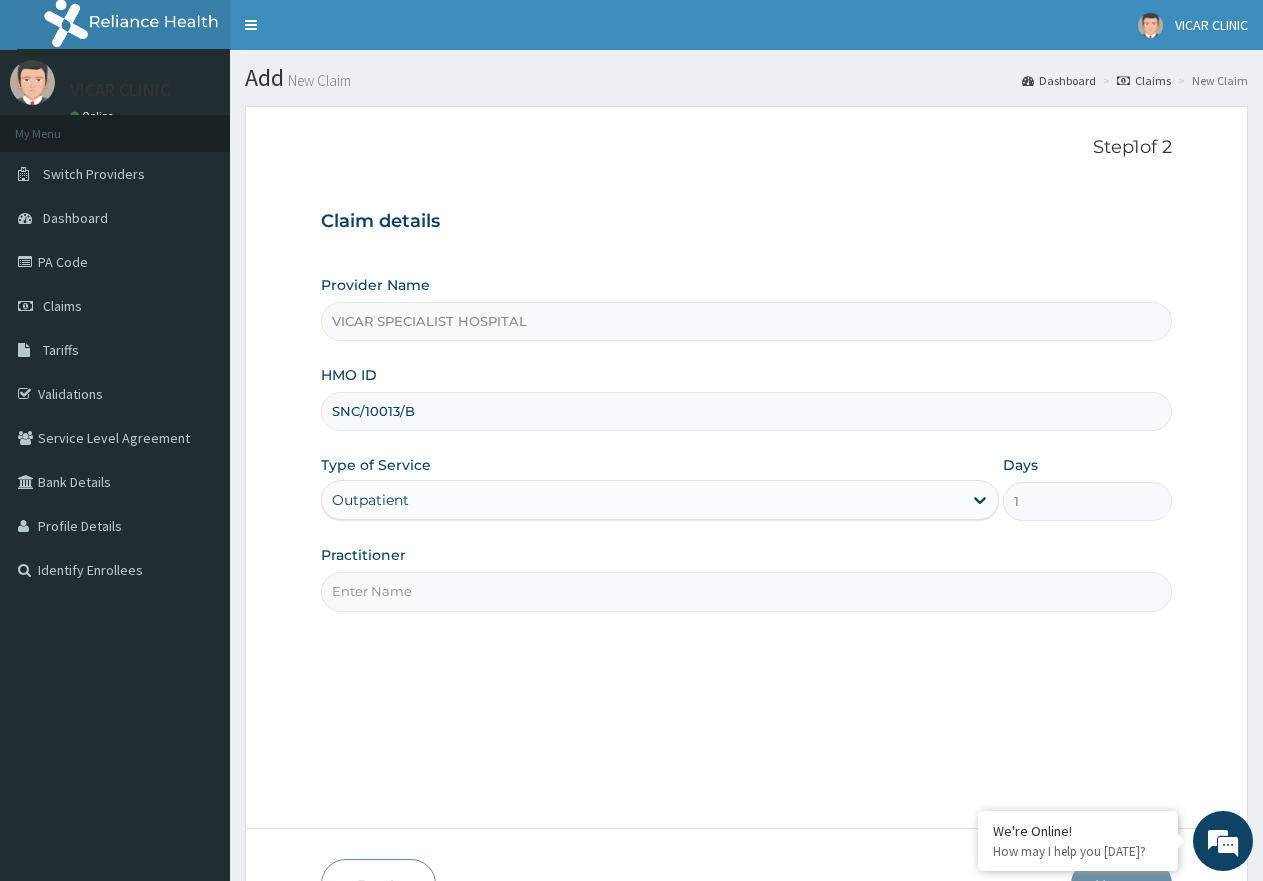 click on "Practitioner" at bounding box center [746, 591] 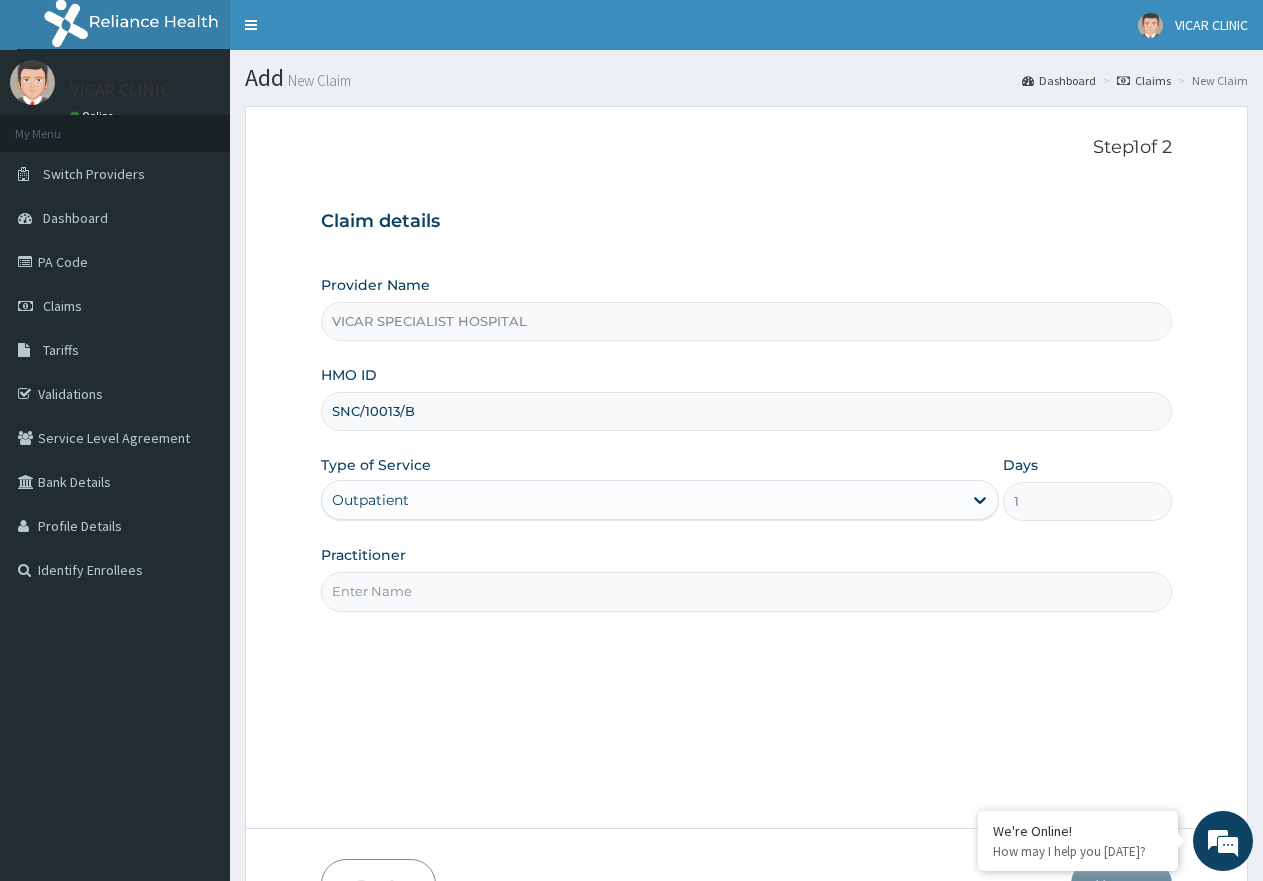 type on "Dr Ideh" 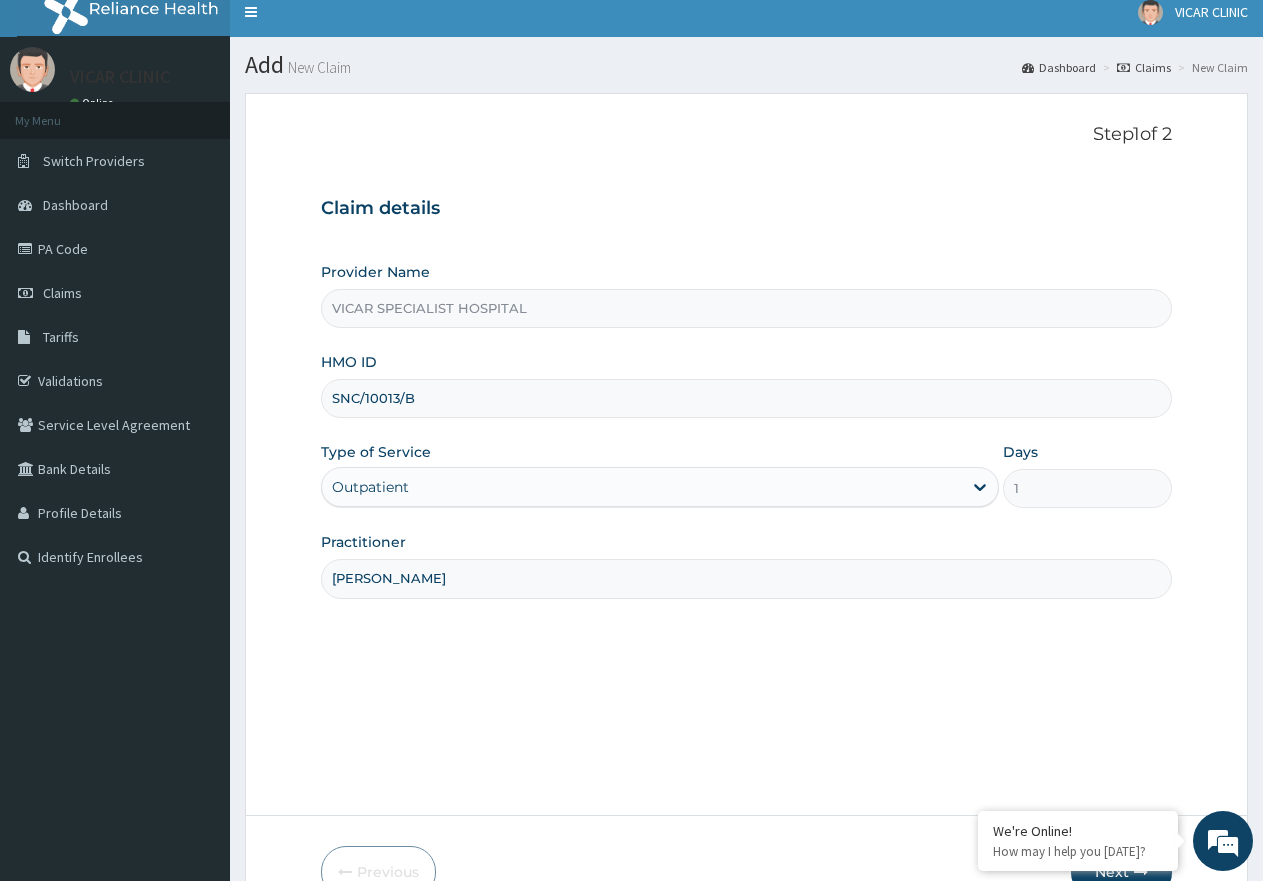 scroll, scrollTop: 127, scrollLeft: 0, axis: vertical 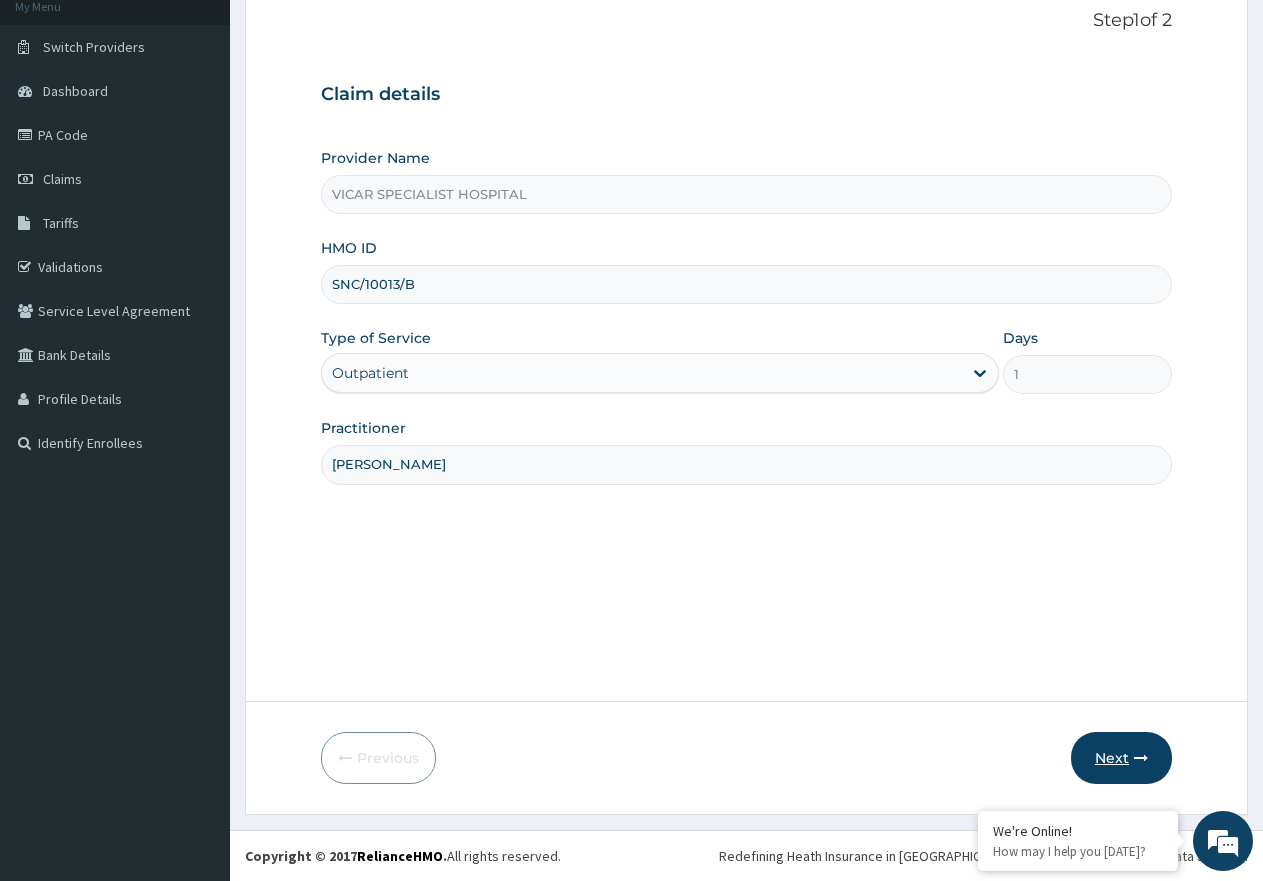 click on "Next" at bounding box center (1121, 758) 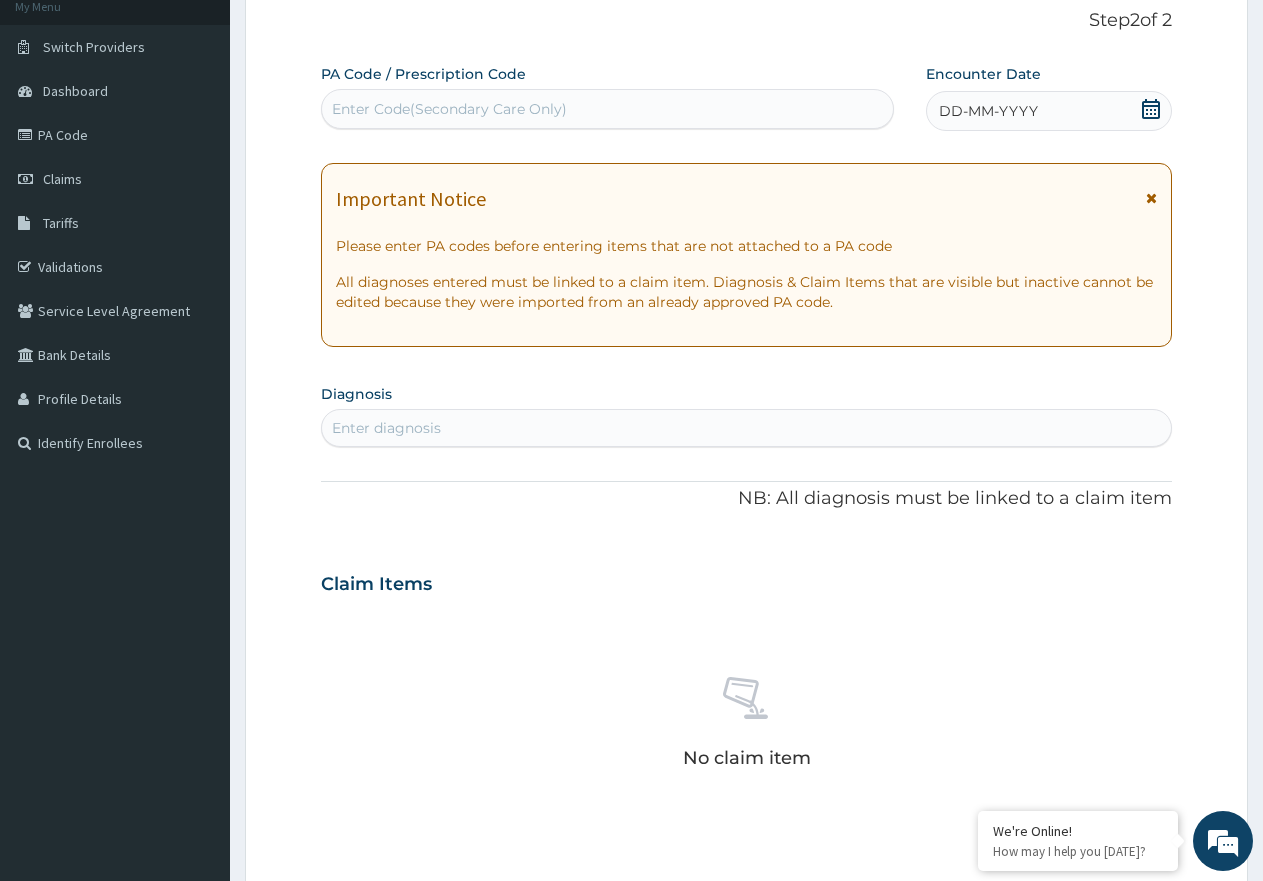 click on "DD-MM-YYYY" at bounding box center [1049, 111] 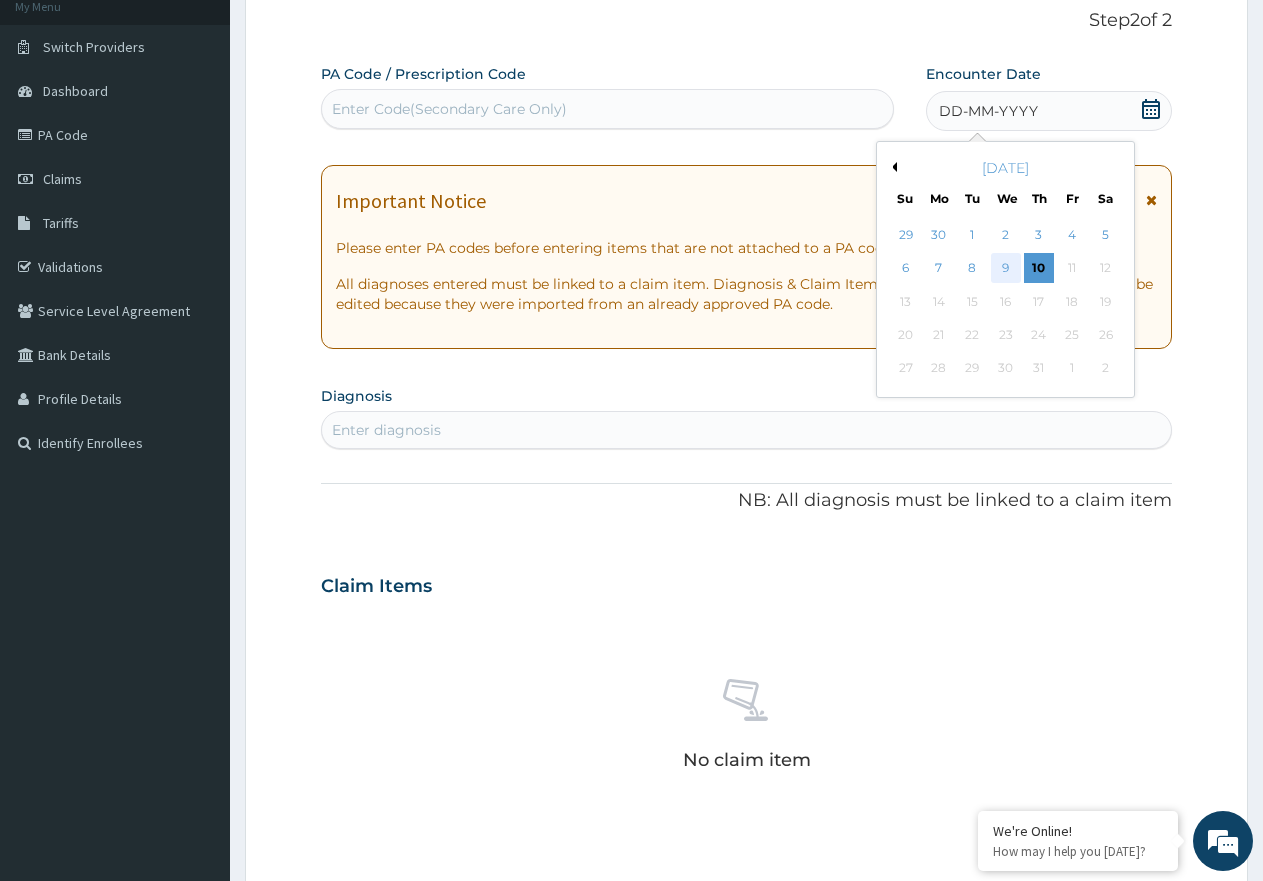 click on "9" at bounding box center (1006, 269) 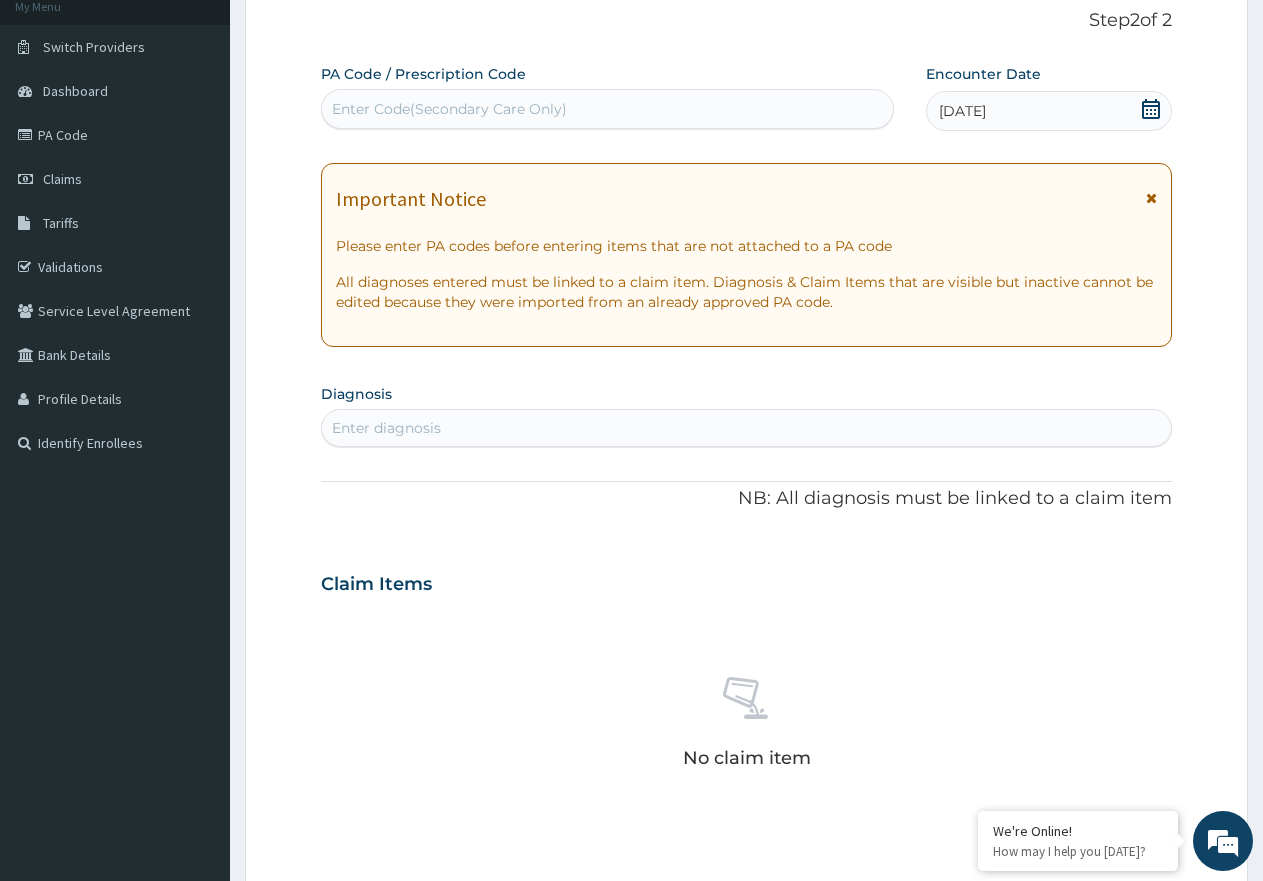 click on "Enter diagnosis" at bounding box center (746, 428) 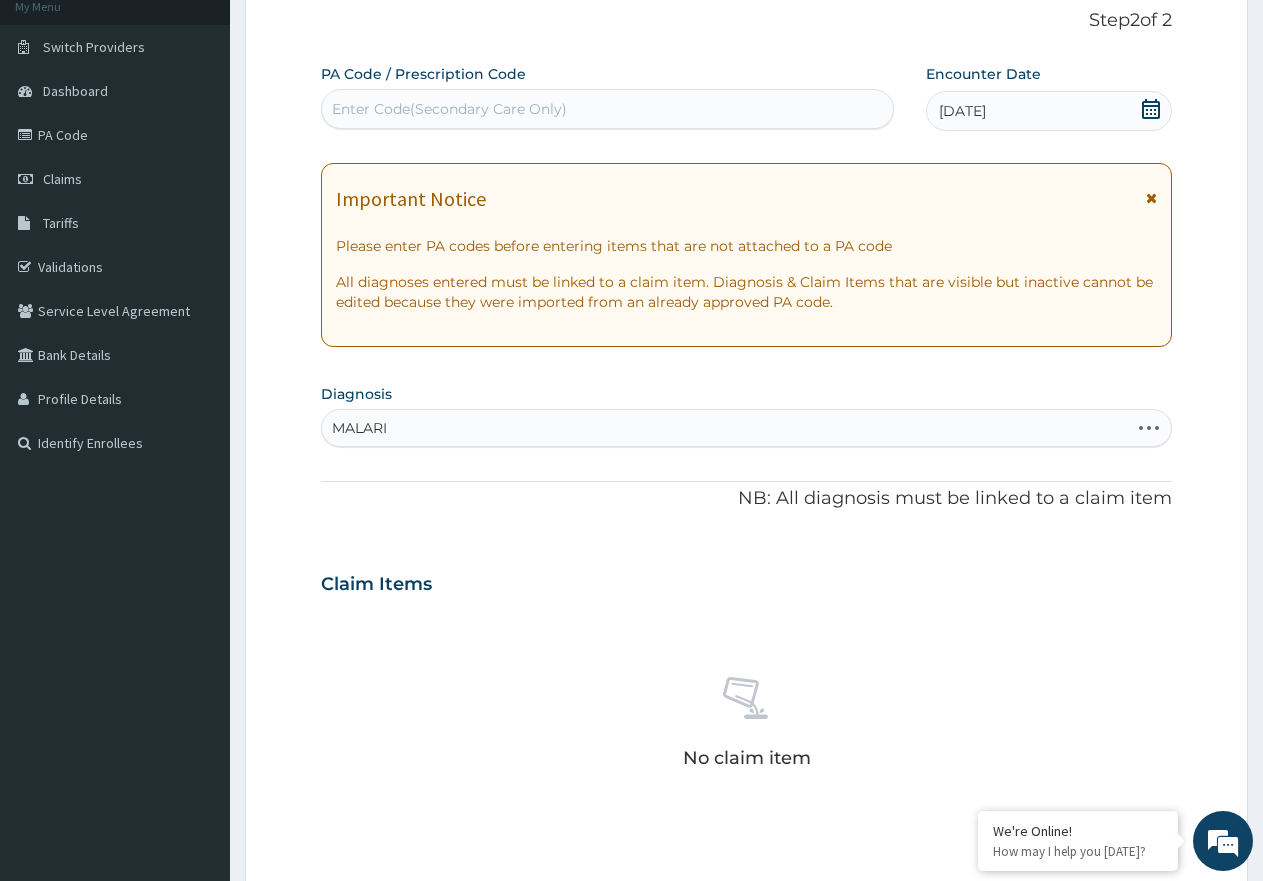 type on "MALARIA" 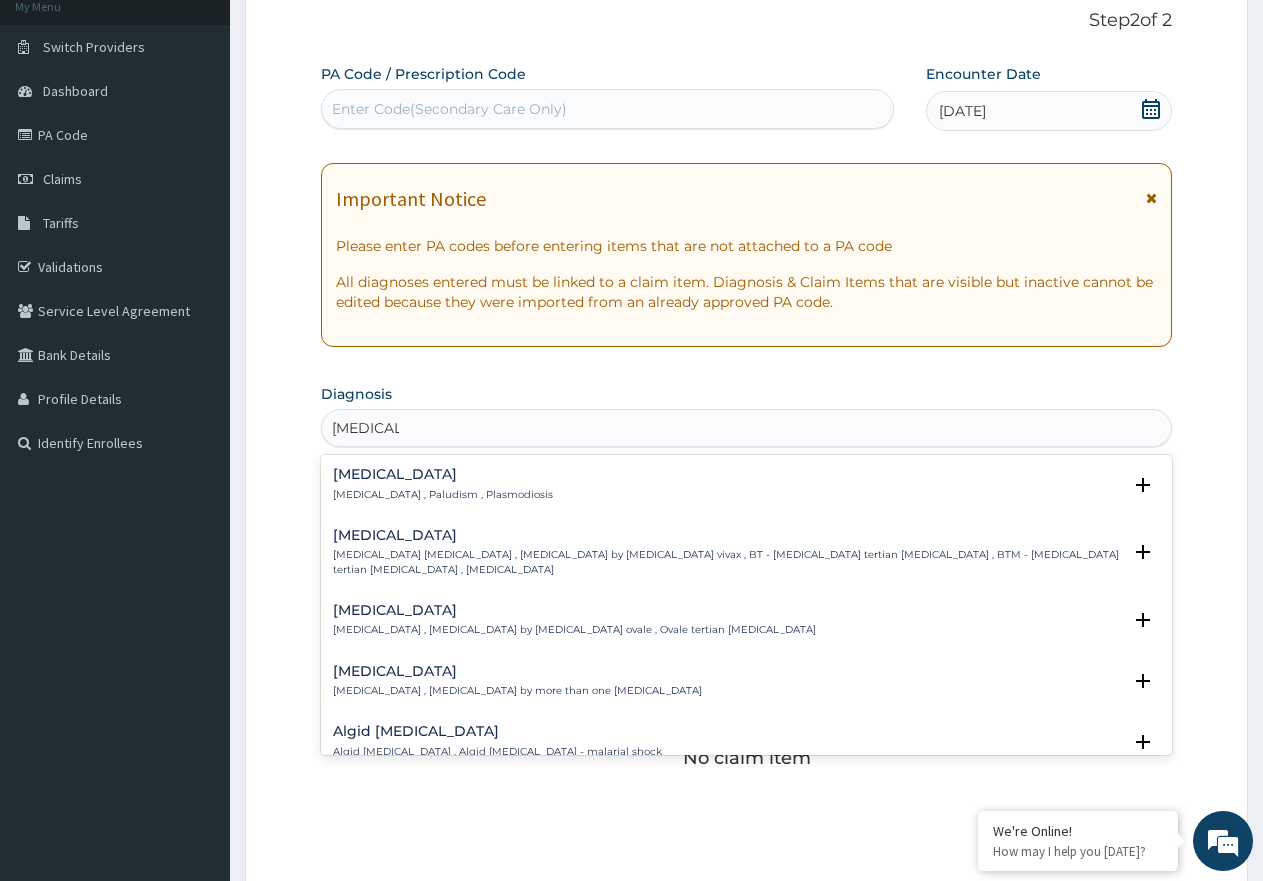 click on "Malaria" at bounding box center (443, 474) 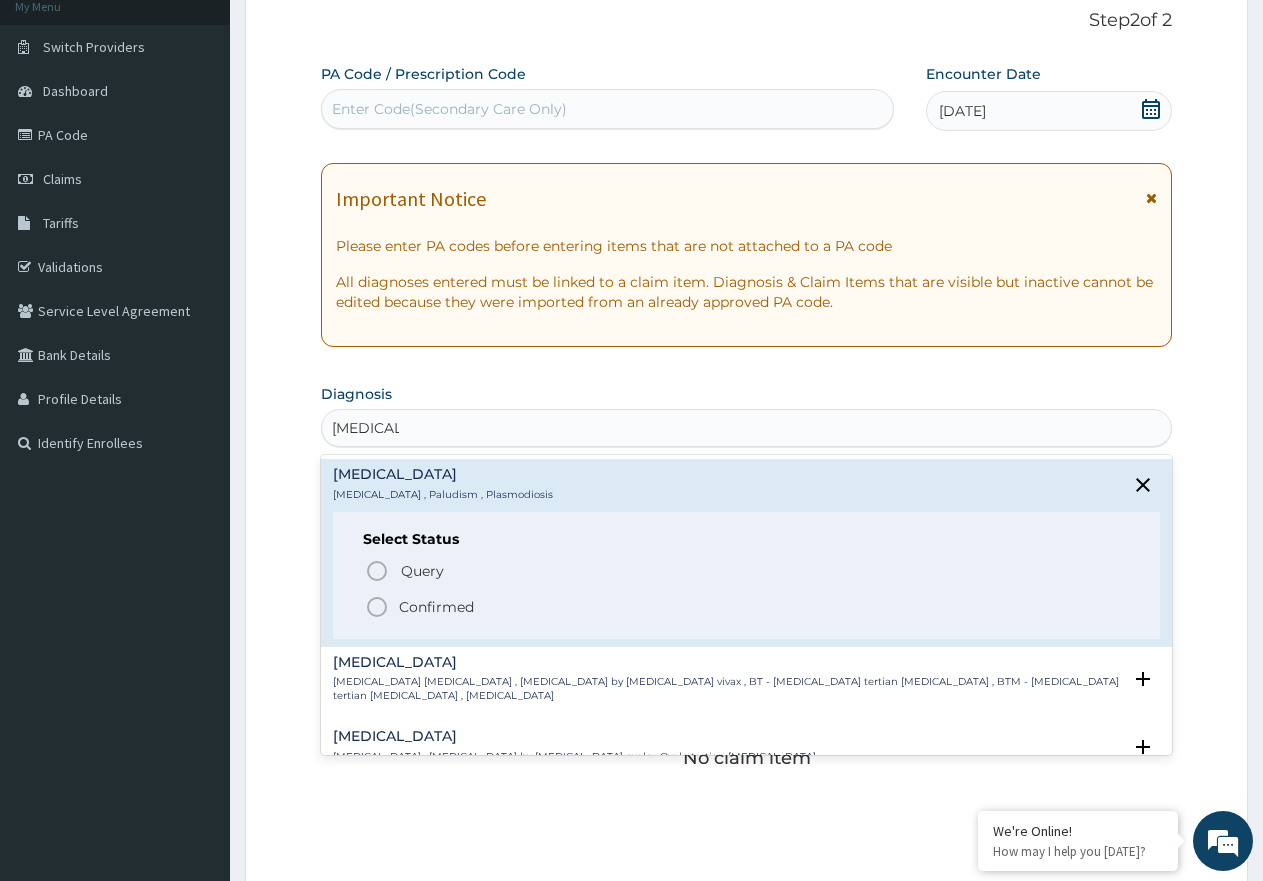 click 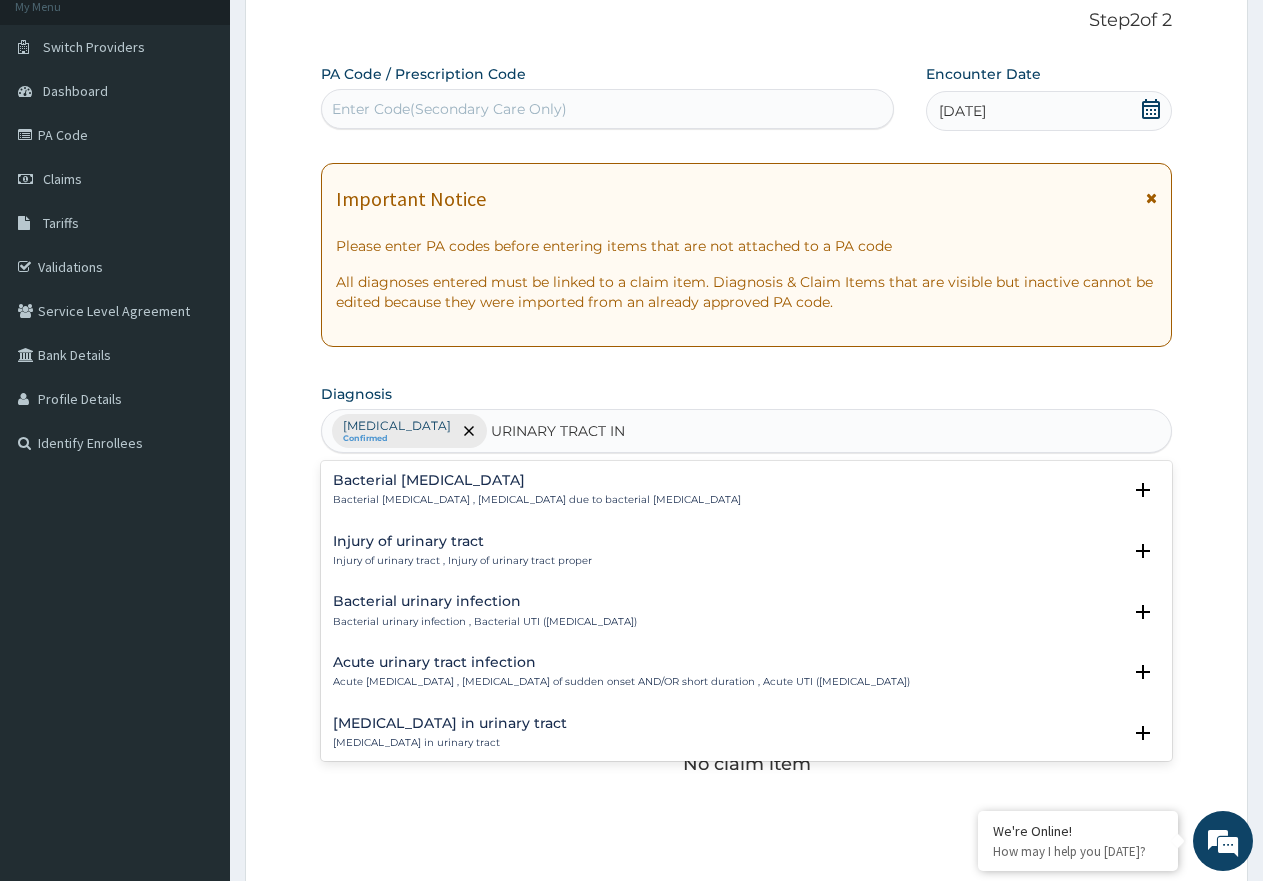type on "URINARY TRACT INF" 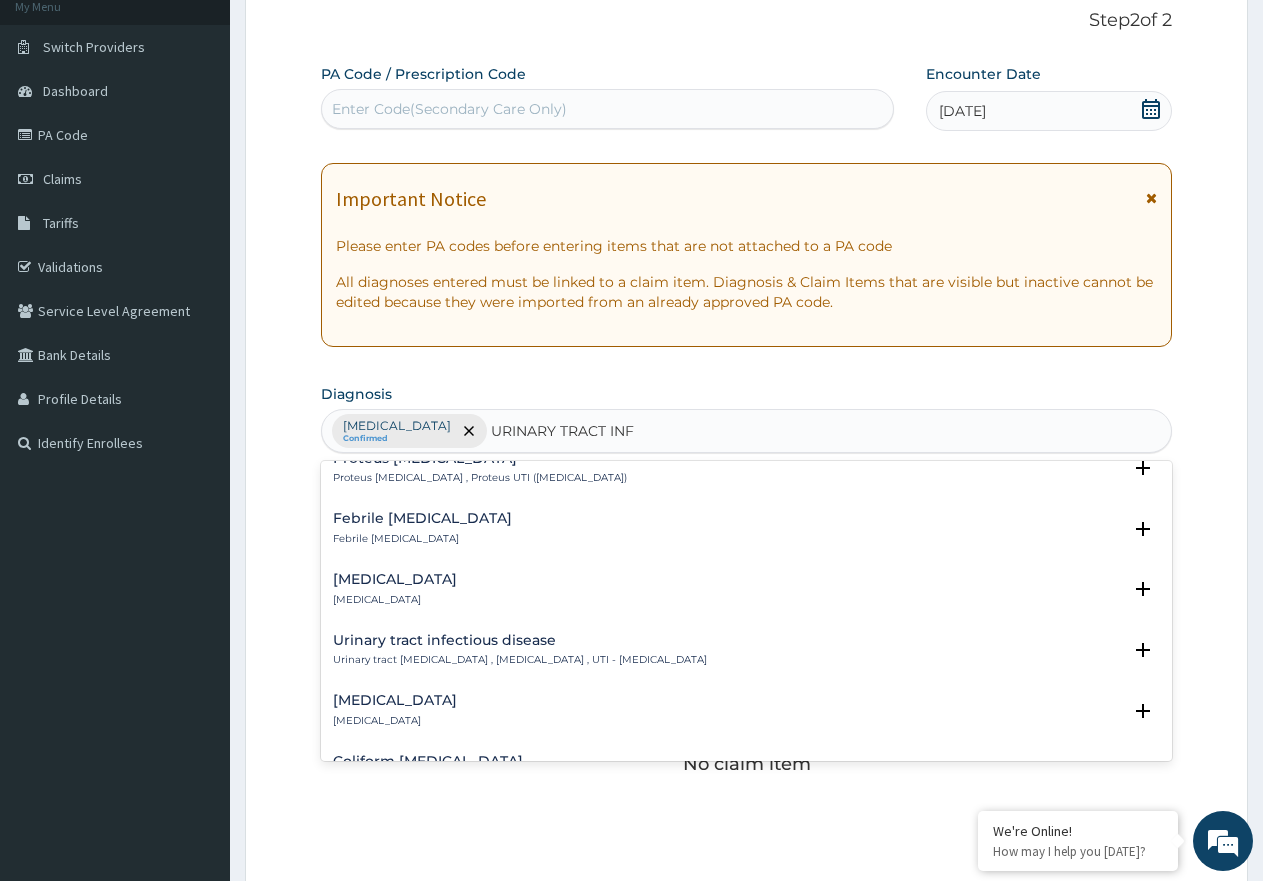 scroll, scrollTop: 300, scrollLeft: 0, axis: vertical 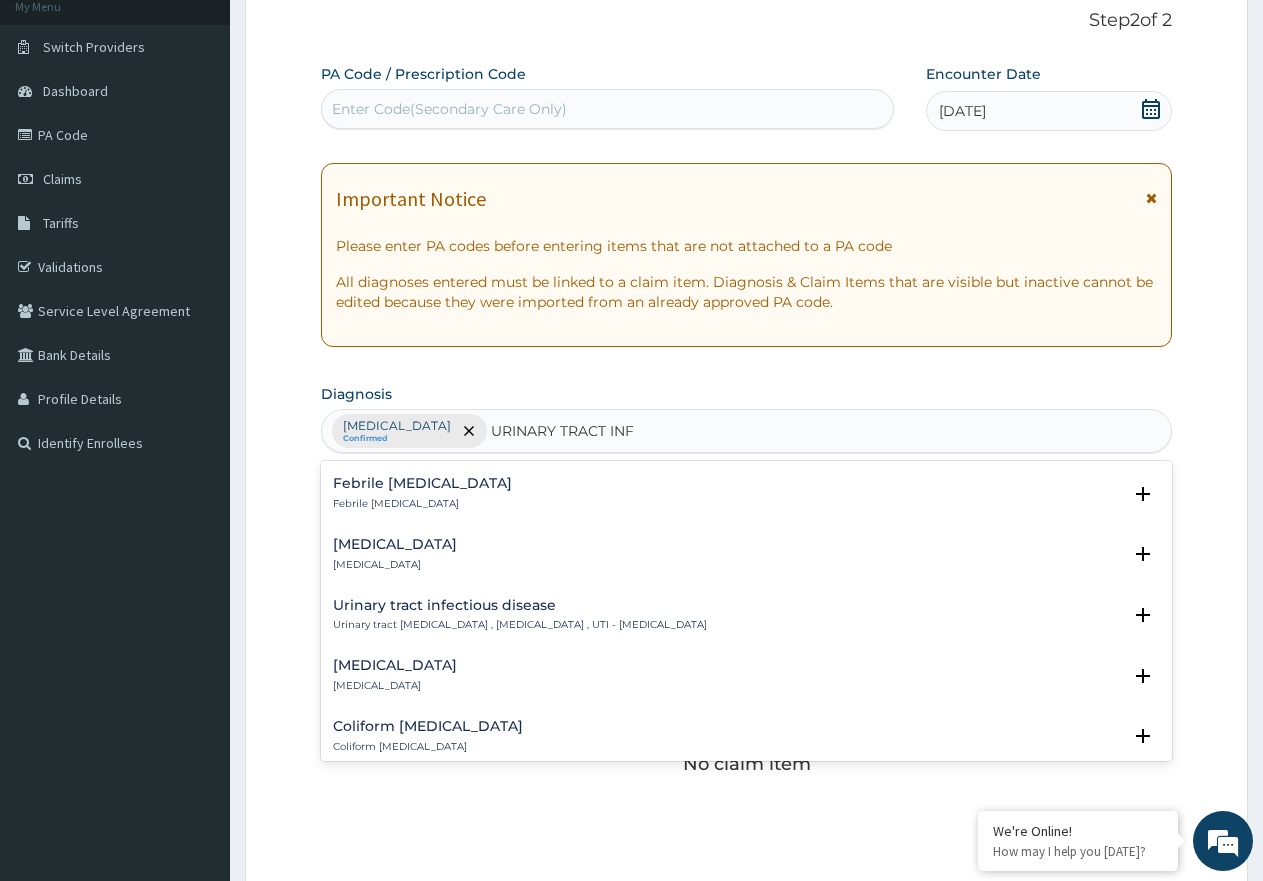 click on "Urinary tract infectious disease" at bounding box center [520, 605] 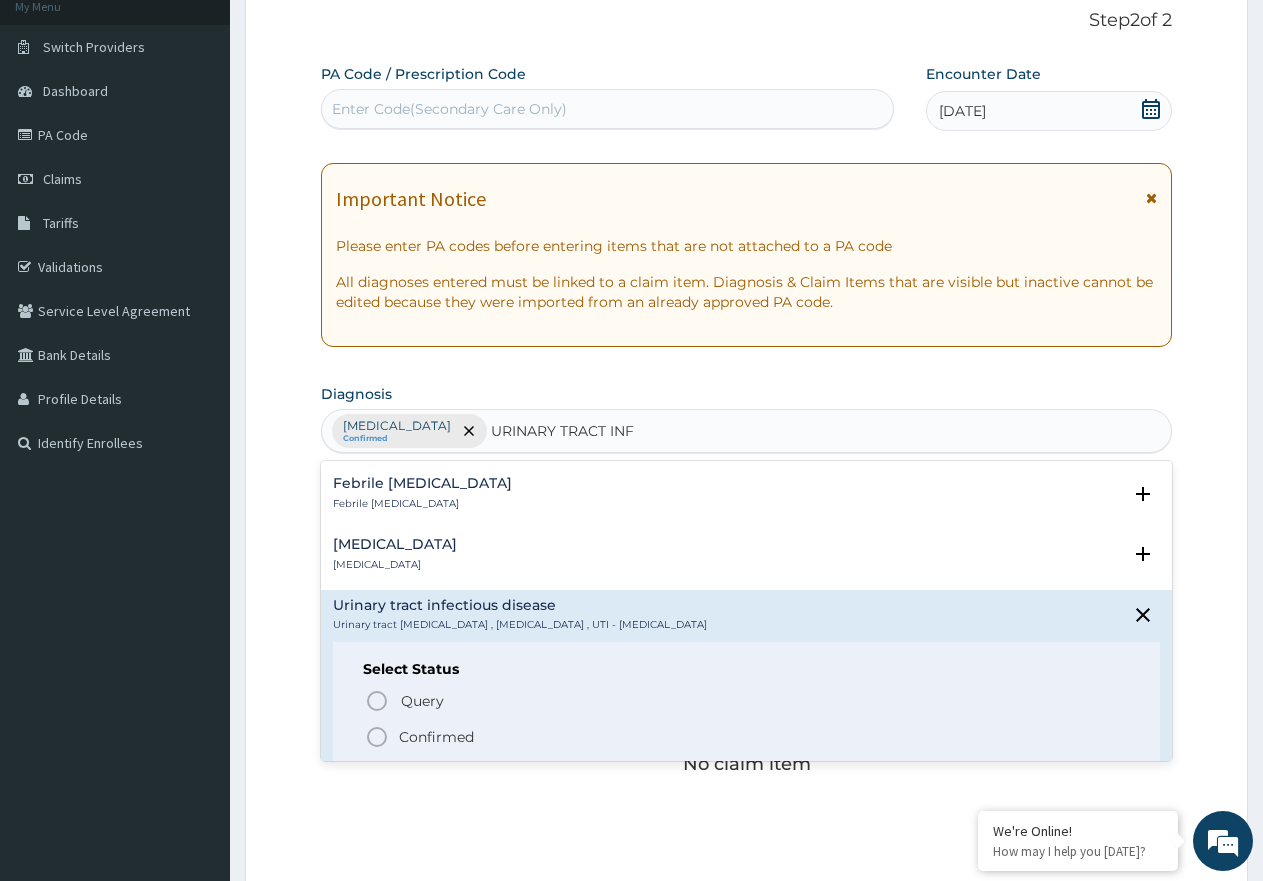 click on "Confirmed" at bounding box center (436, 737) 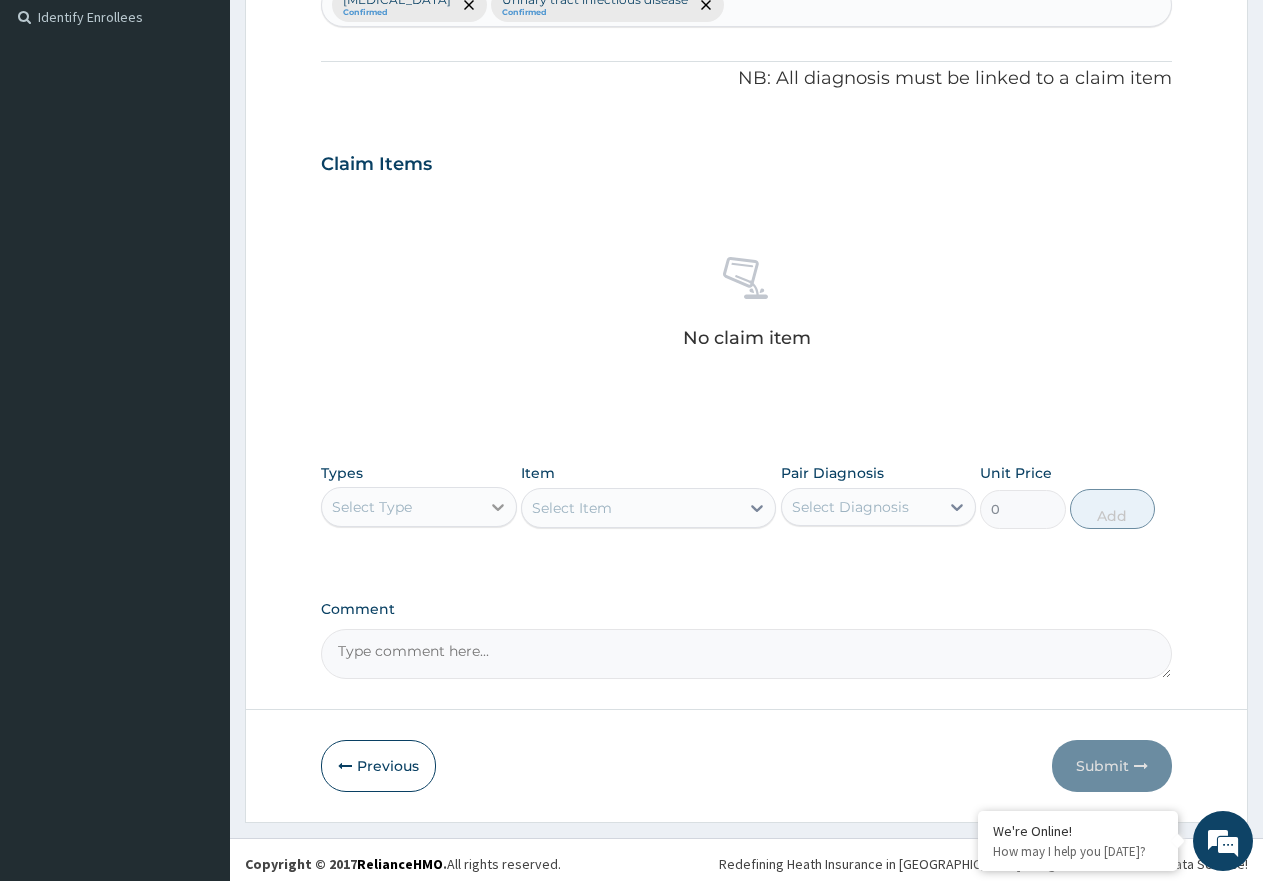 scroll, scrollTop: 561, scrollLeft: 0, axis: vertical 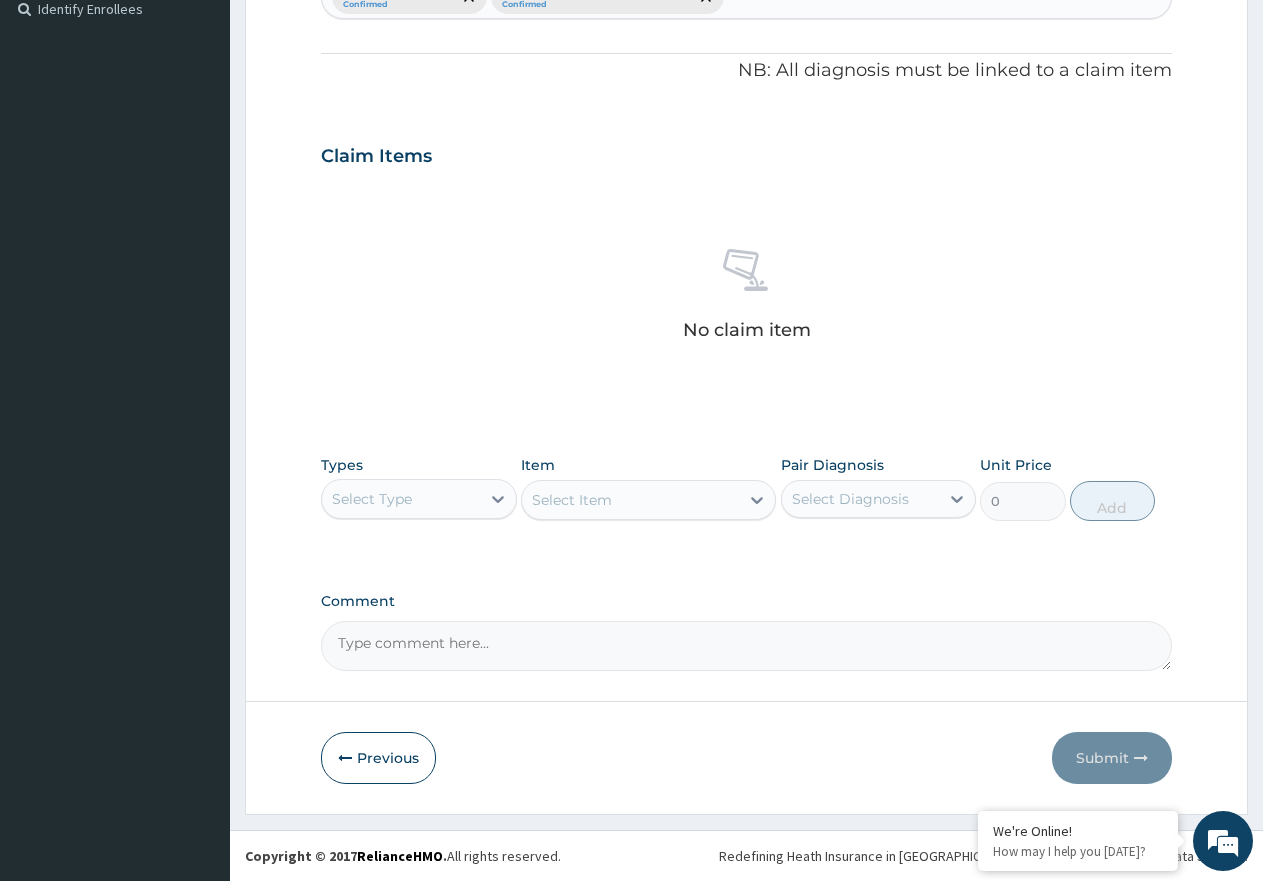click on "Types Select Type Item Select Item Pair Diagnosis Select Diagnosis Unit Price 0 Add" at bounding box center [746, 488] 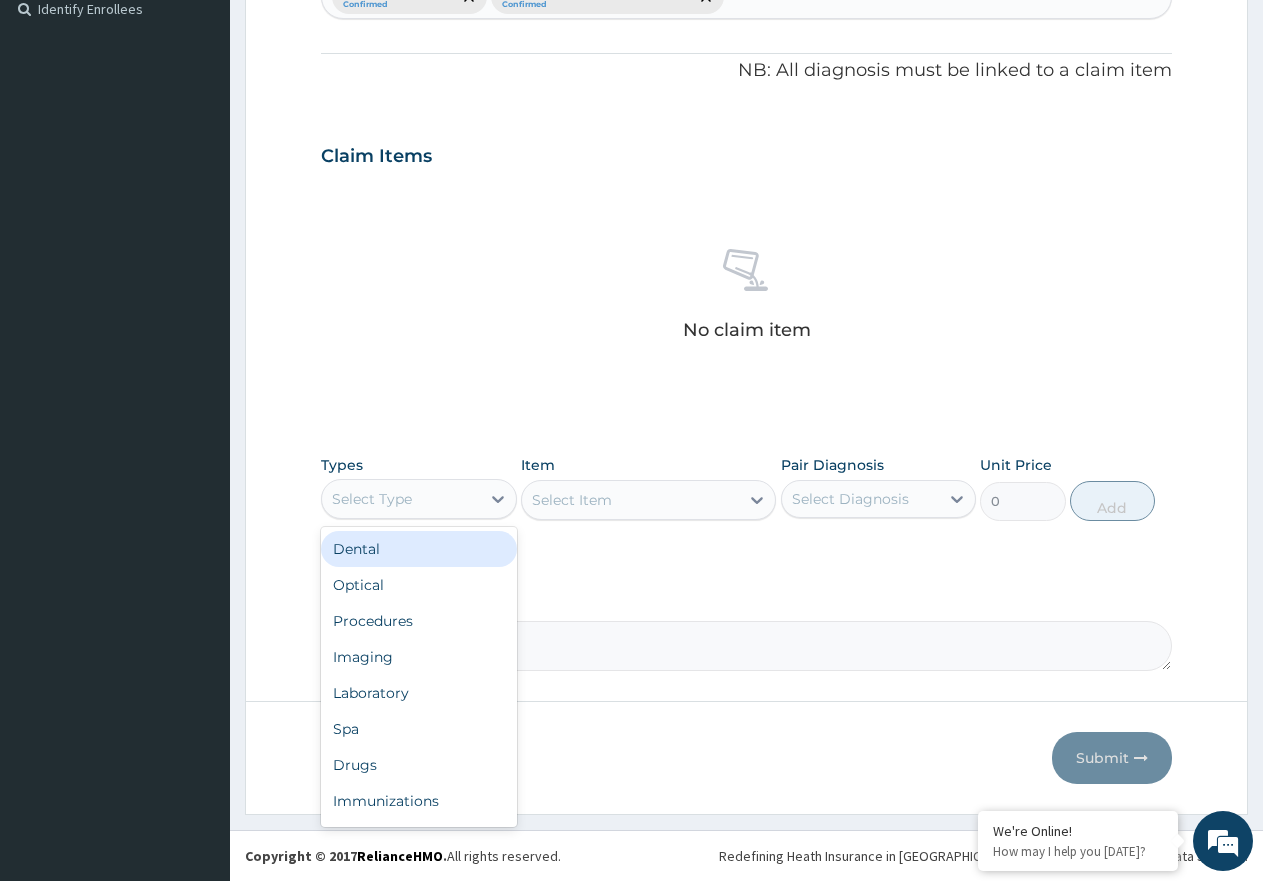 click on "Select Type" at bounding box center [372, 499] 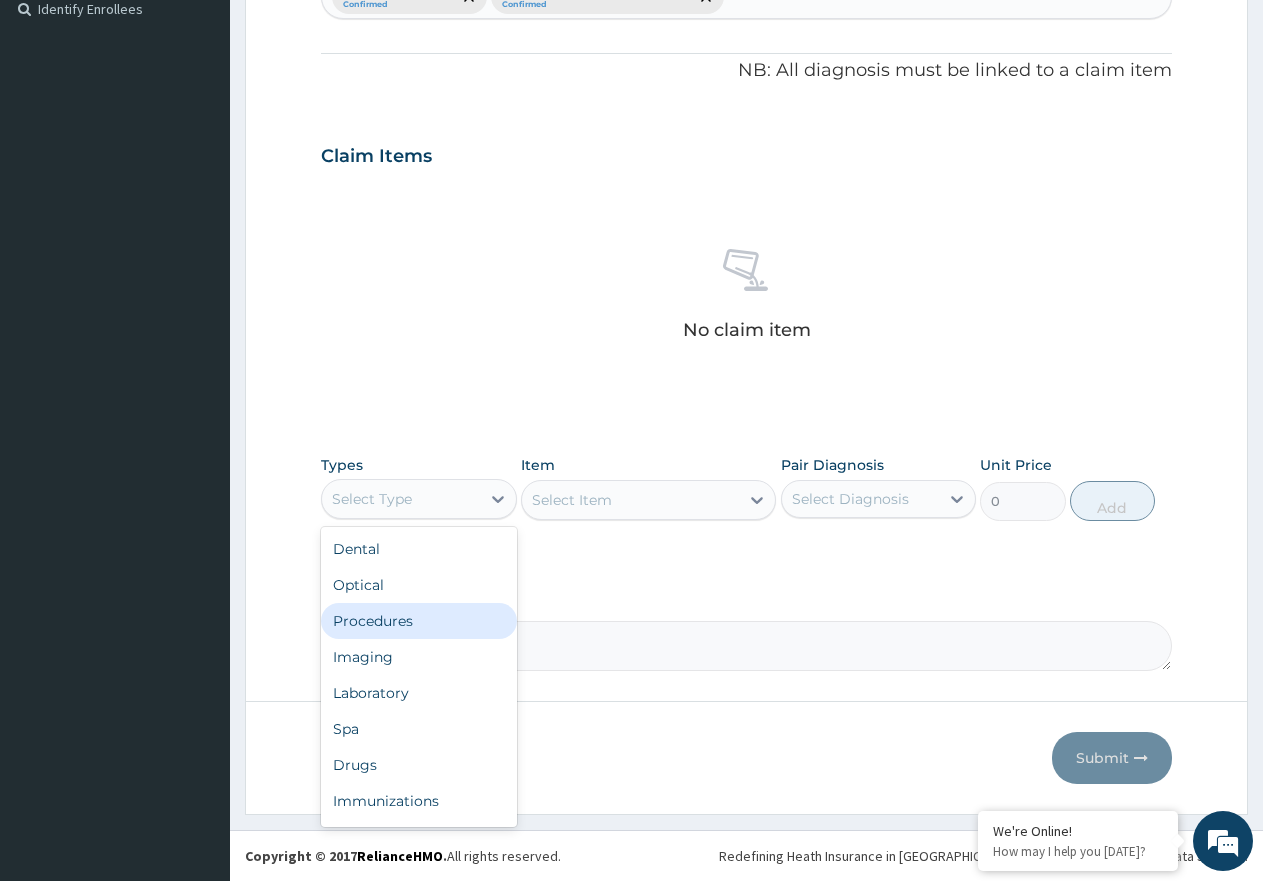 click on "Procedures" at bounding box center (419, 621) 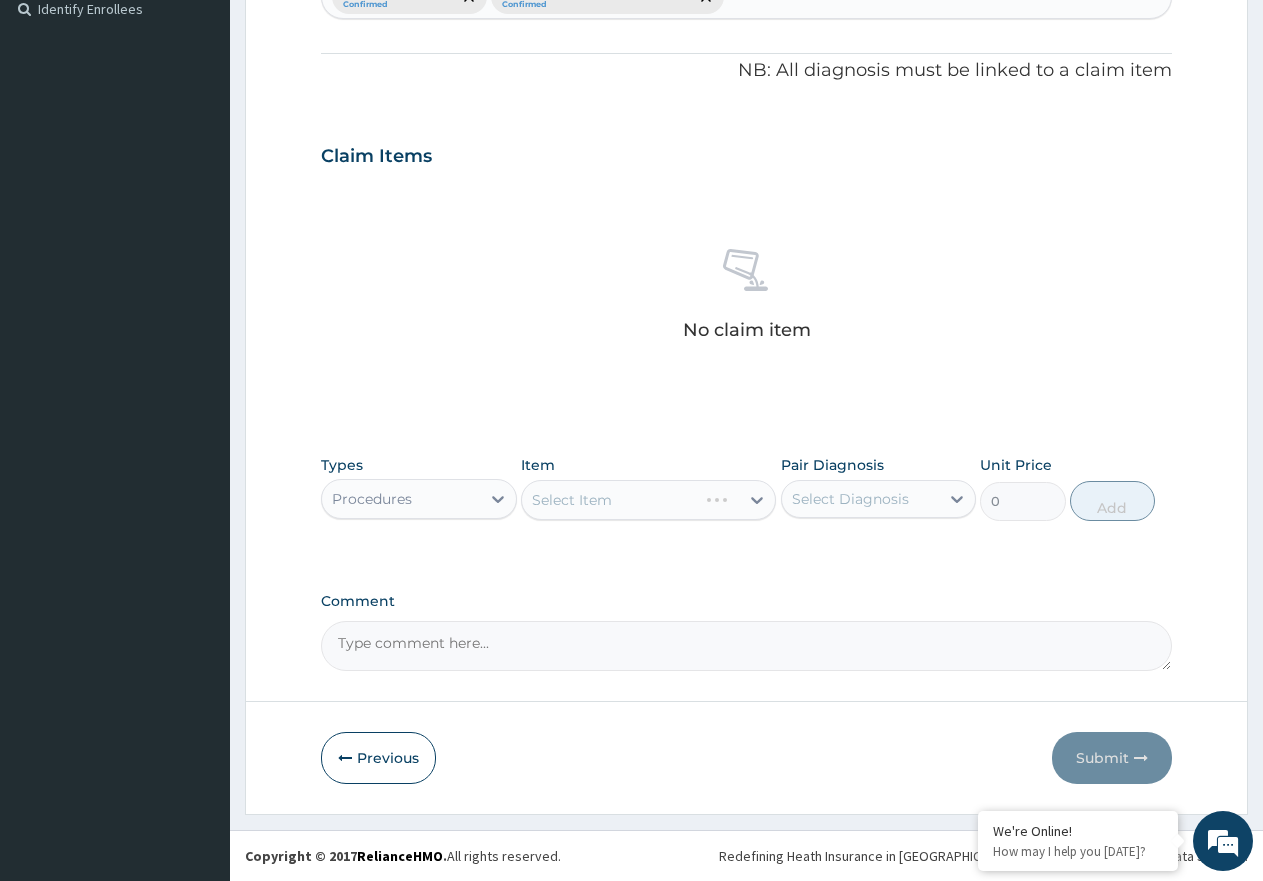 click on "Select Item" at bounding box center (648, 500) 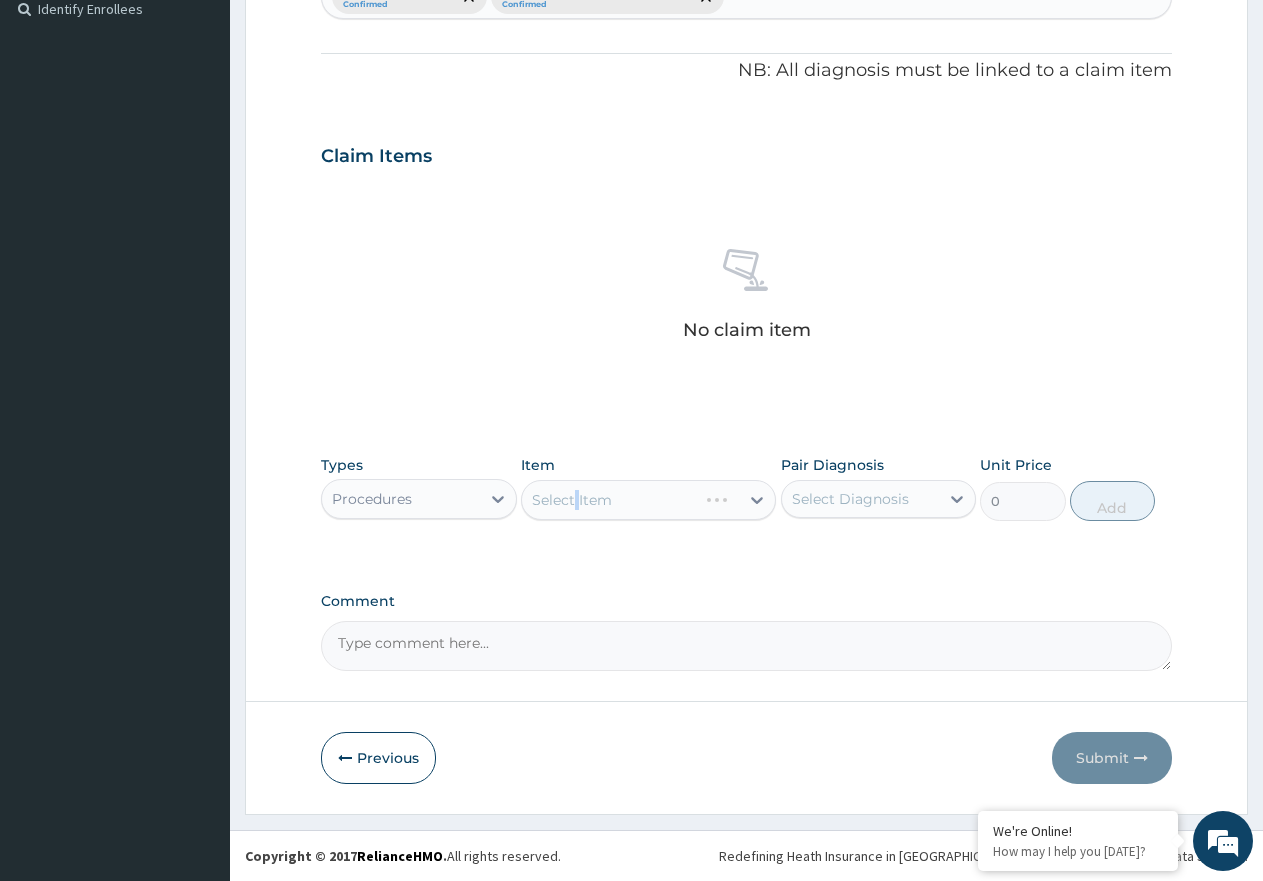 click on "Select Item" at bounding box center (648, 500) 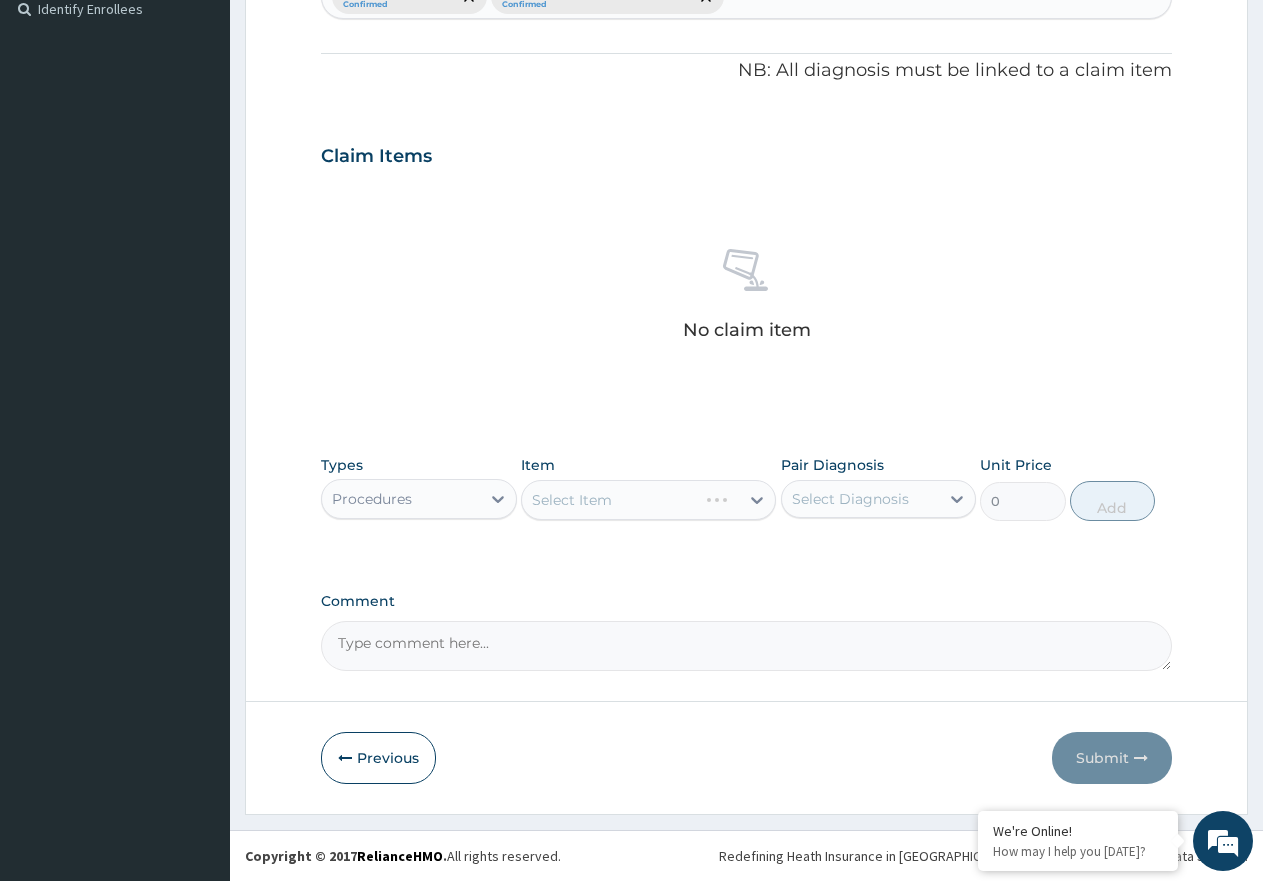 click on "Select Item" at bounding box center (648, 500) 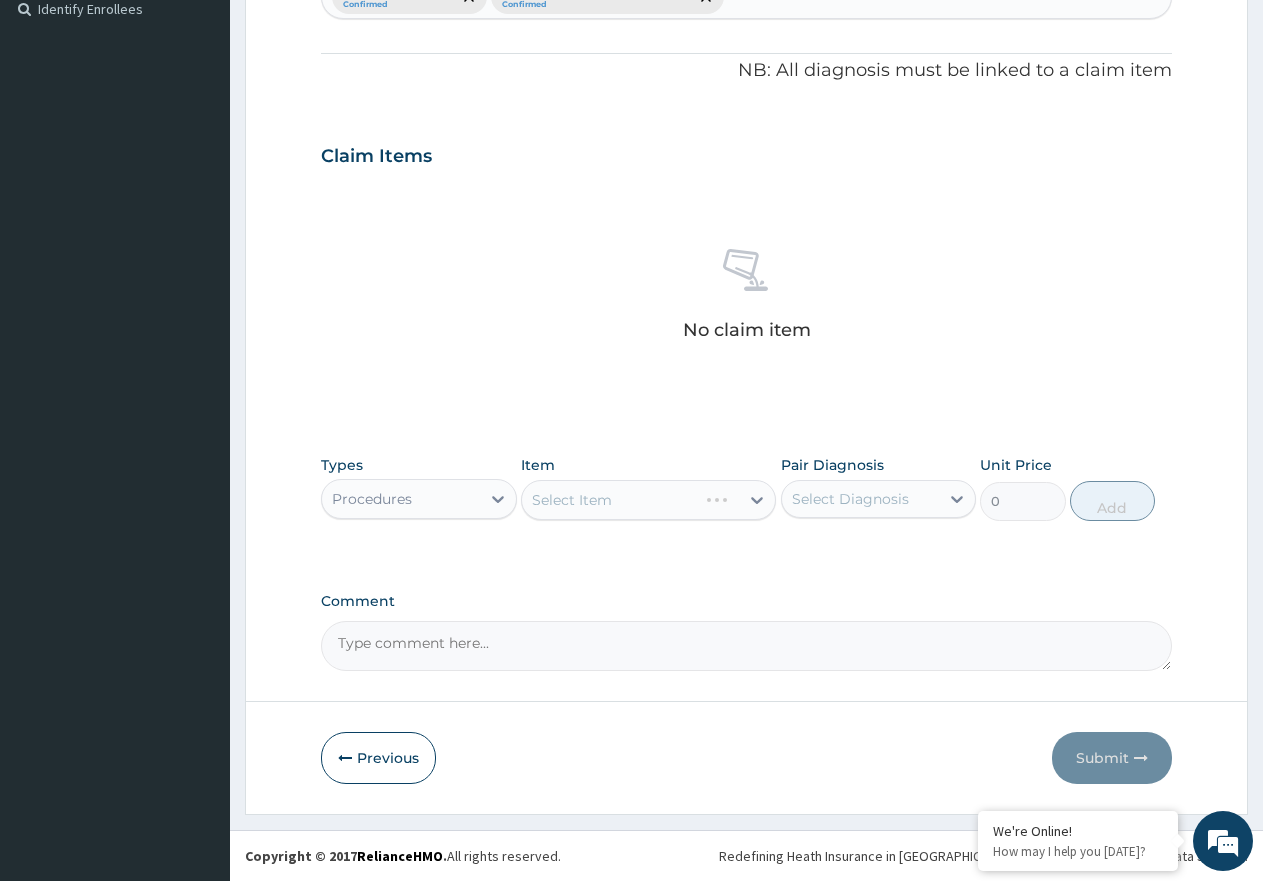 click on "Select Item" at bounding box center [648, 500] 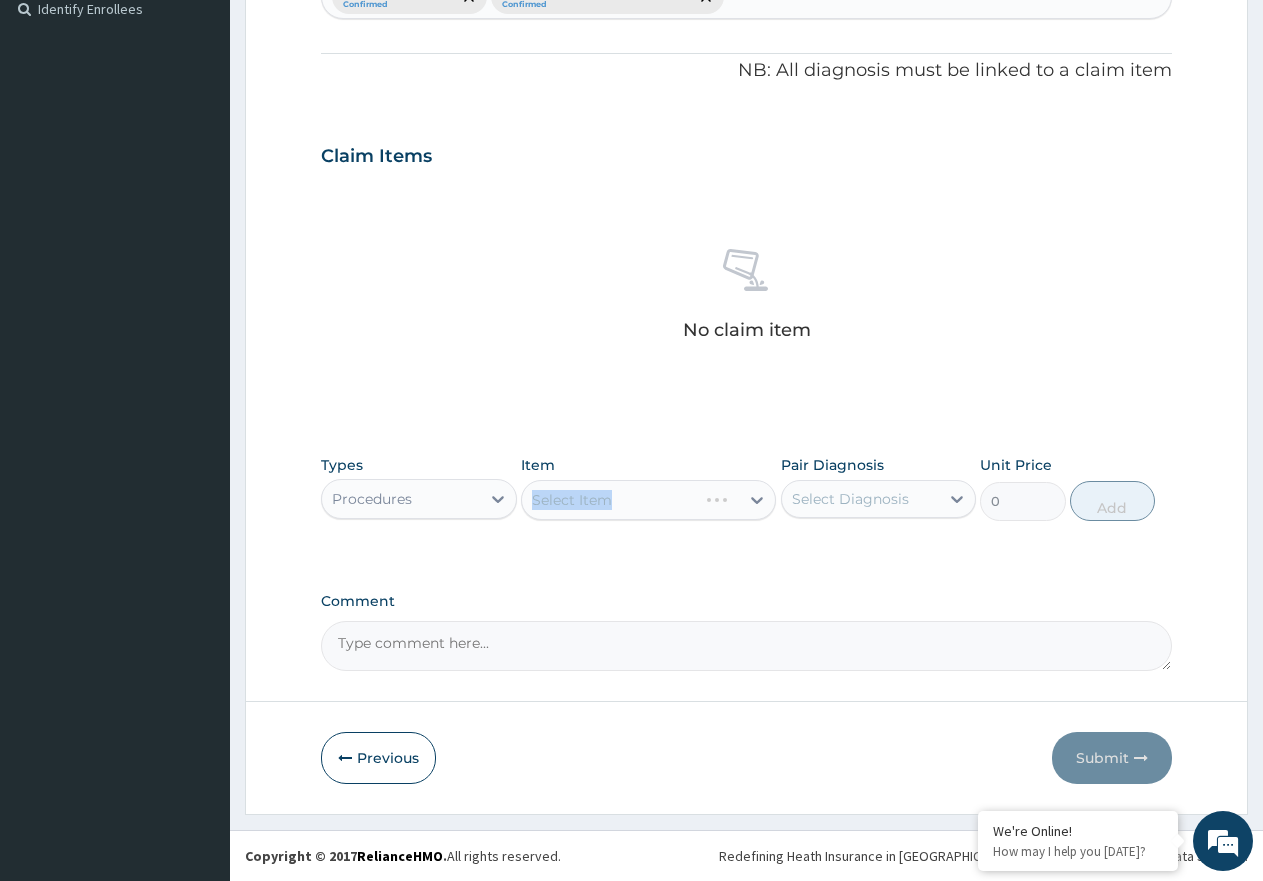 click on "Select Item" at bounding box center (648, 500) 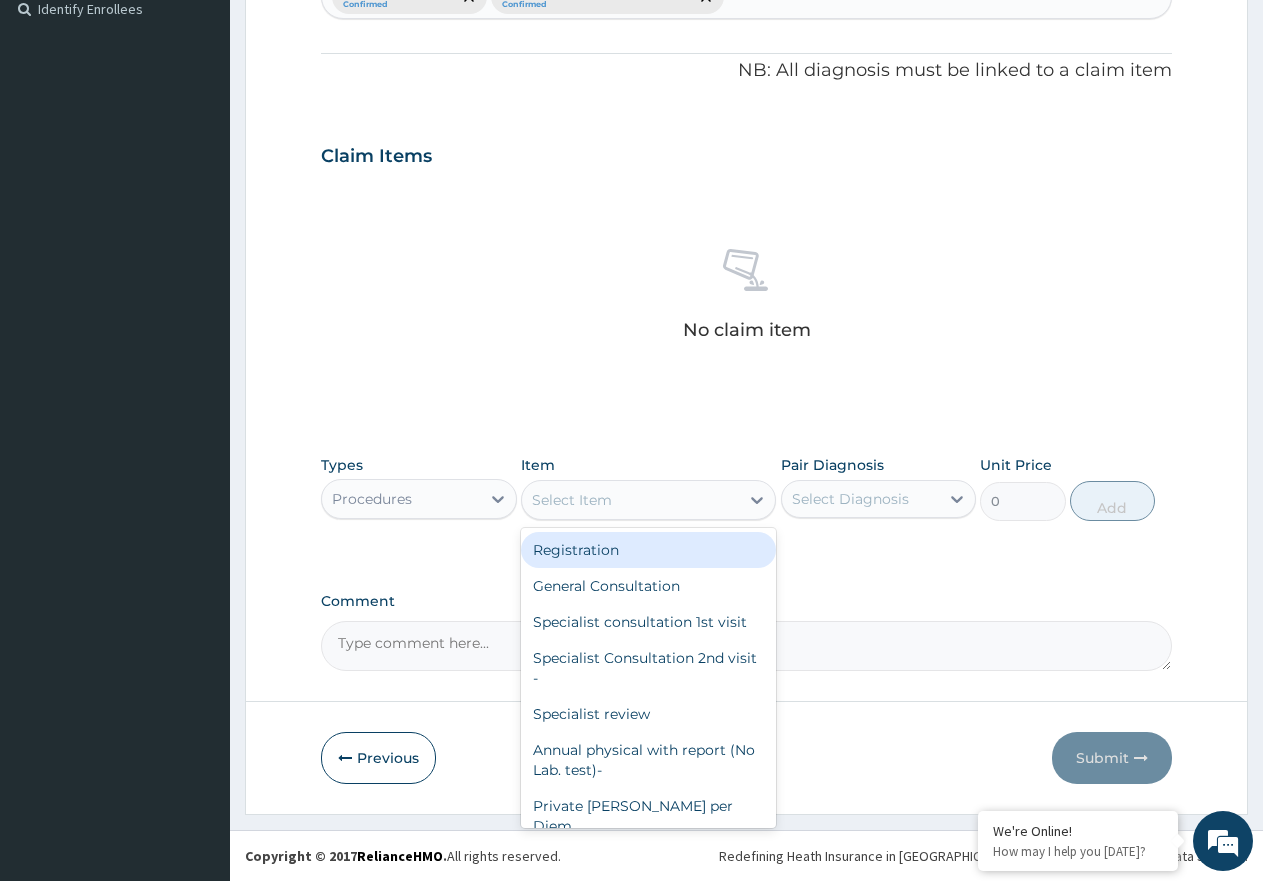 click on "Select Item" at bounding box center (630, 500) 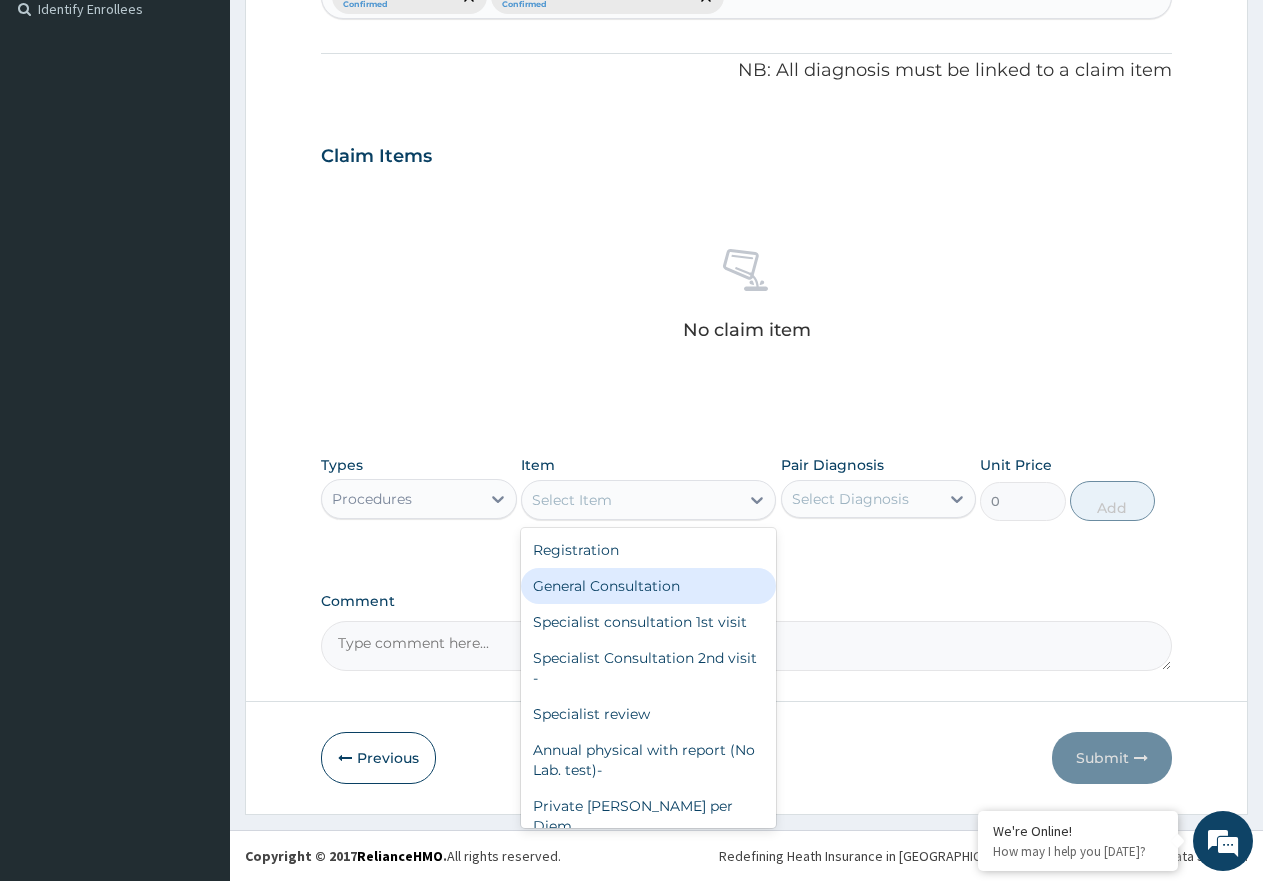 click on "General Consultation" at bounding box center (648, 586) 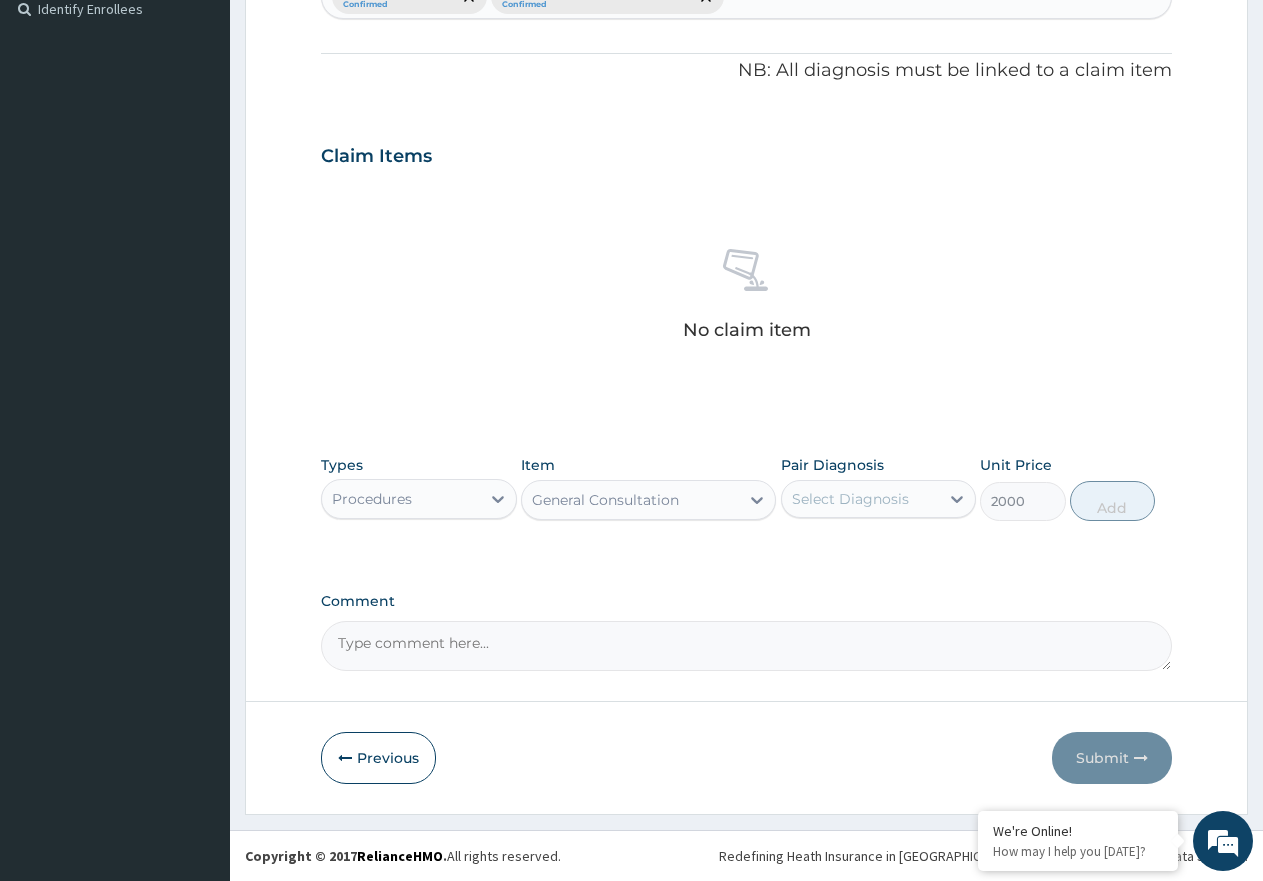 click on "Select Diagnosis" at bounding box center (850, 499) 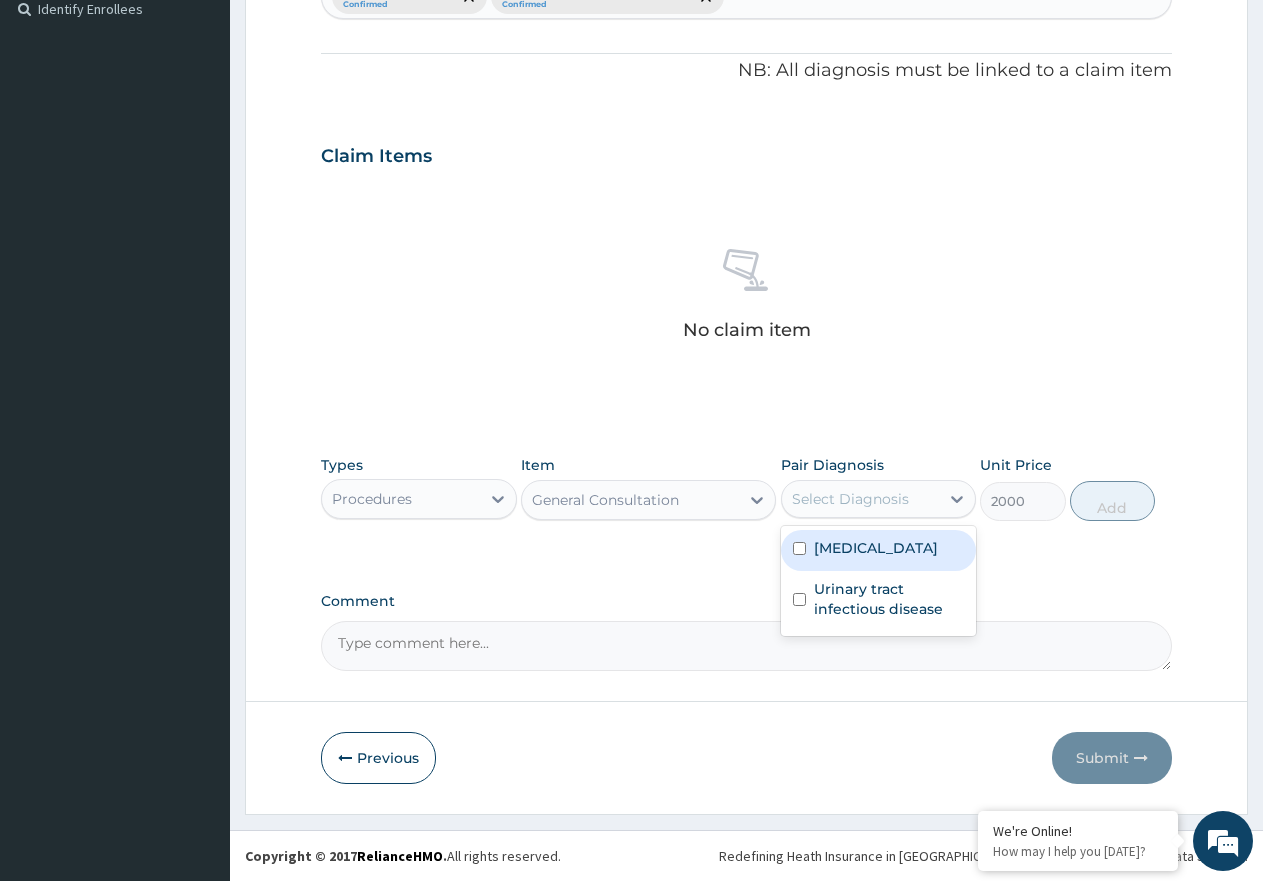 drag, startPoint x: 865, startPoint y: 551, endPoint x: 873, endPoint y: 588, distance: 37.85499 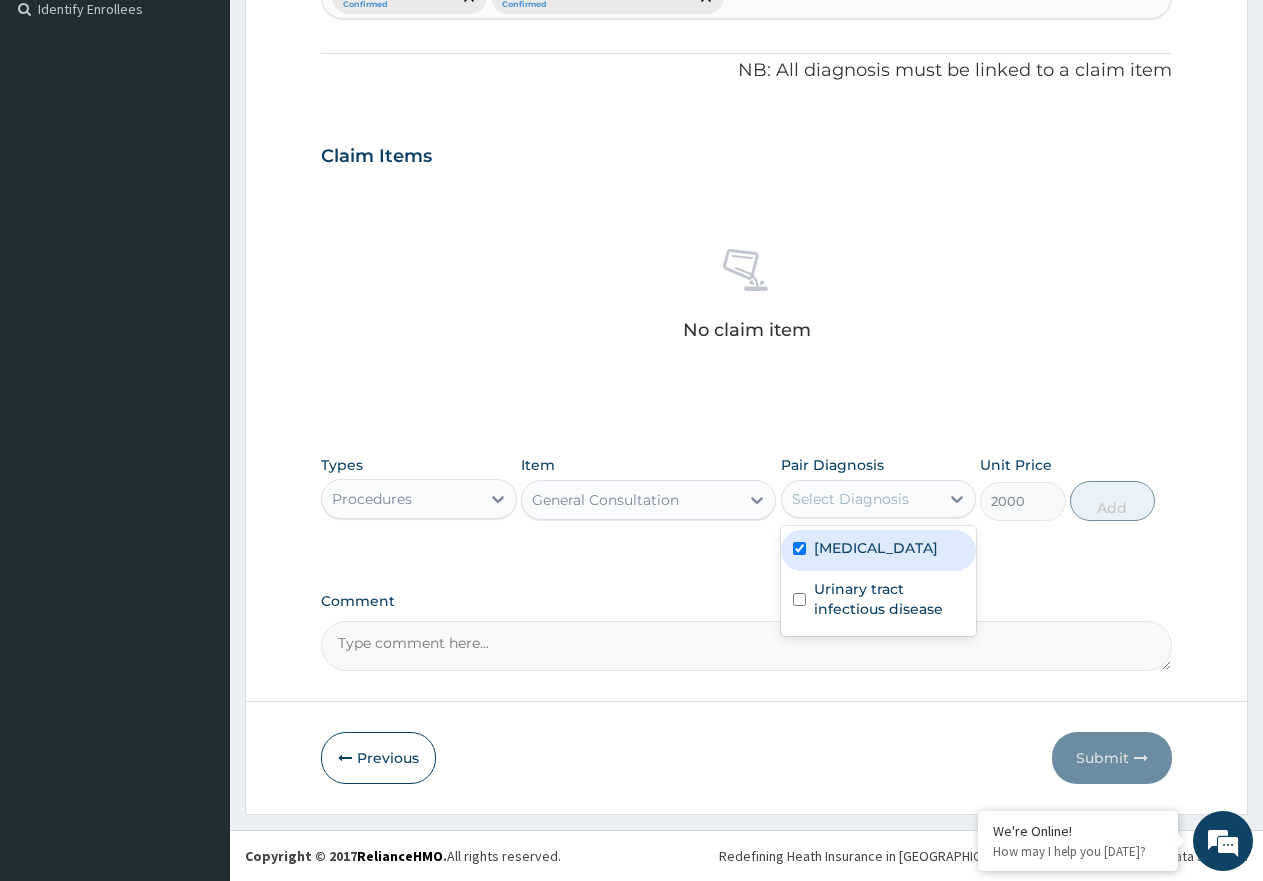 checkbox on "true" 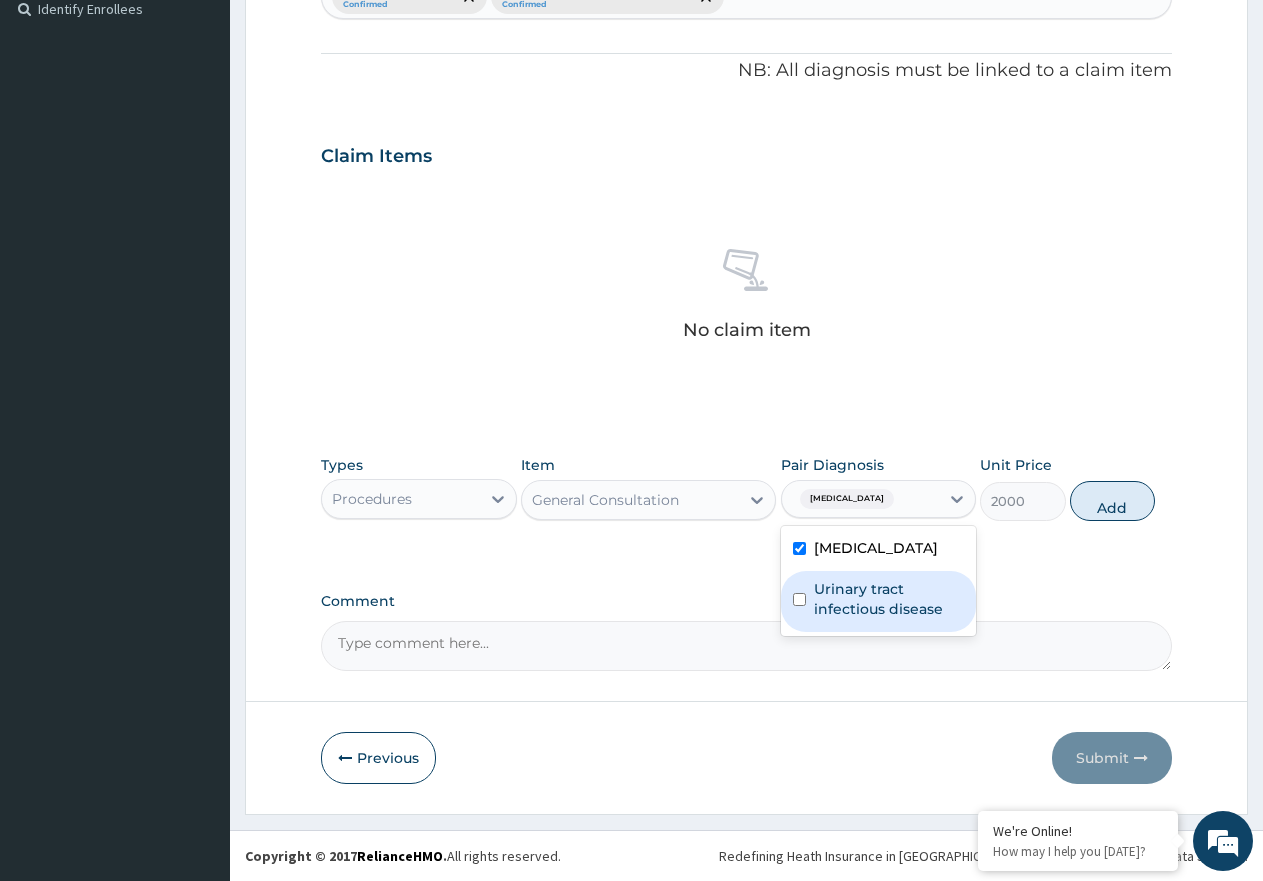 drag, startPoint x: 873, startPoint y: 590, endPoint x: 923, endPoint y: 590, distance: 50 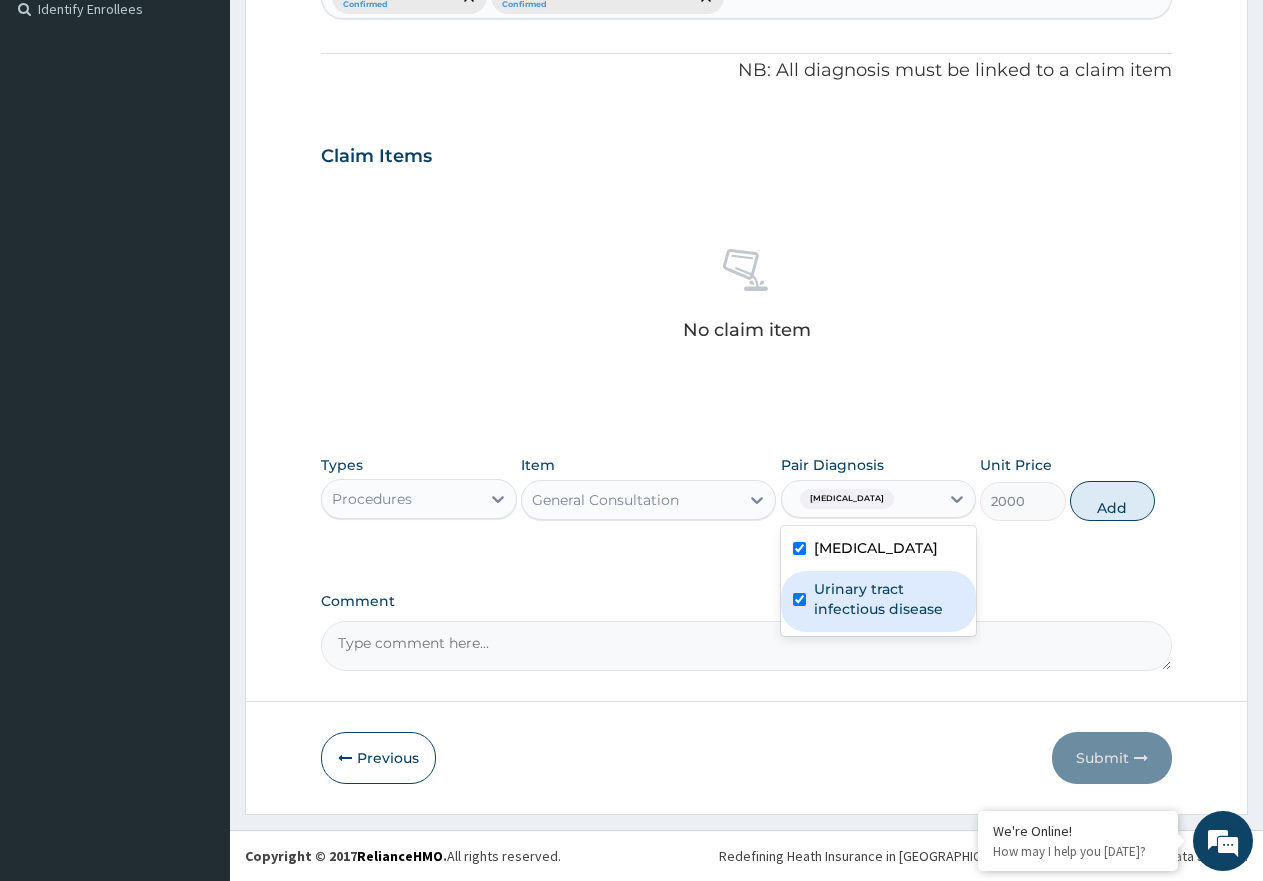 checkbox on "true" 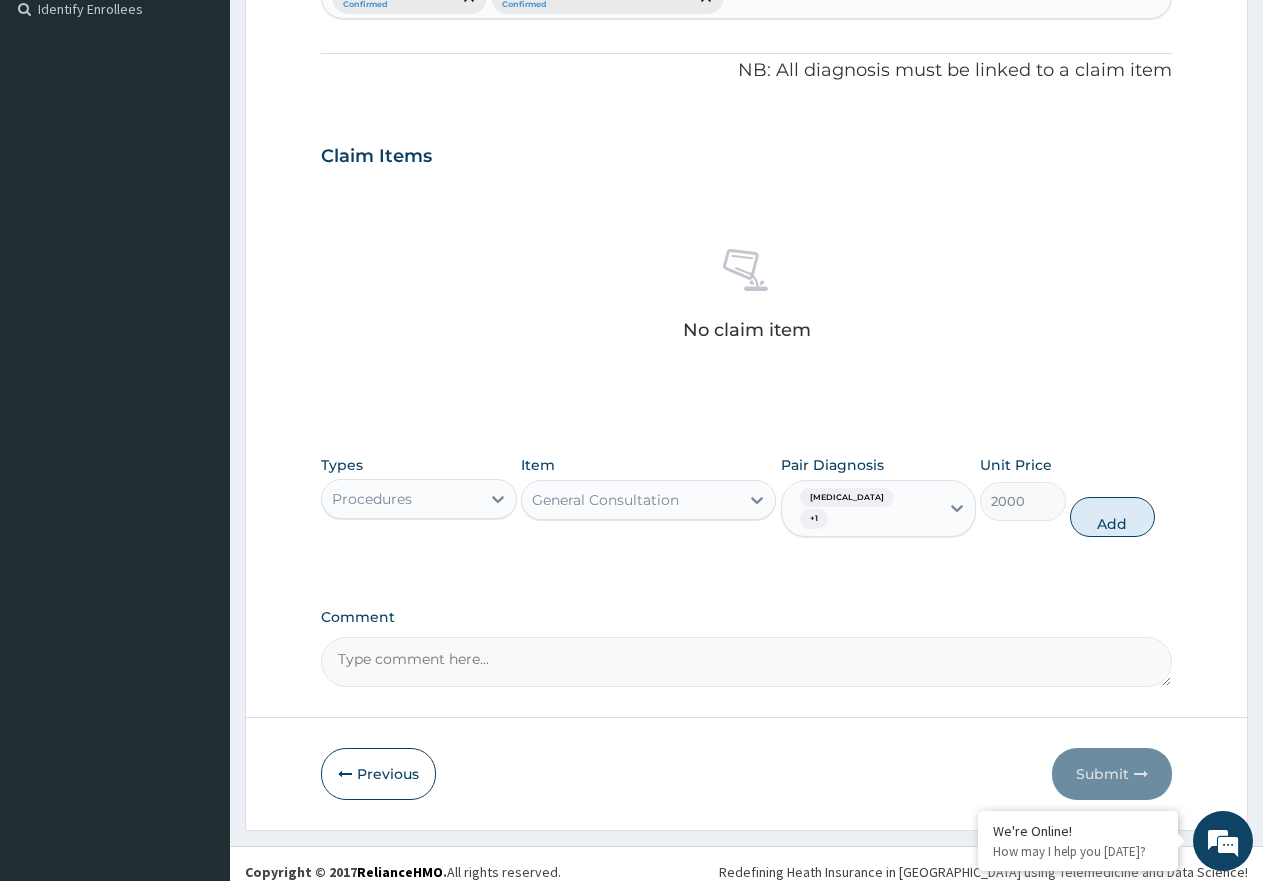 drag, startPoint x: 1103, startPoint y: 507, endPoint x: 708, endPoint y: 646, distance: 418.74335 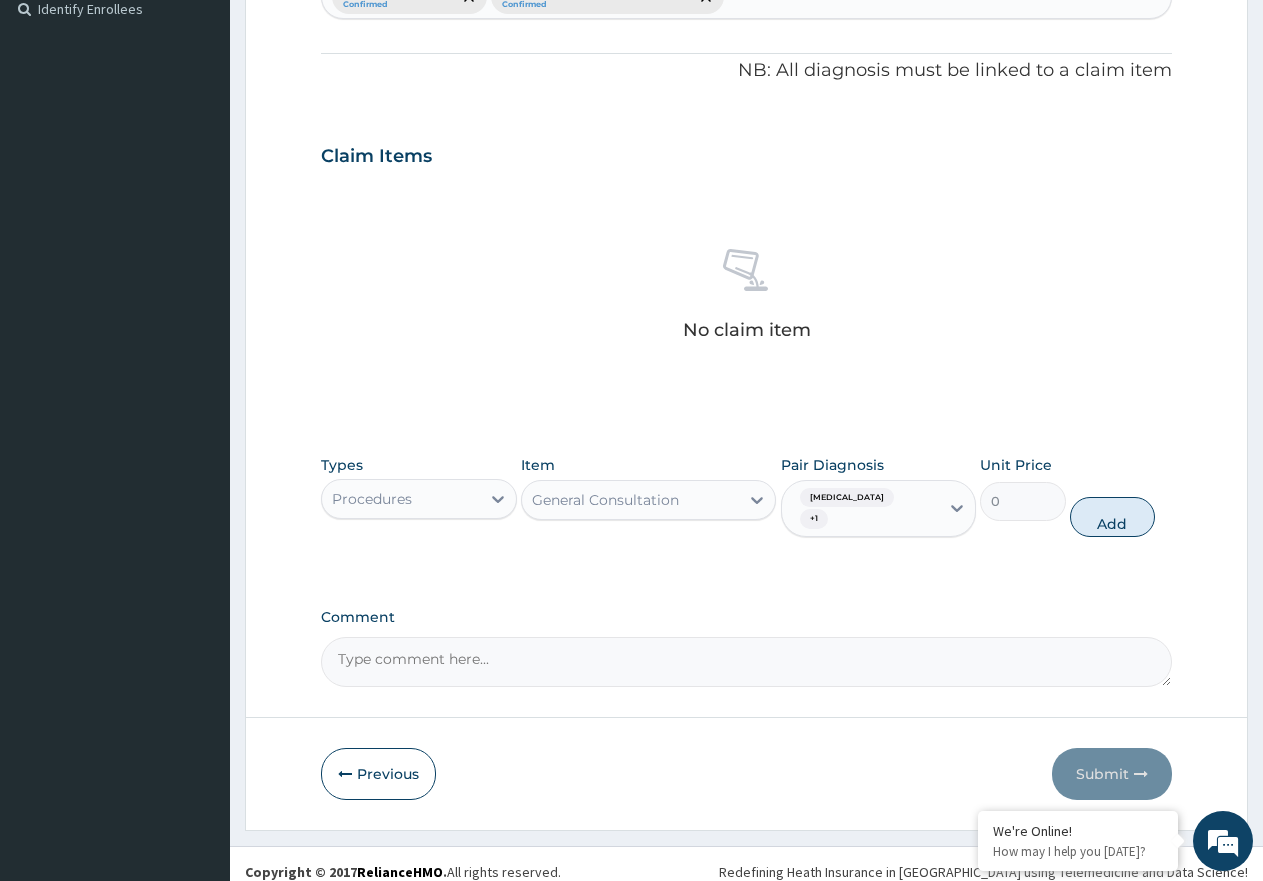 scroll, scrollTop: 483, scrollLeft: 0, axis: vertical 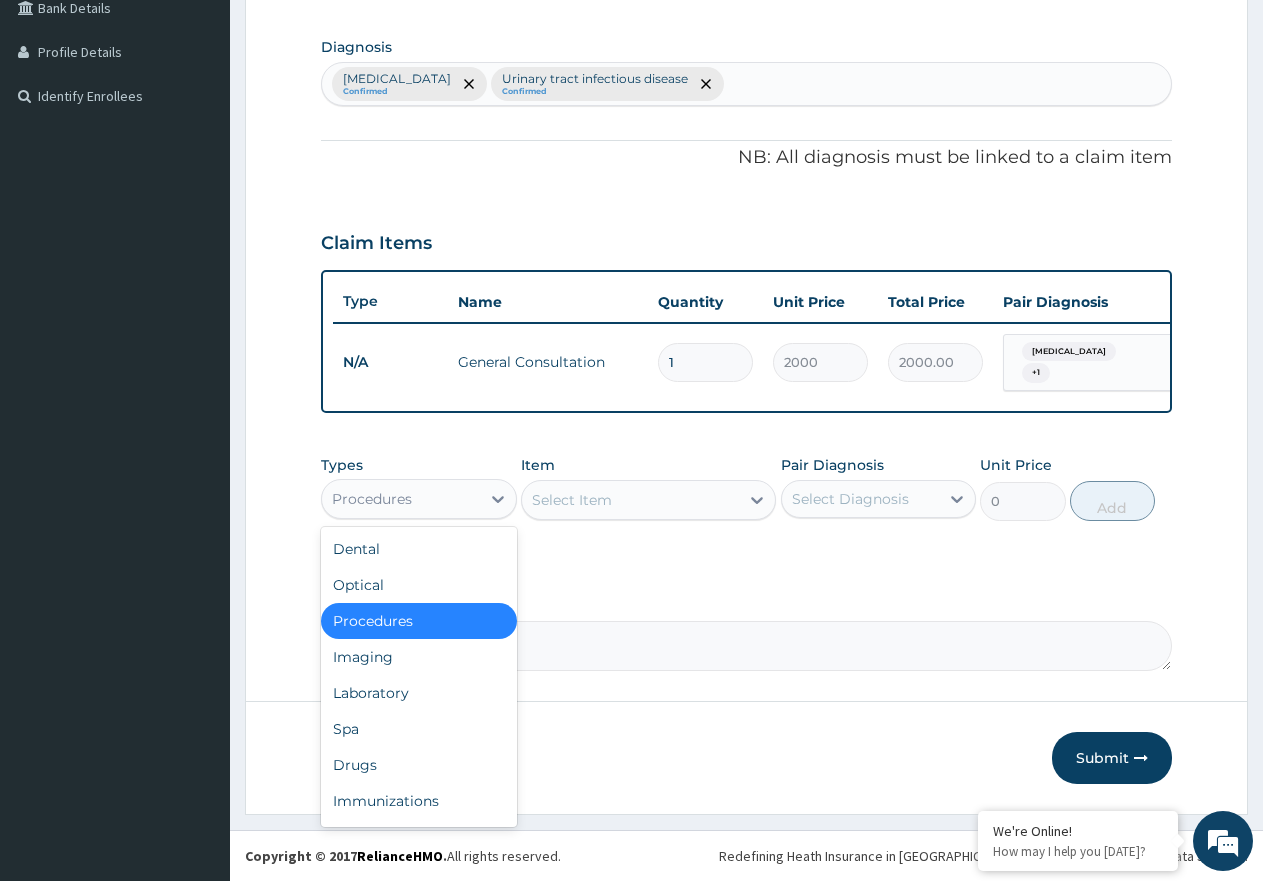 click on "Procedures" at bounding box center (419, 499) 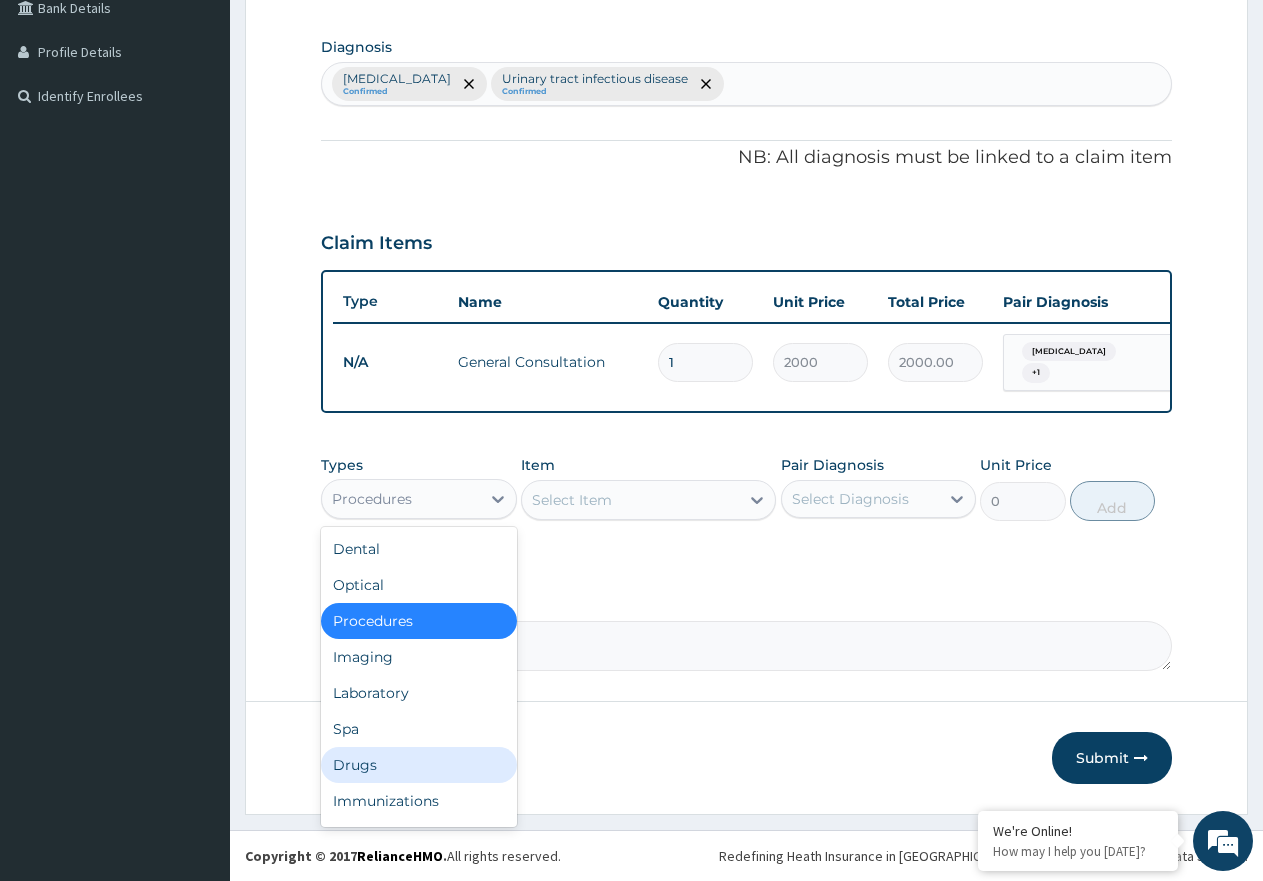 click on "Drugs" at bounding box center [419, 765] 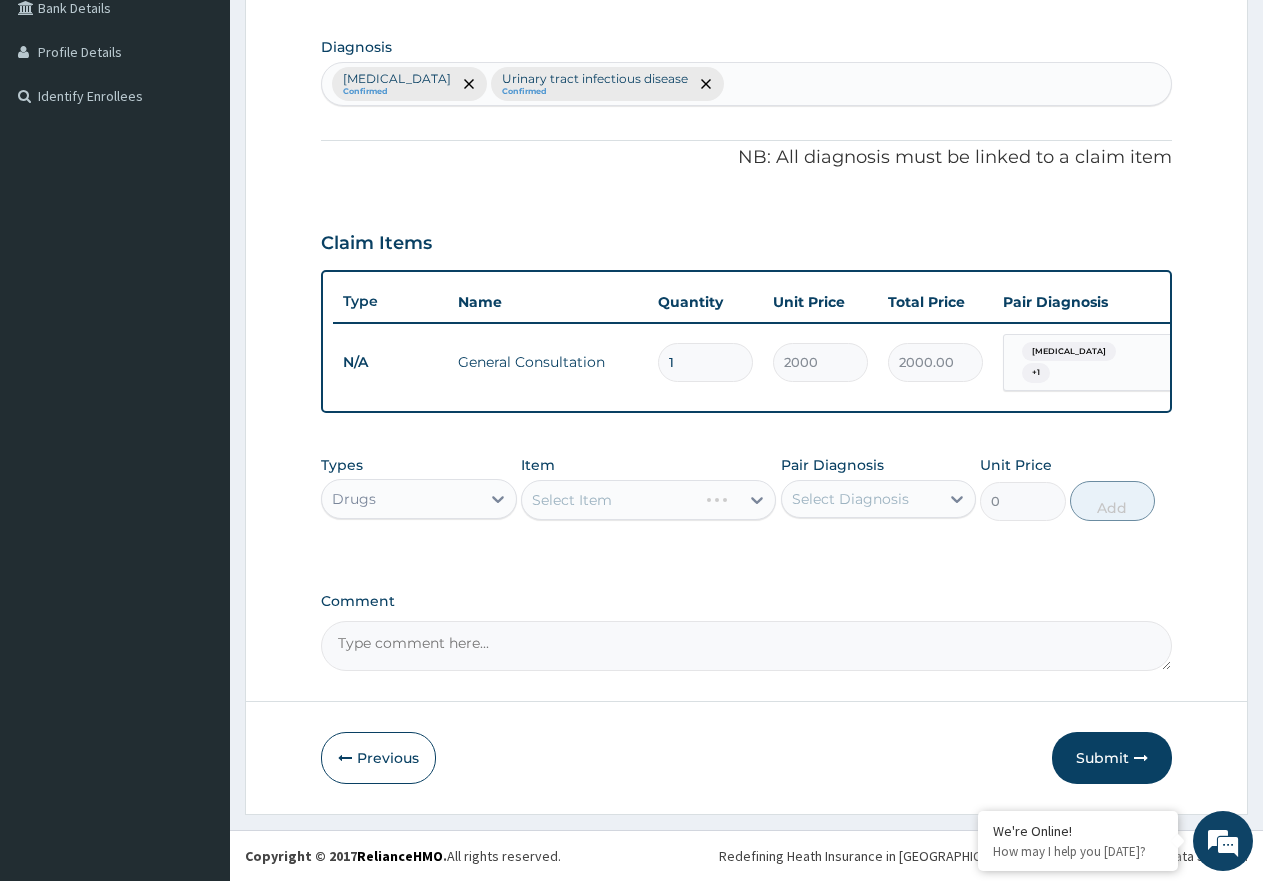 click on "Select Item" at bounding box center [648, 500] 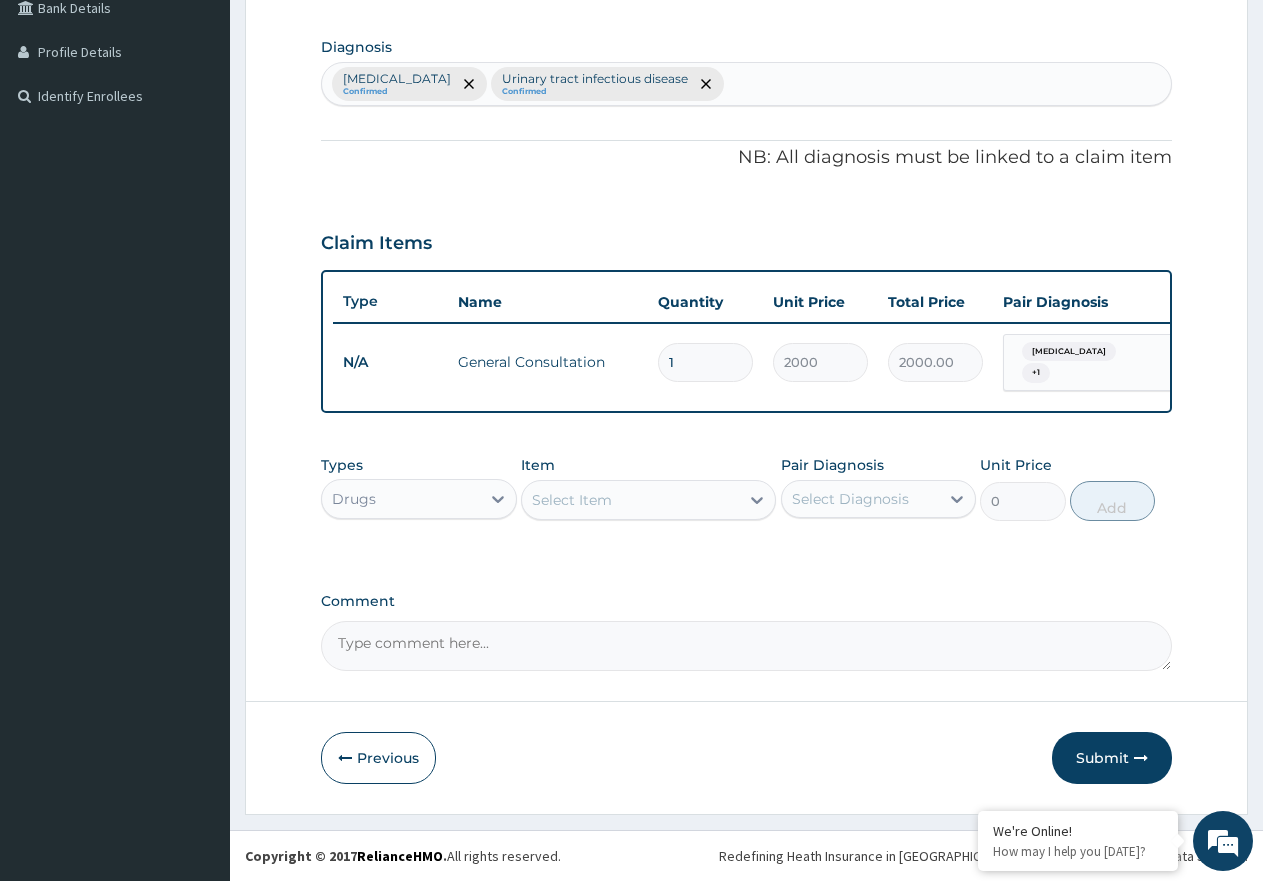 click on "Select Item" at bounding box center (630, 500) 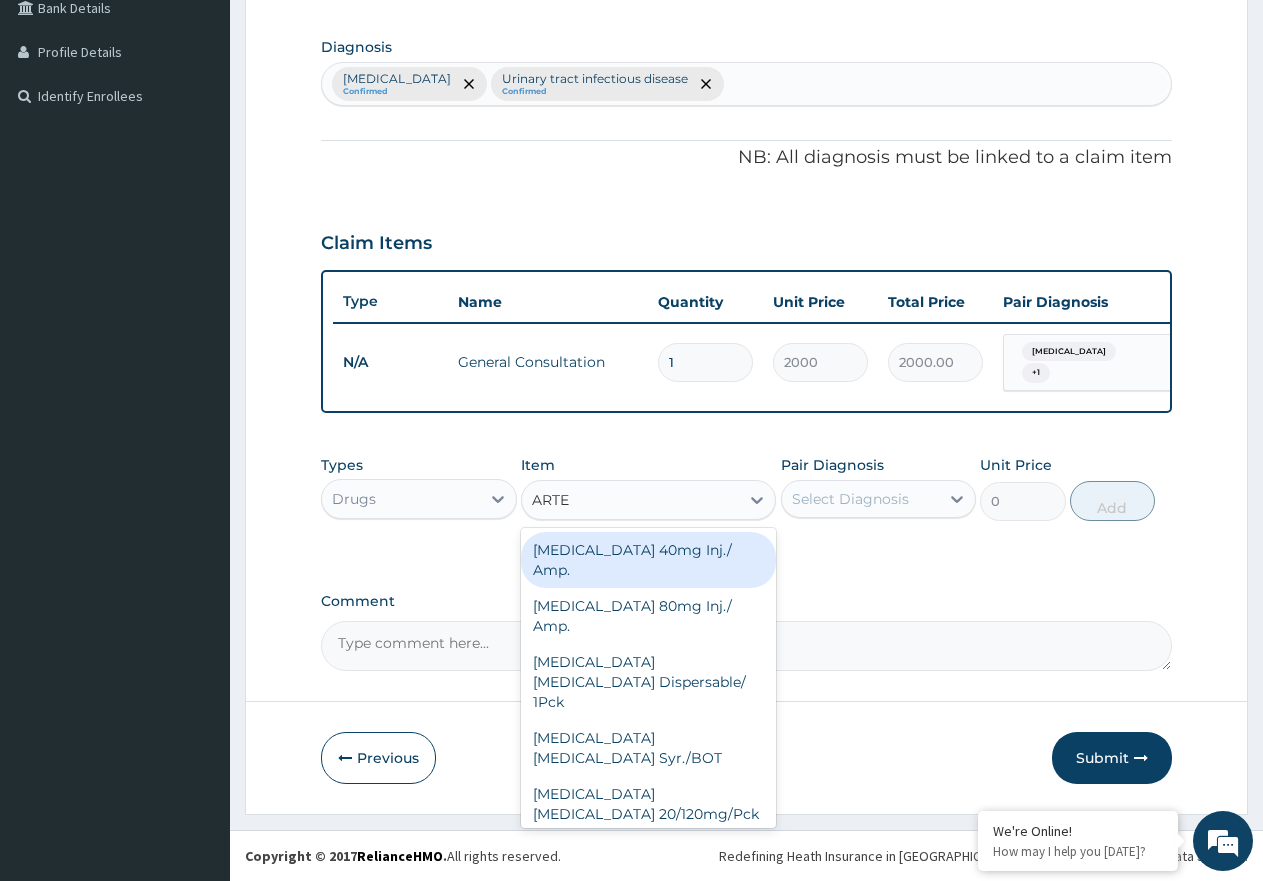 type on "ARTEM" 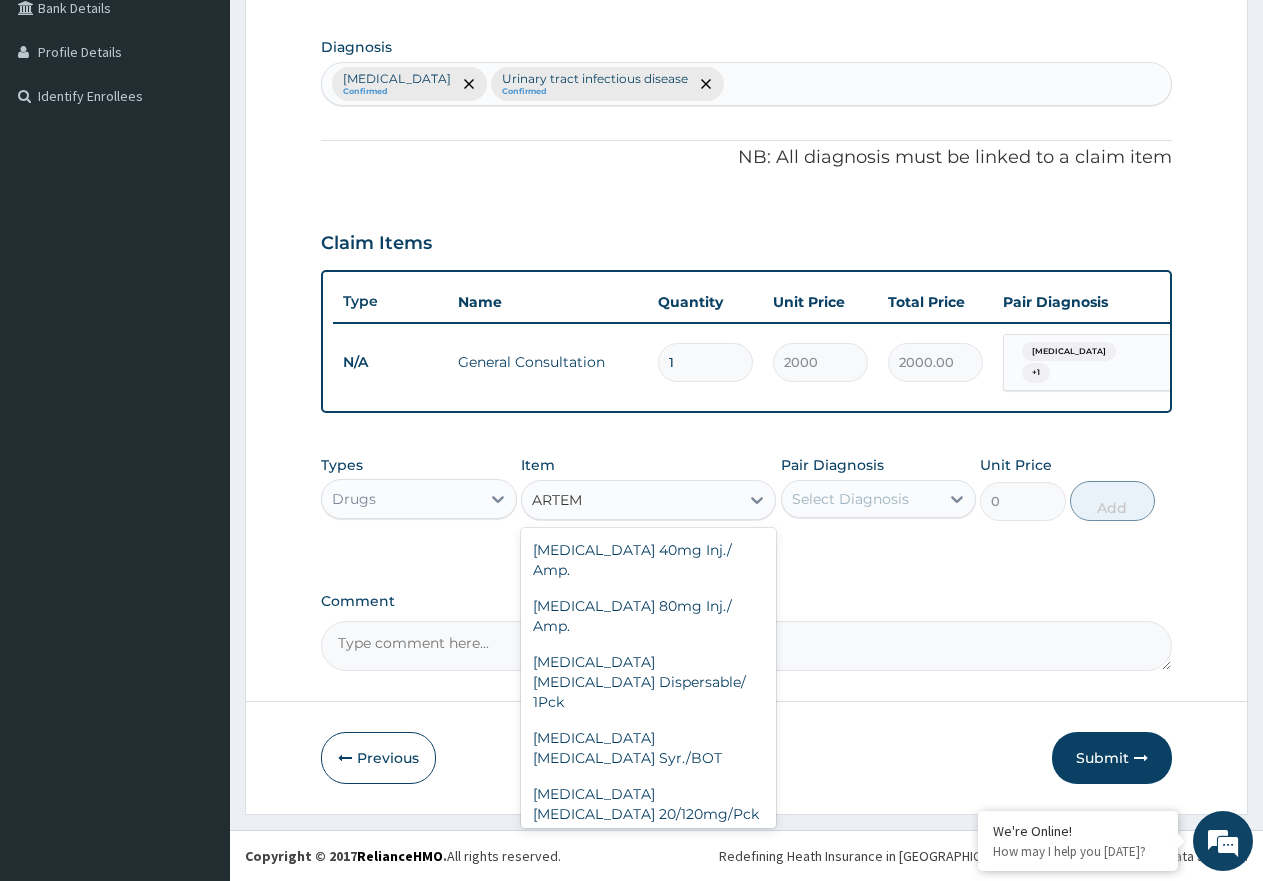 click on "Artemether Lumefantrine 80/480mg/Pck" at bounding box center (648, 860) 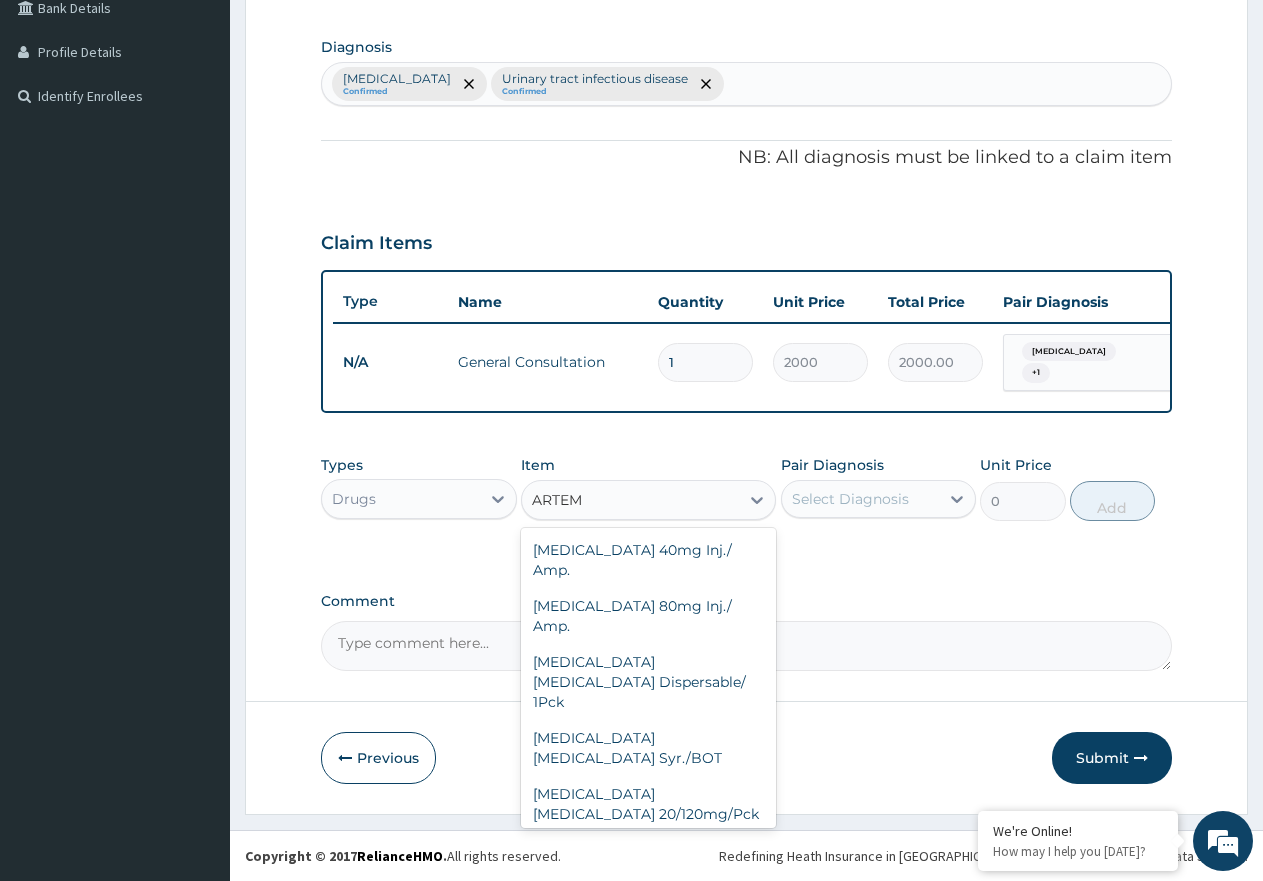 type 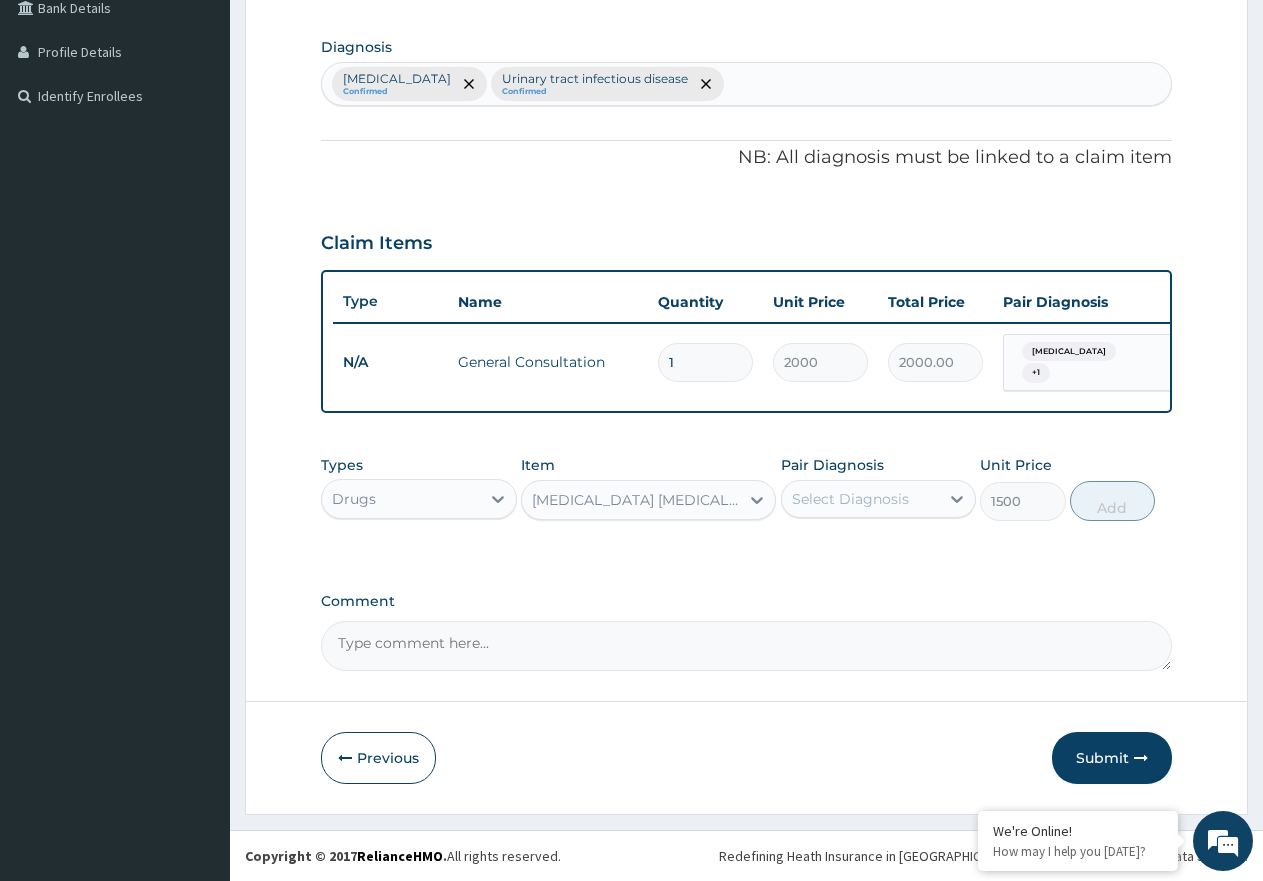 click on "Select Diagnosis" at bounding box center (850, 499) 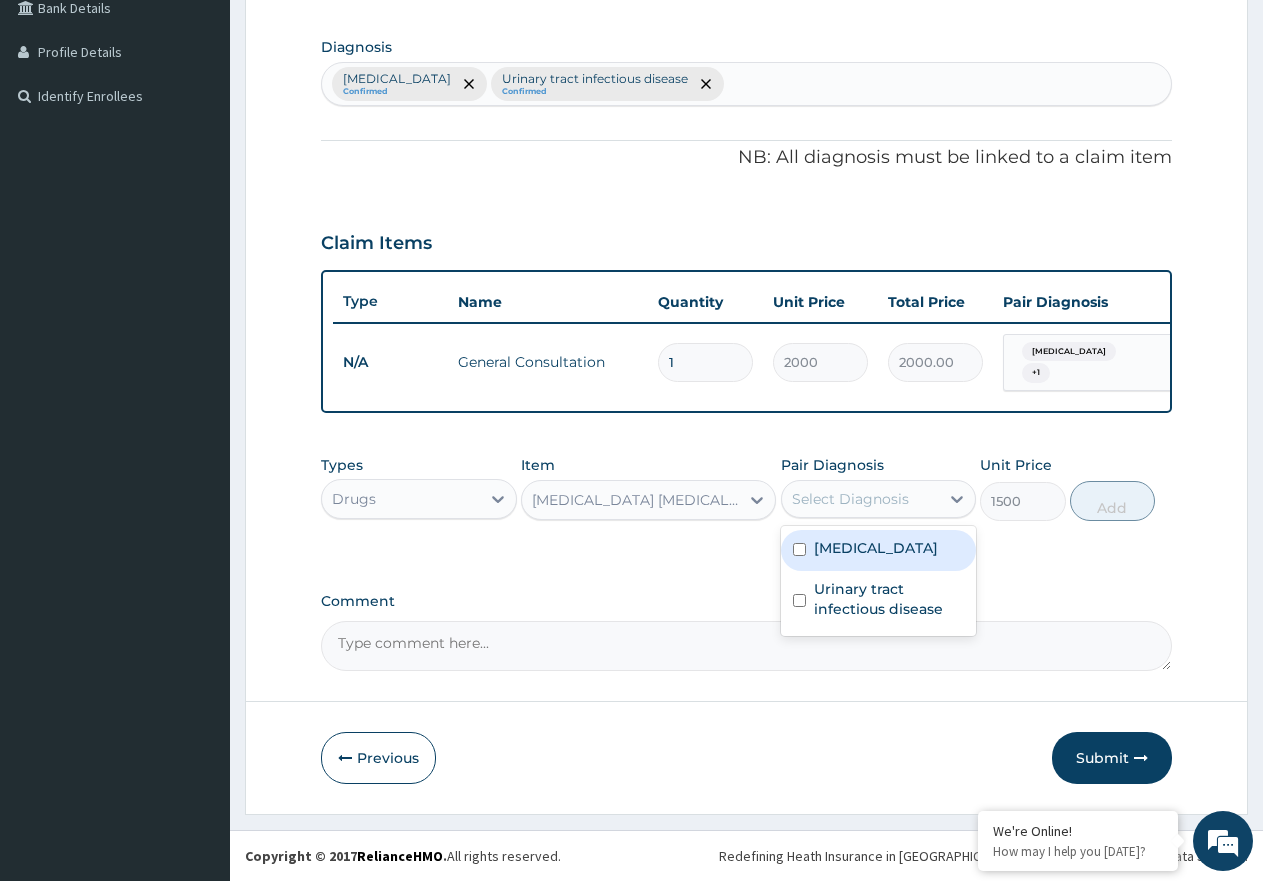 click on "Malaria" at bounding box center [879, 550] 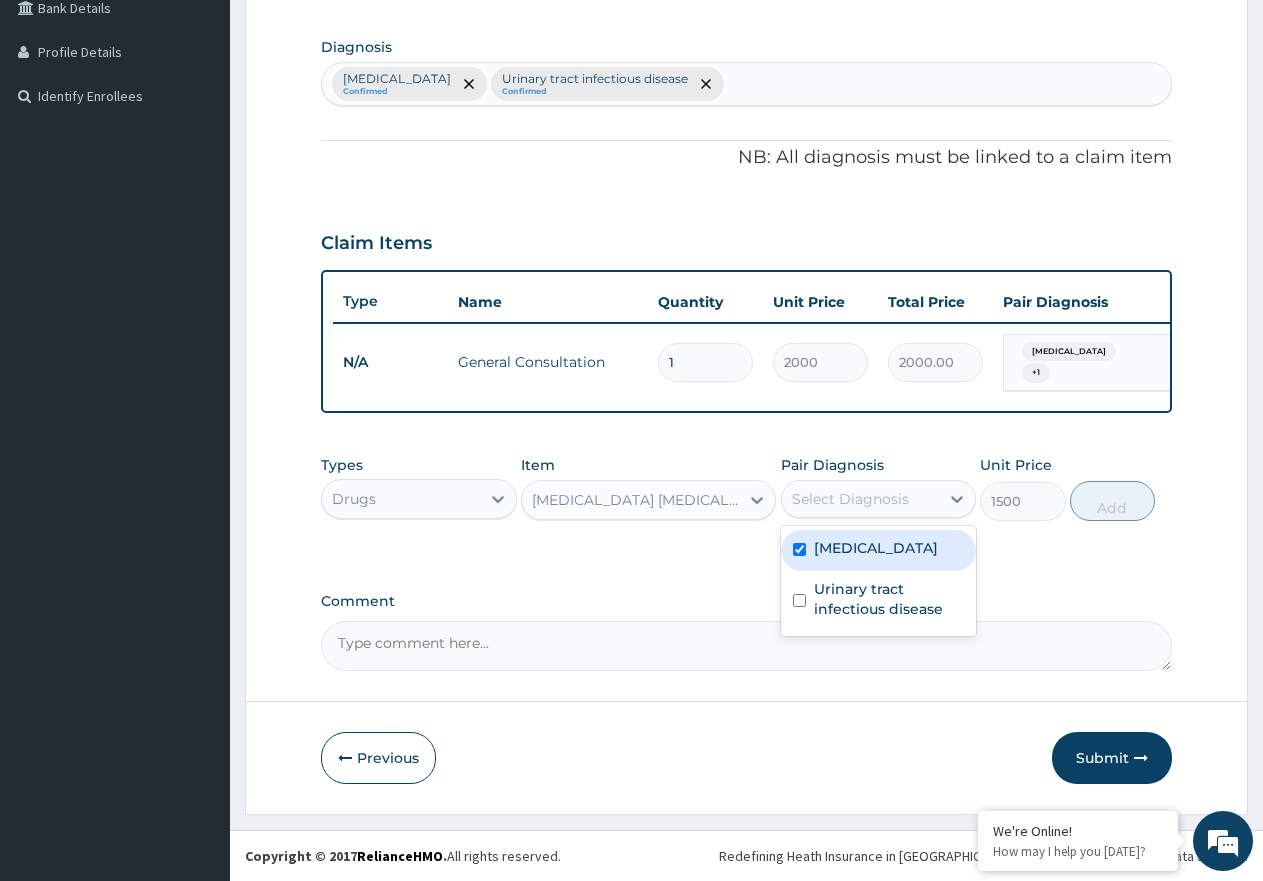 checkbox on "true" 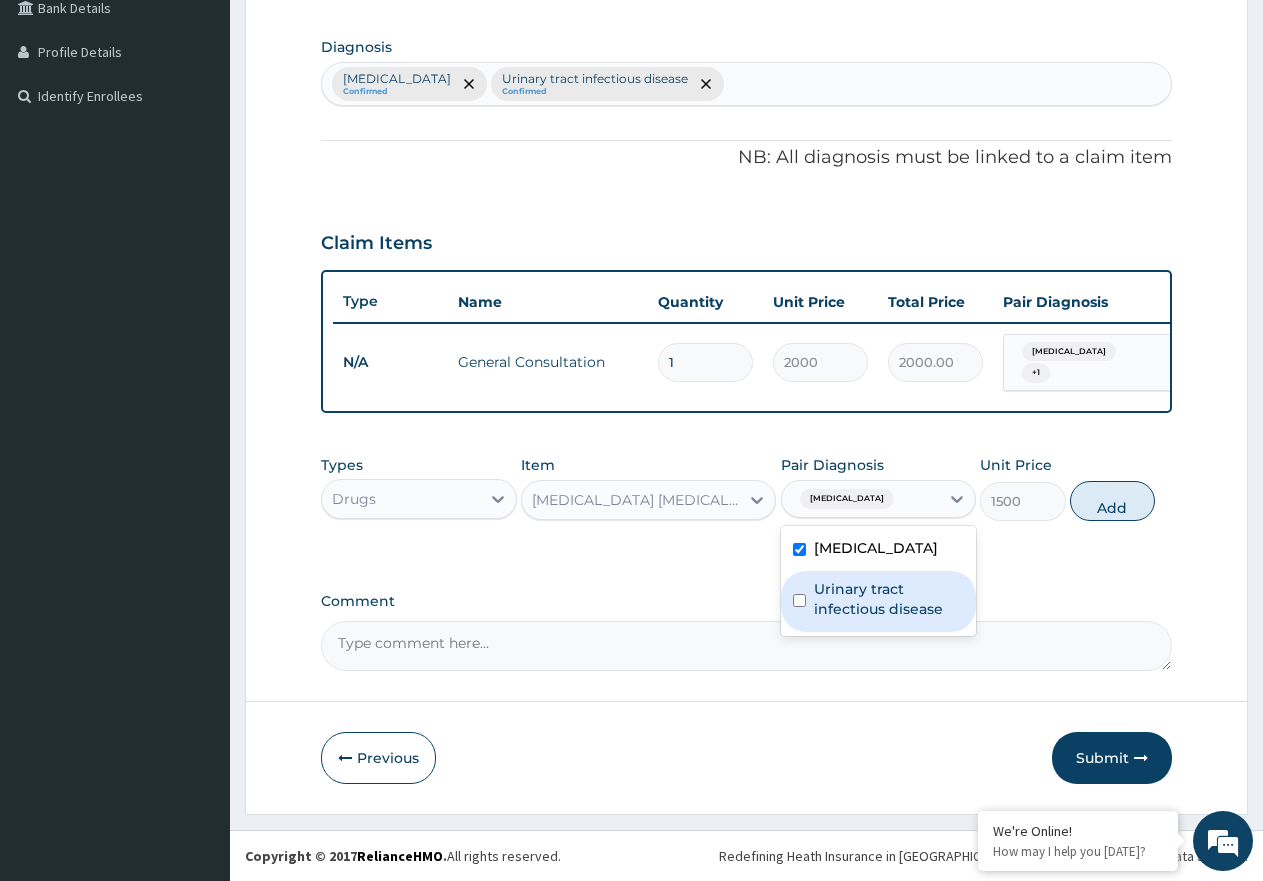 click on "Urinary tract infectious disease" at bounding box center (889, 599) 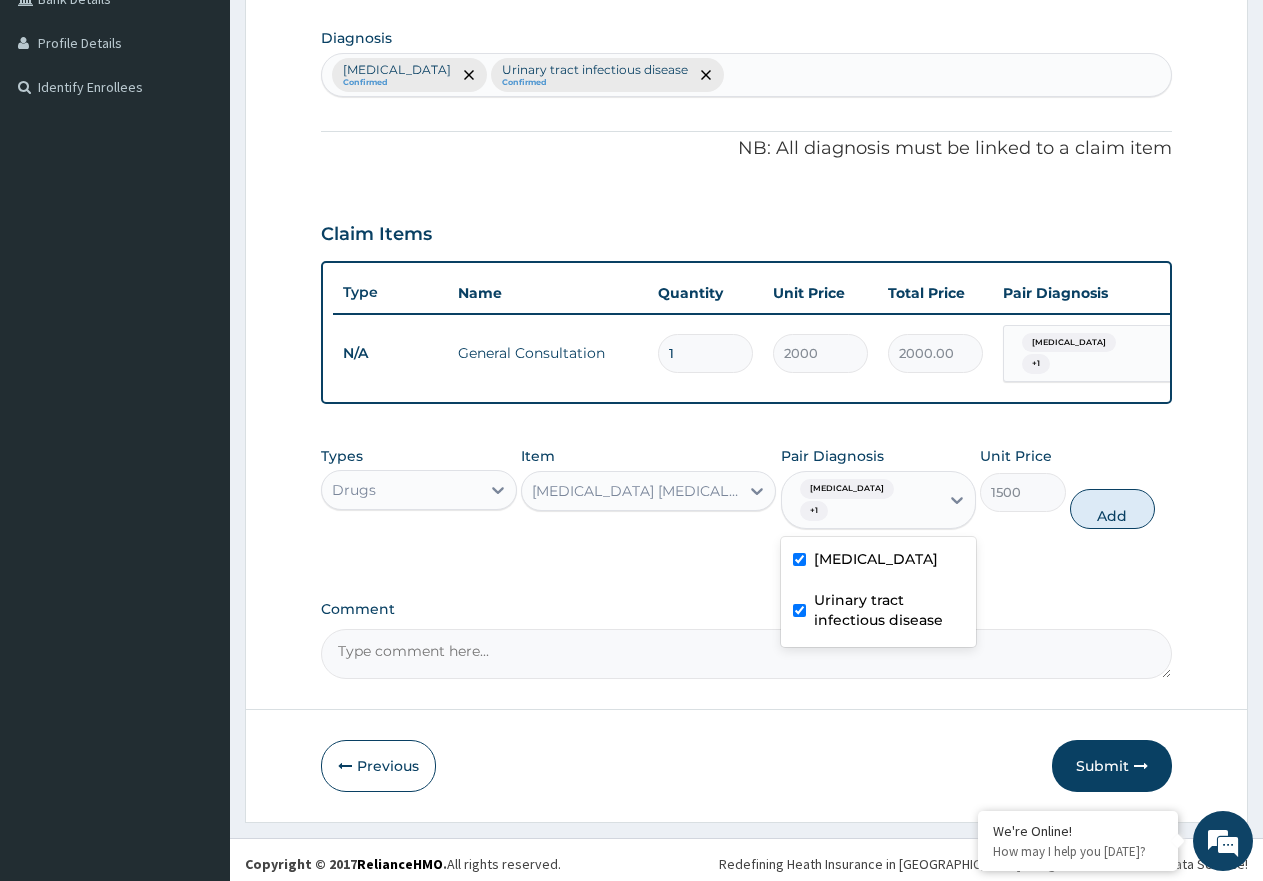 click on "Urinary tract infectious disease" at bounding box center (889, 610) 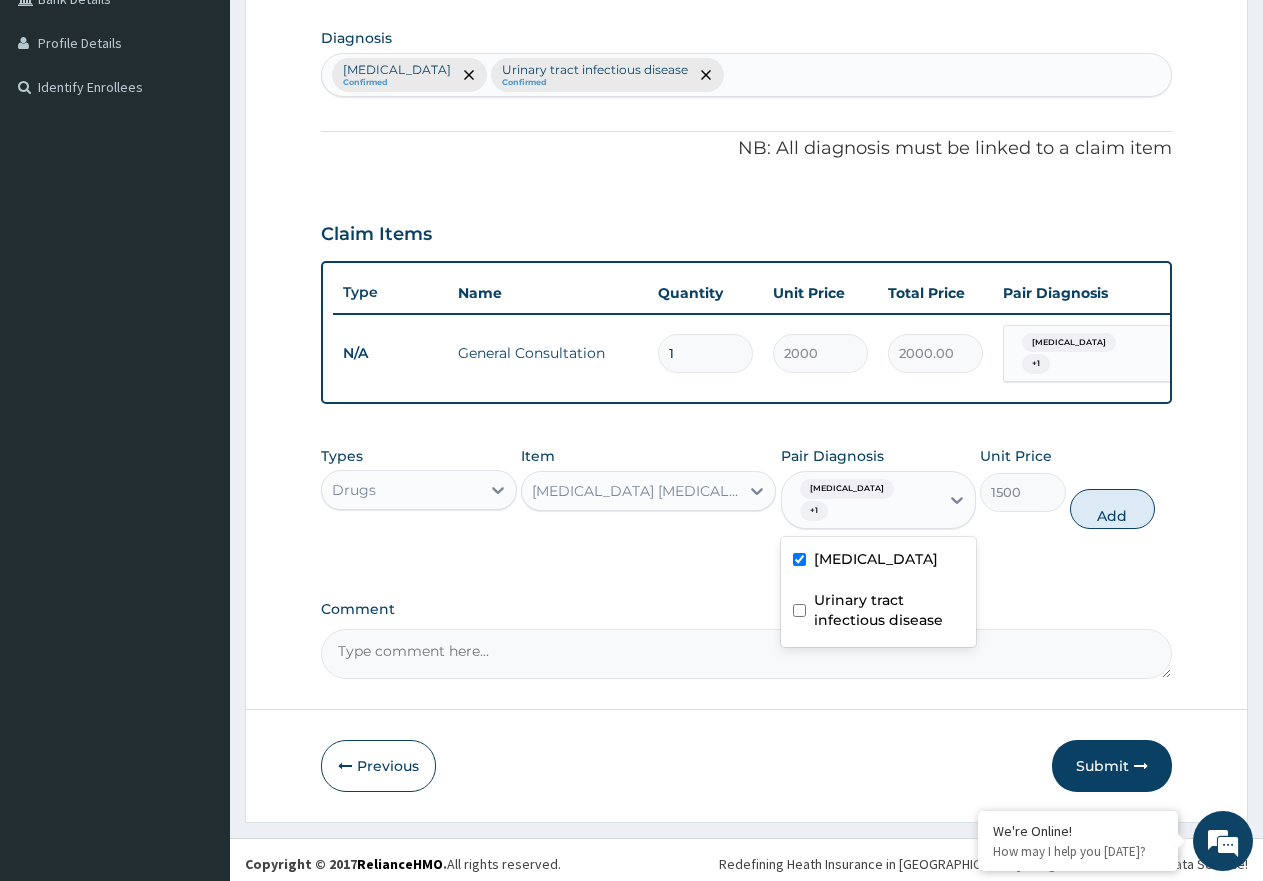 checkbox on "false" 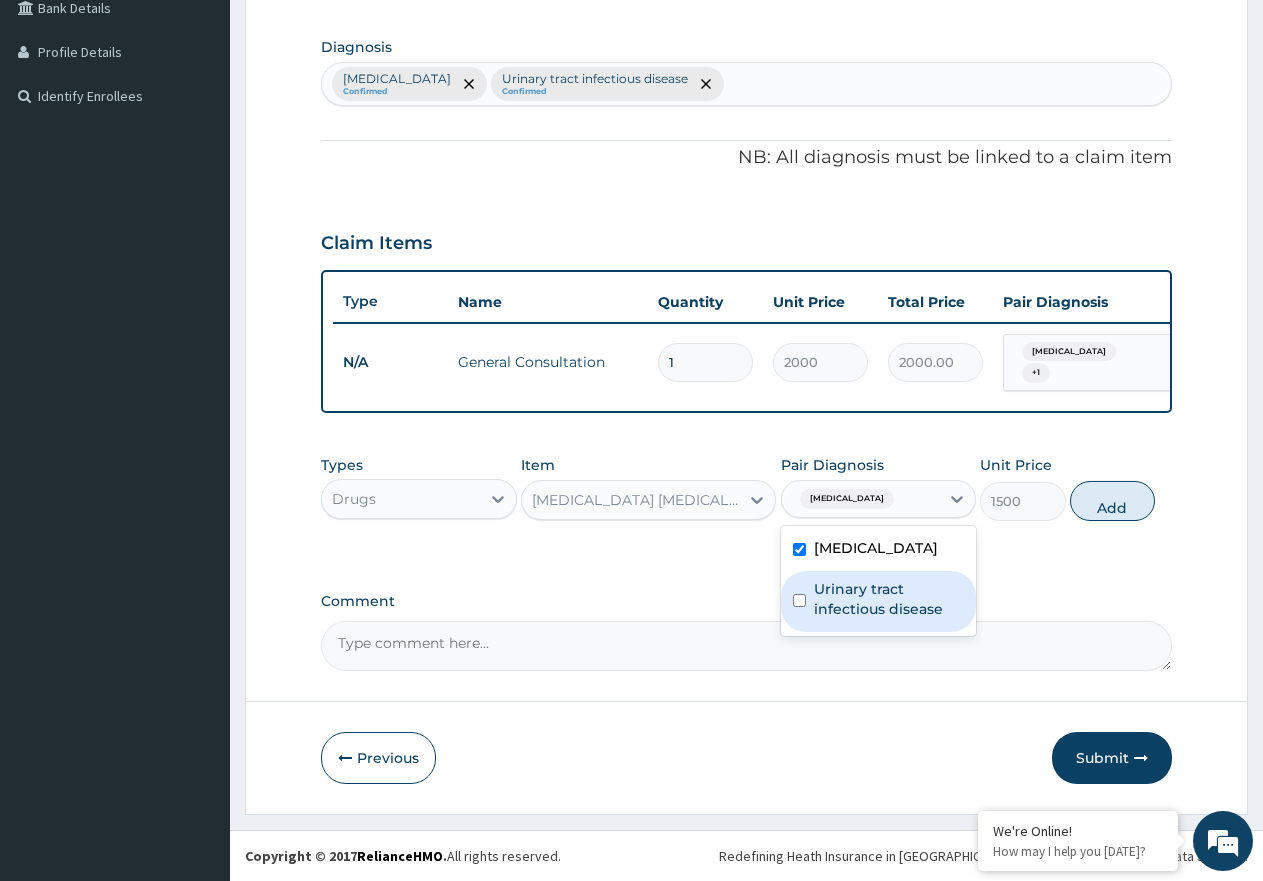 drag, startPoint x: 1127, startPoint y: 513, endPoint x: 1005, endPoint y: 543, distance: 125.63439 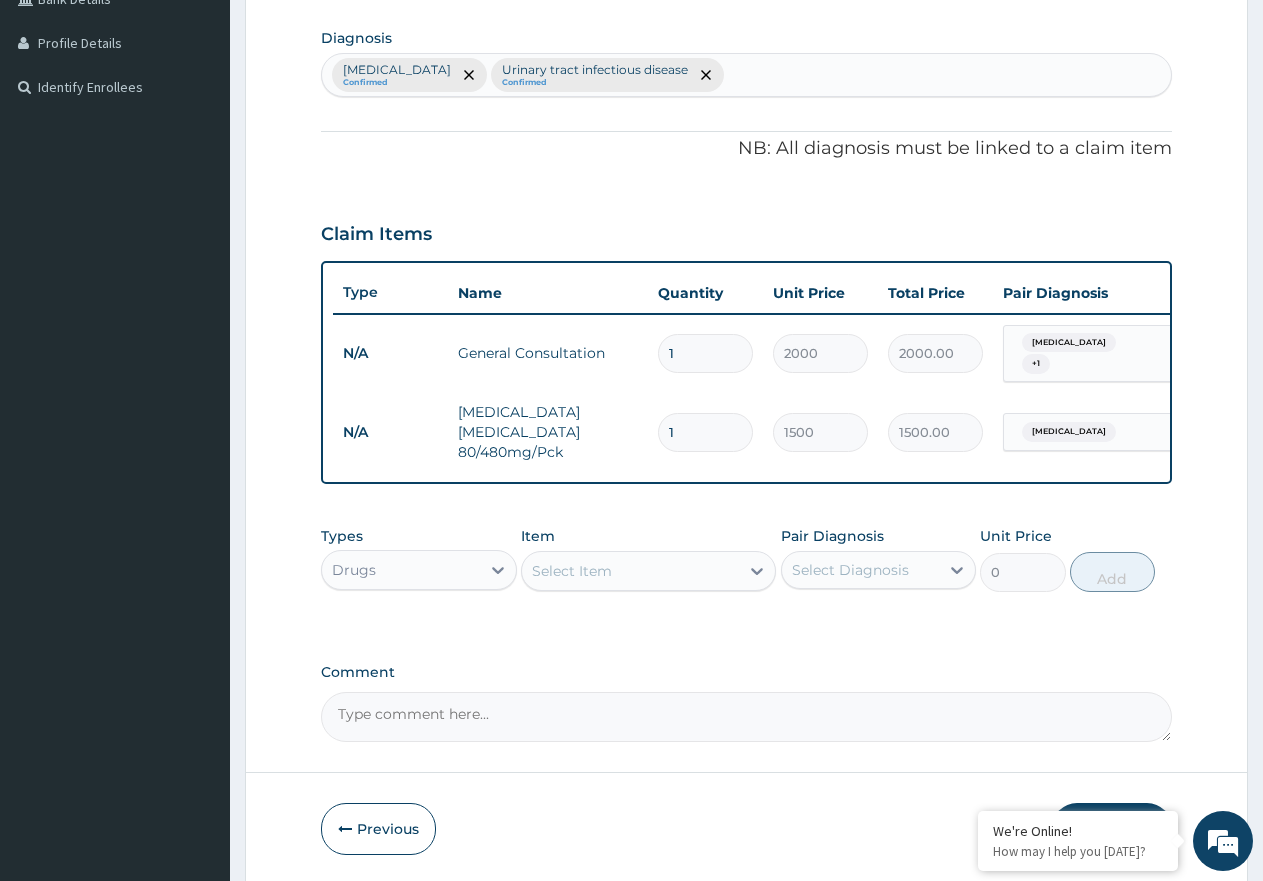 click on "Types Drugs Item Select Item Pair Diagnosis Select Diagnosis Unit Price 0 Add" at bounding box center [746, 559] 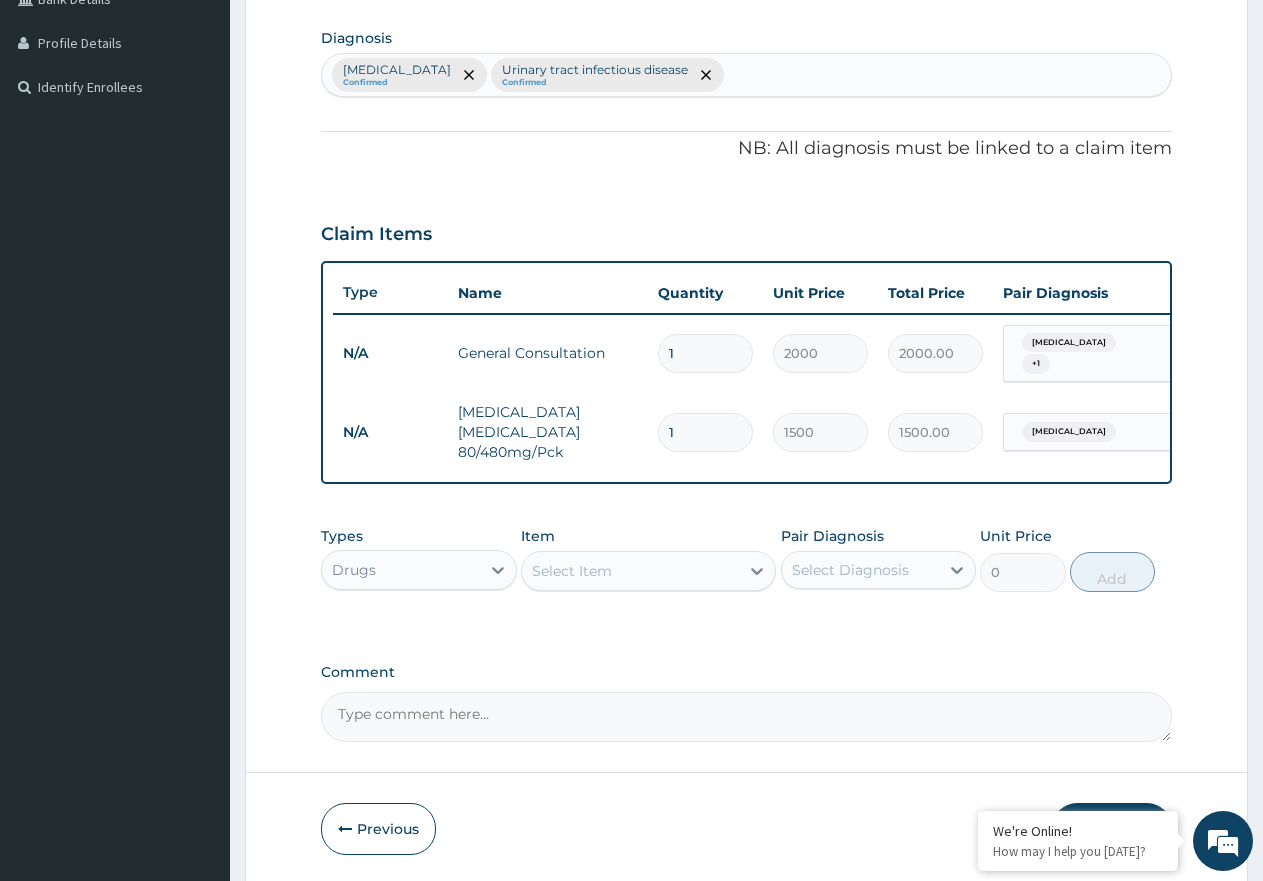 click on "Select Item" at bounding box center (572, 571) 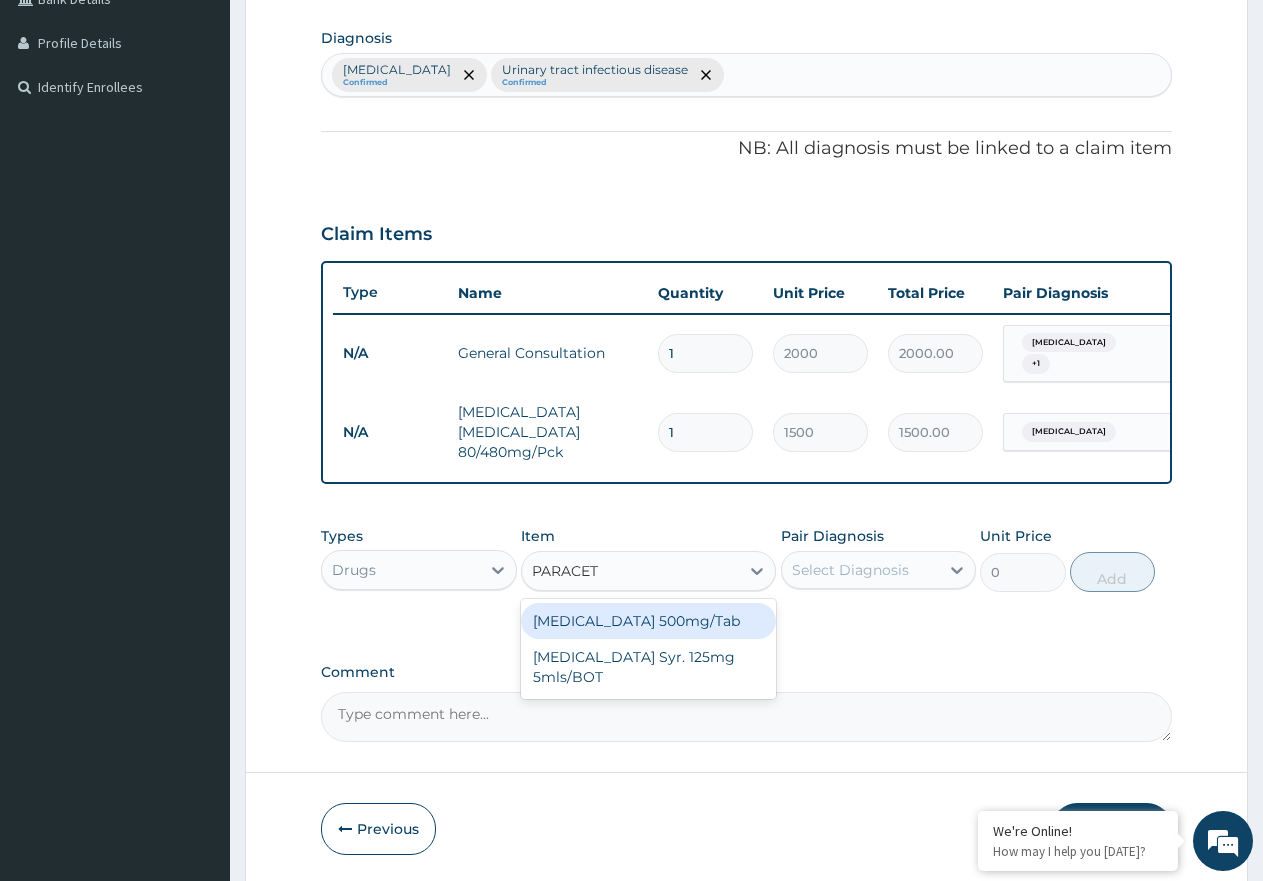 type on "PARACETA" 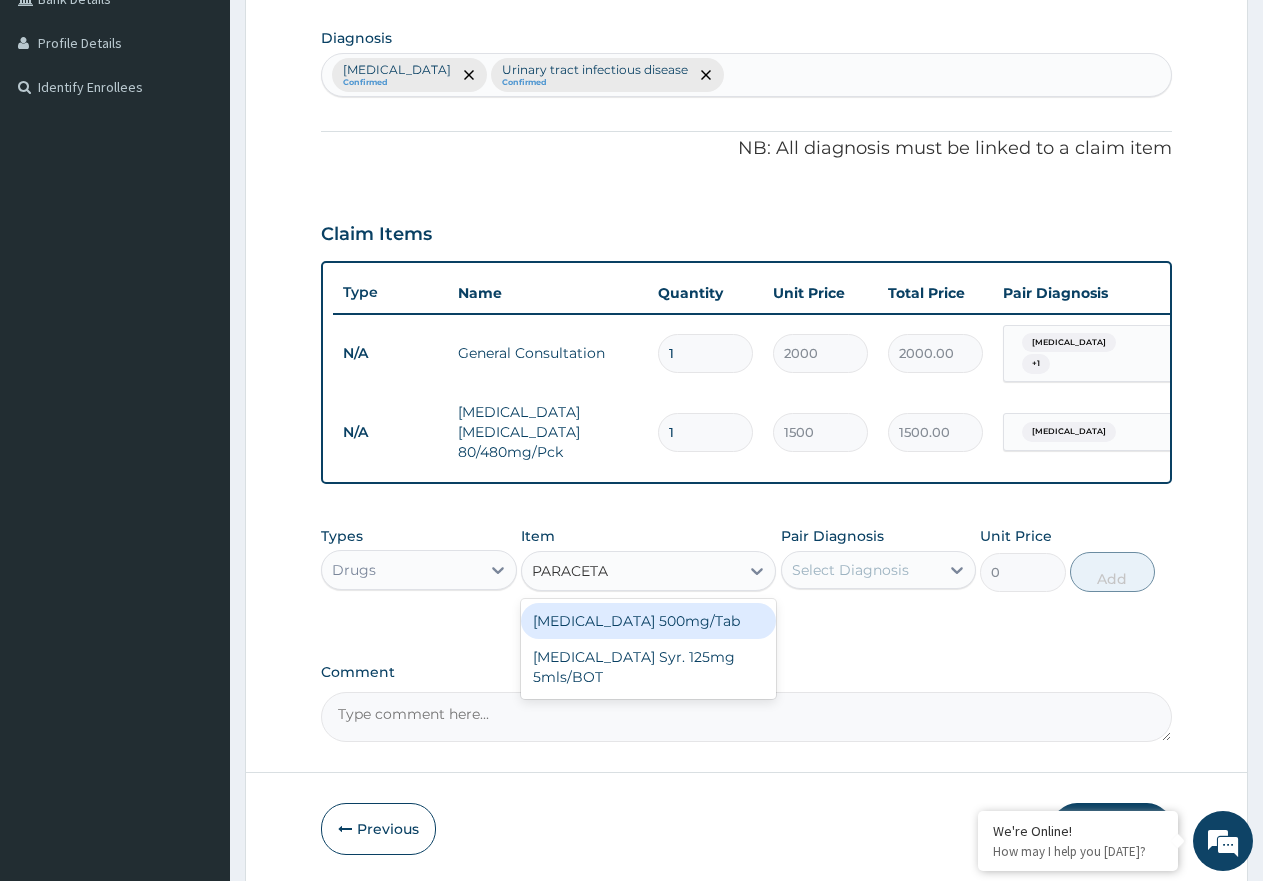 click on "Paracetamol 500mg/Tab" at bounding box center (648, 621) 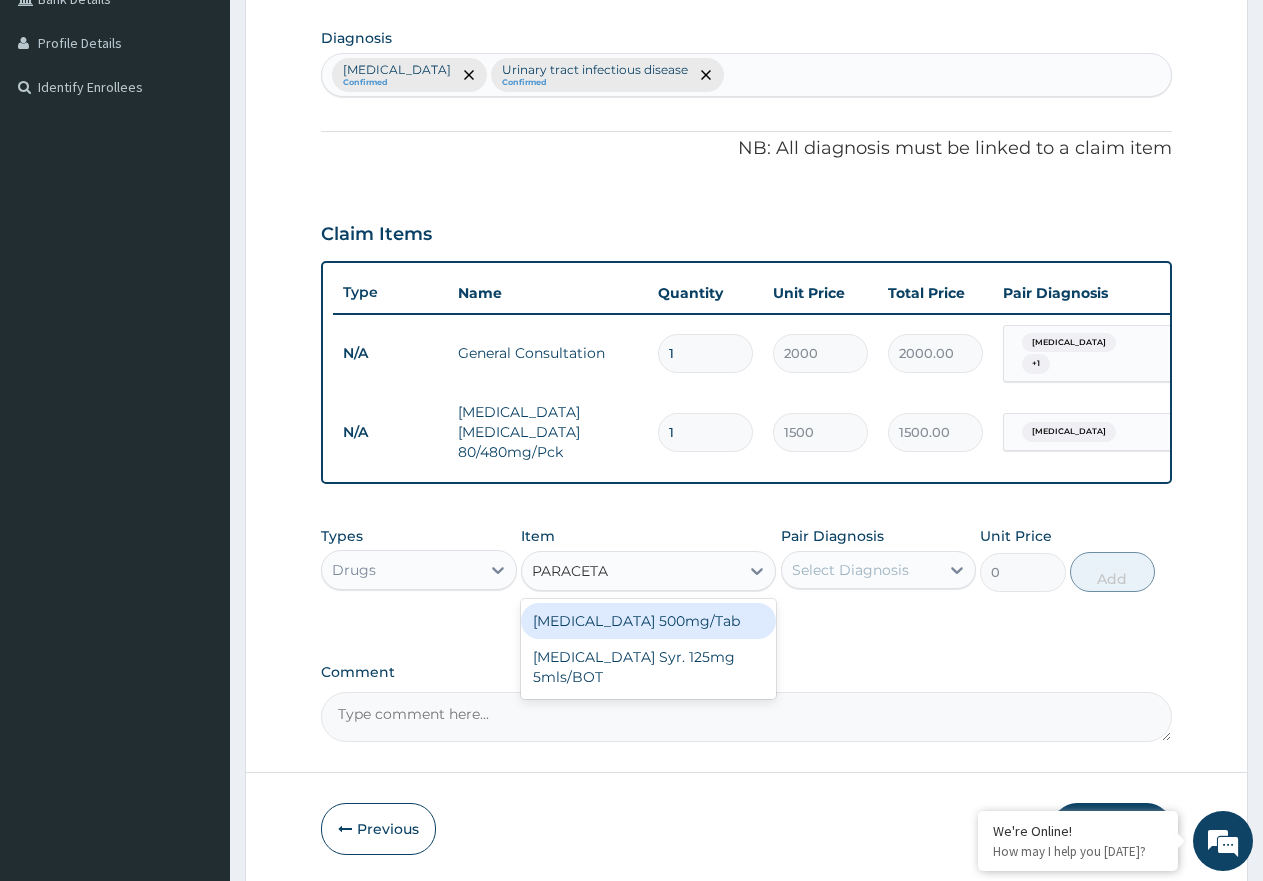 type 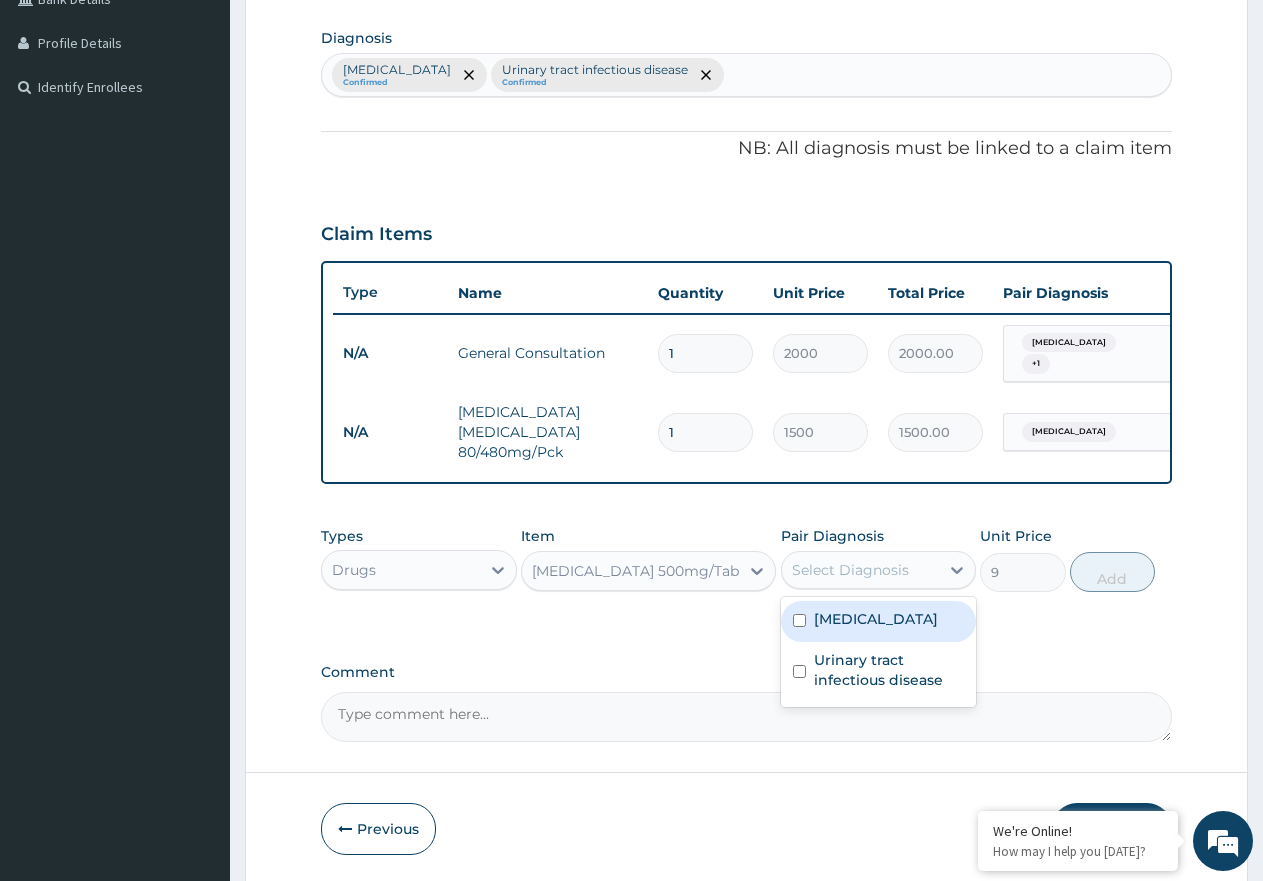 click on "Select Diagnosis" at bounding box center [850, 570] 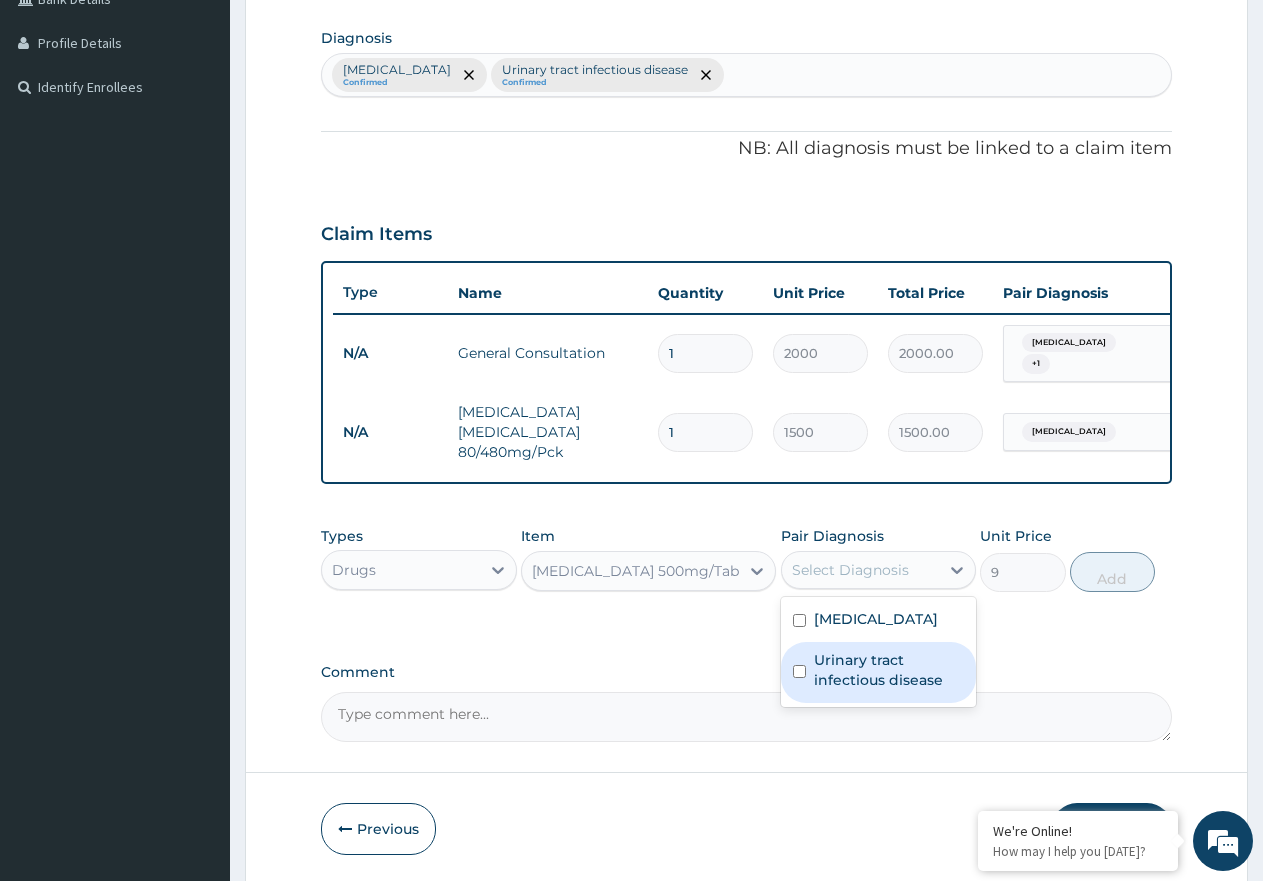 click on "Urinary tract infectious disease" at bounding box center [879, 672] 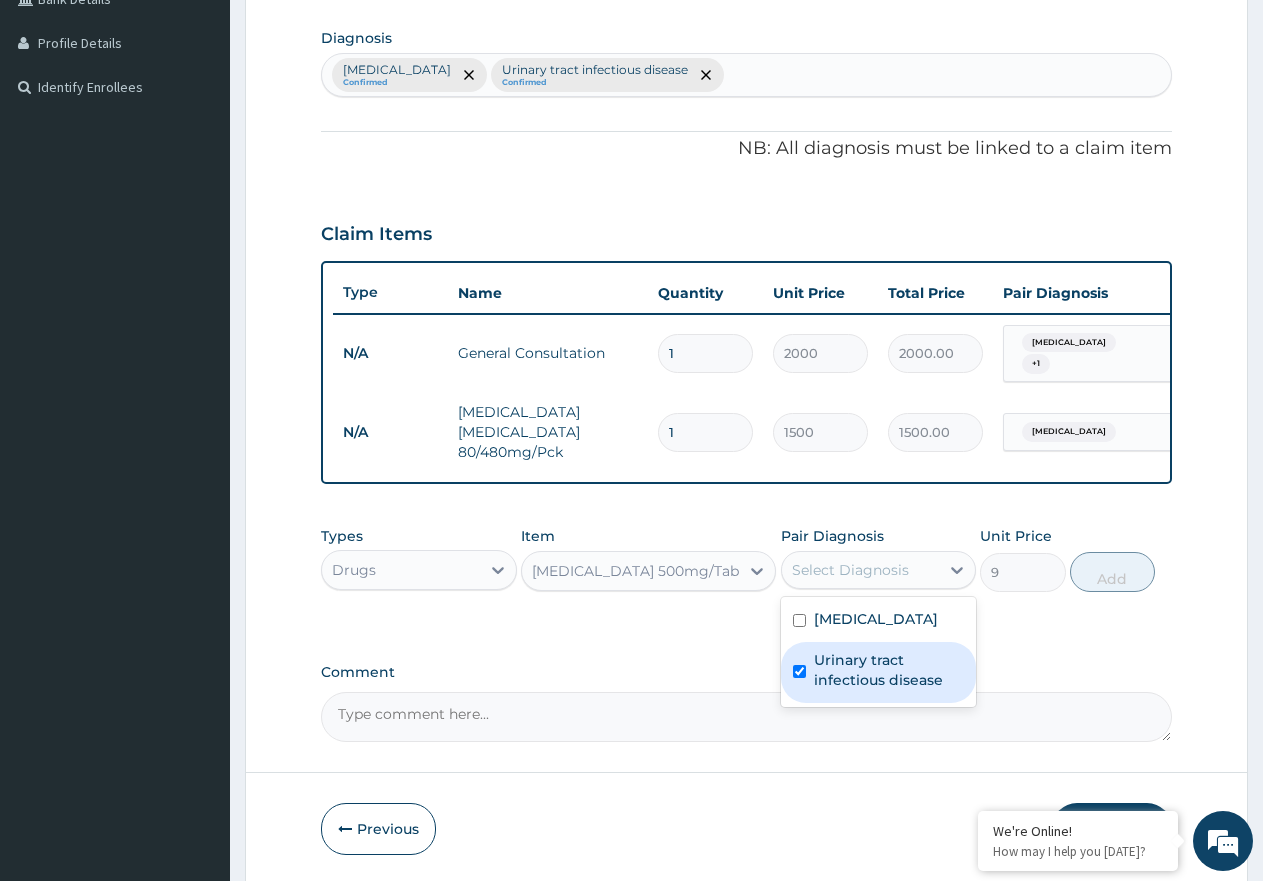 checkbox on "true" 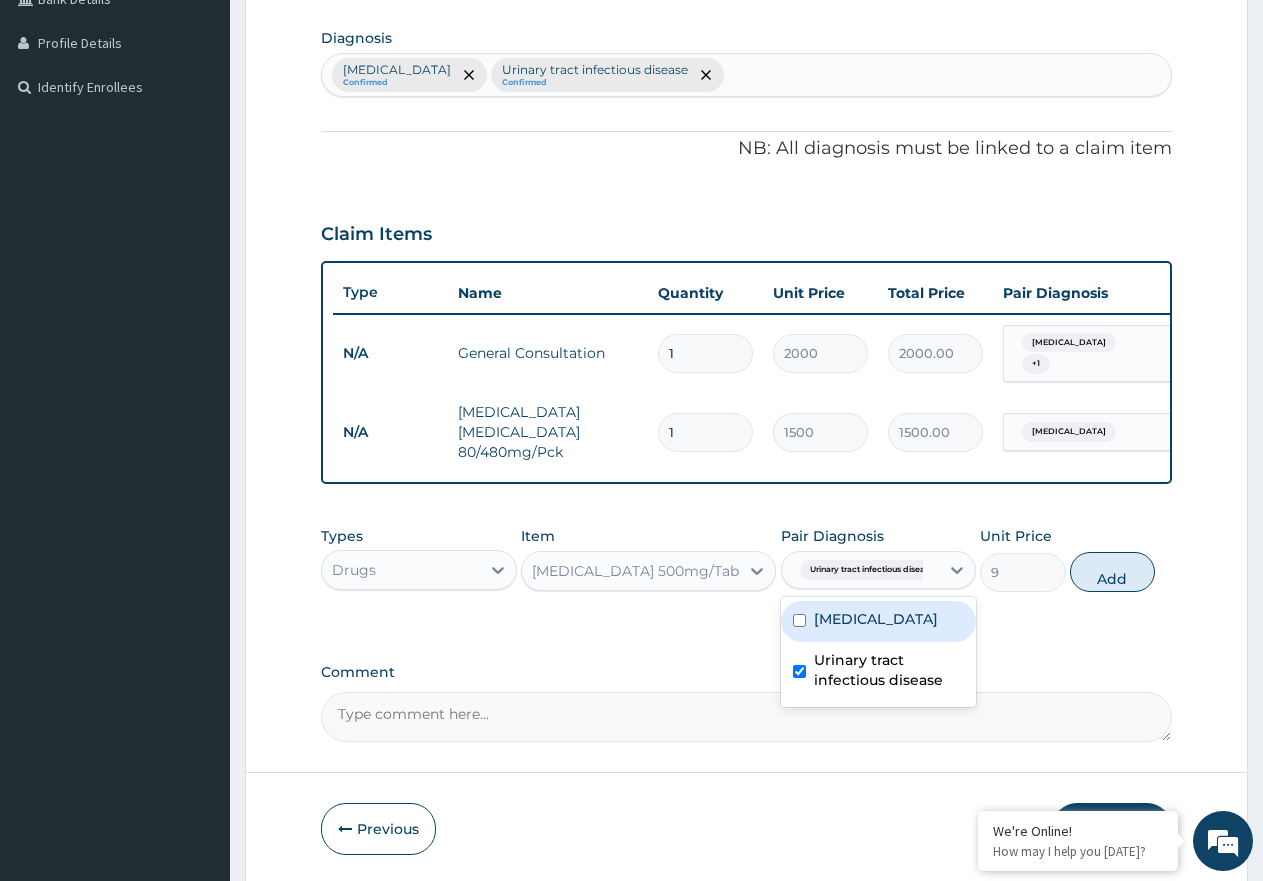click on "Malaria" at bounding box center [879, 621] 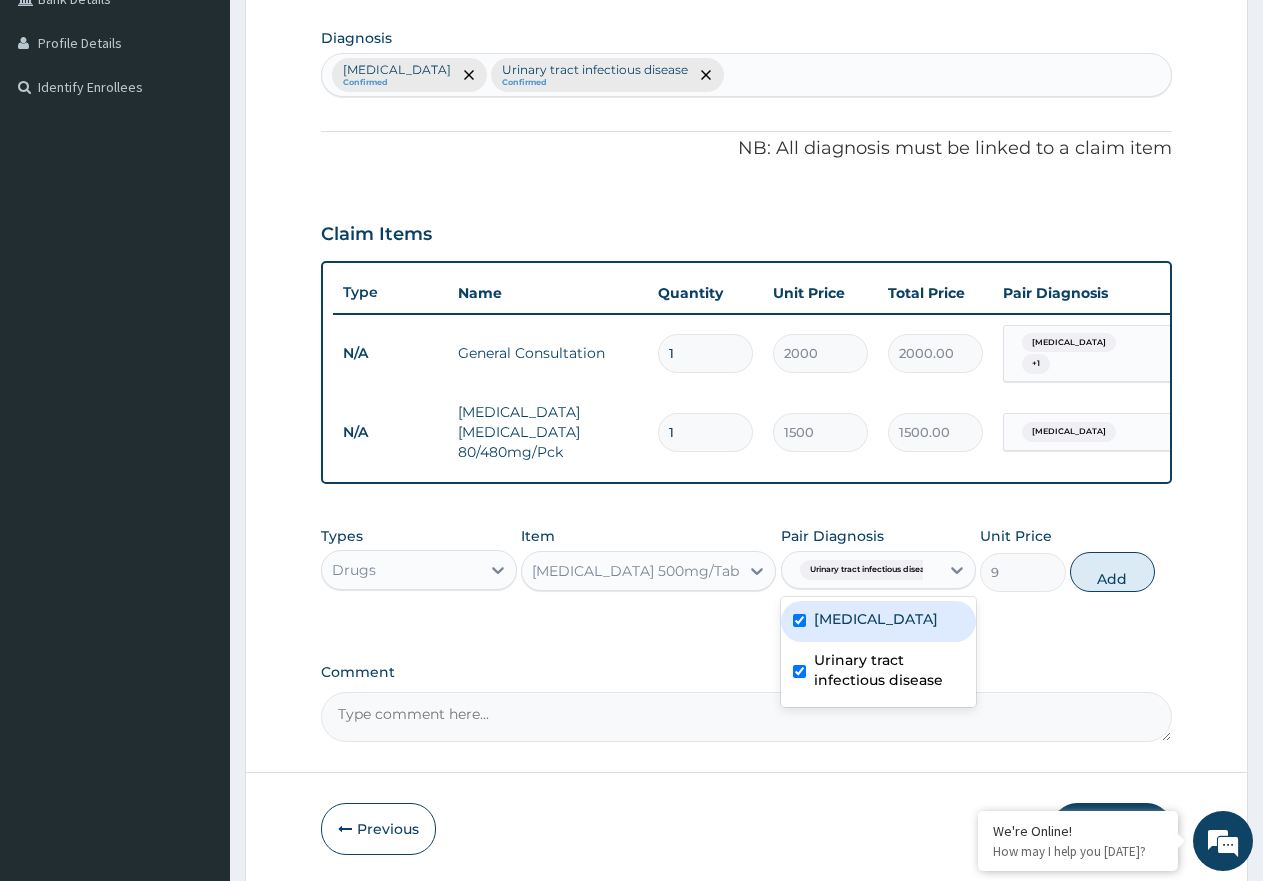 checkbox on "true" 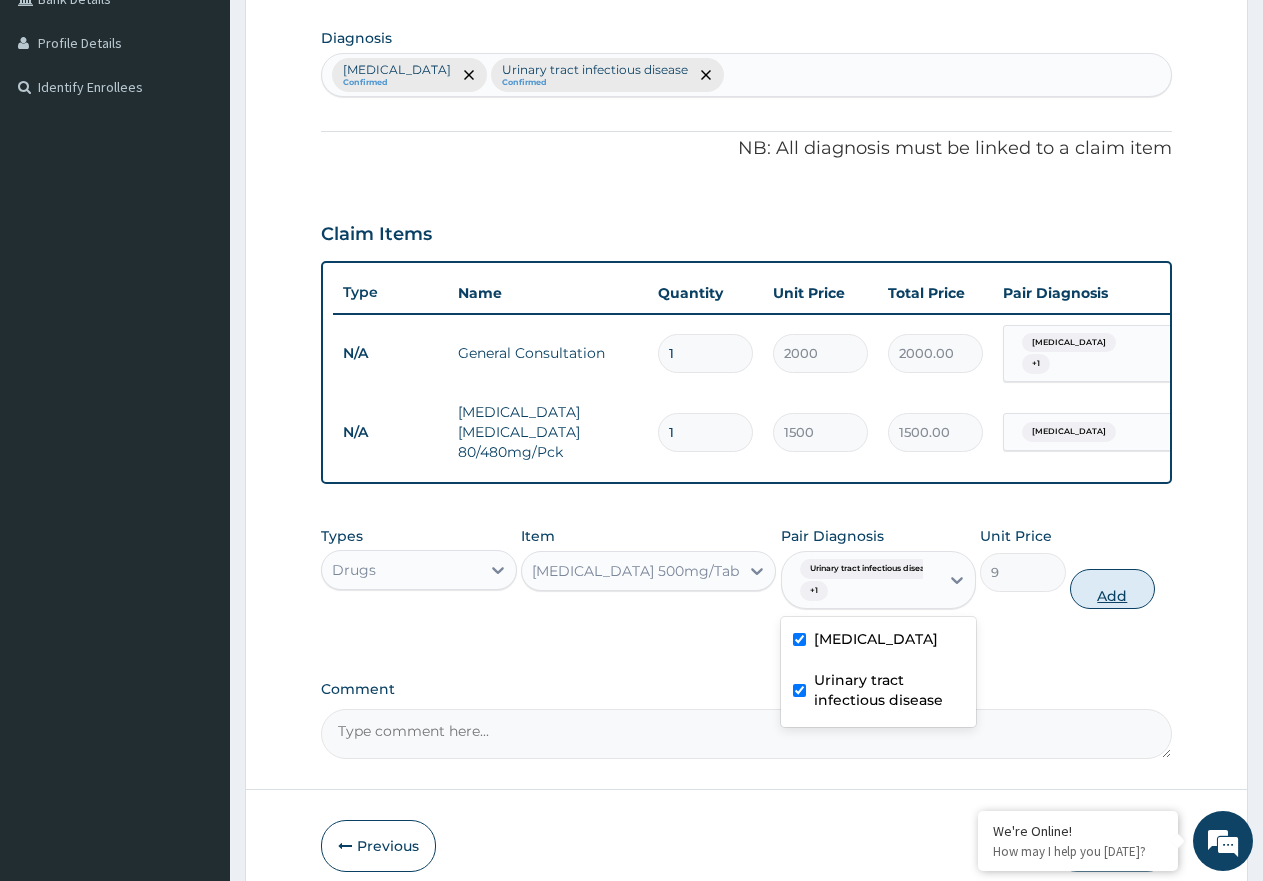 click on "Add" at bounding box center [1112, 589] 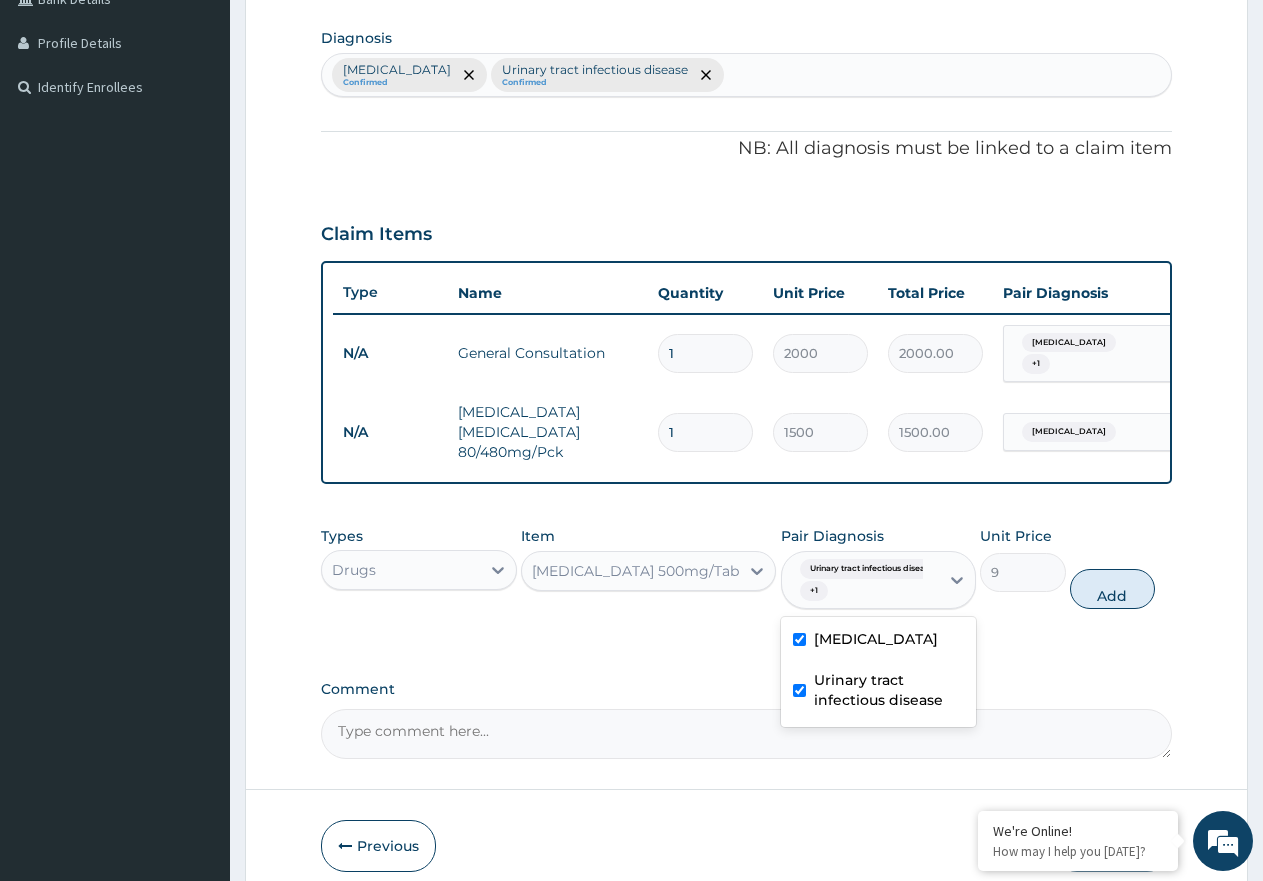 type on "0" 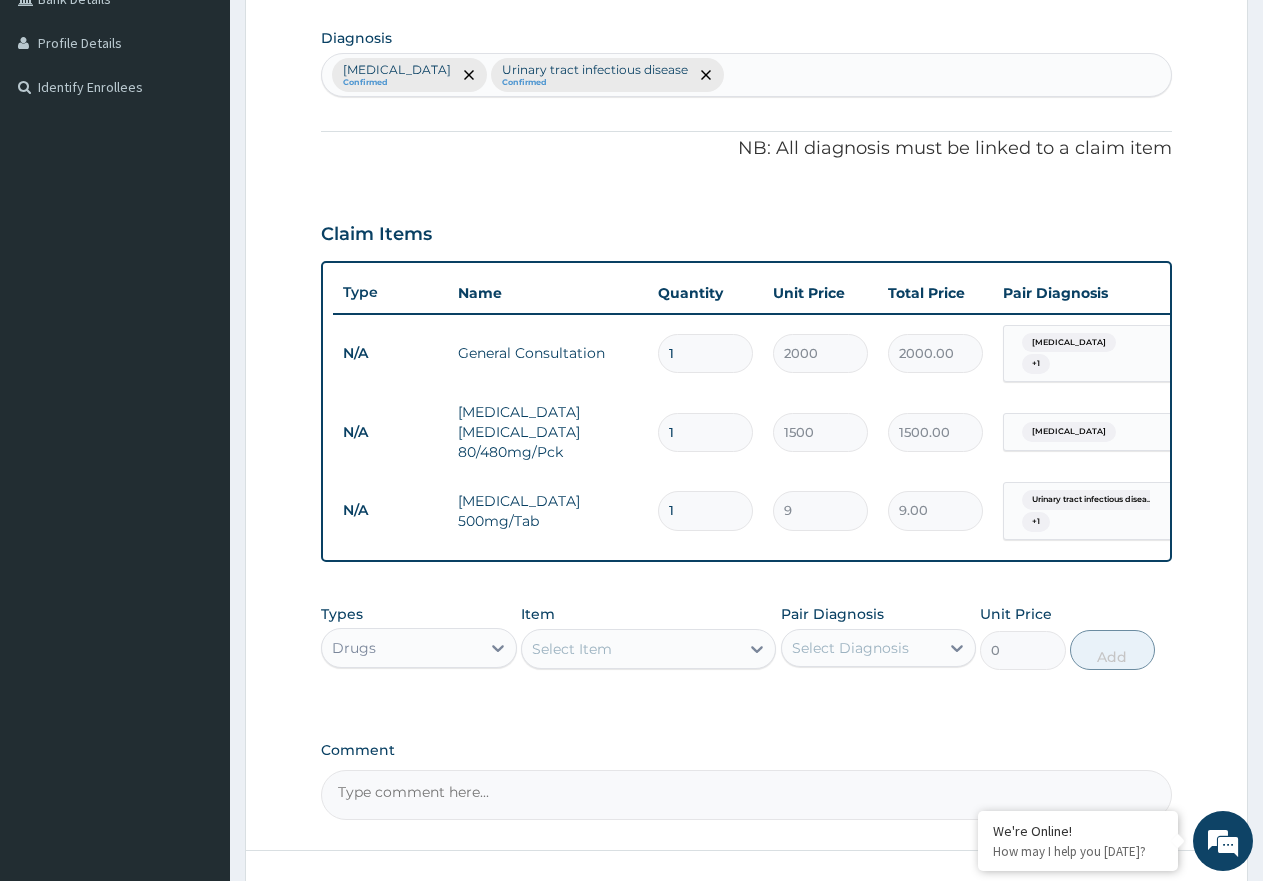 type on "18" 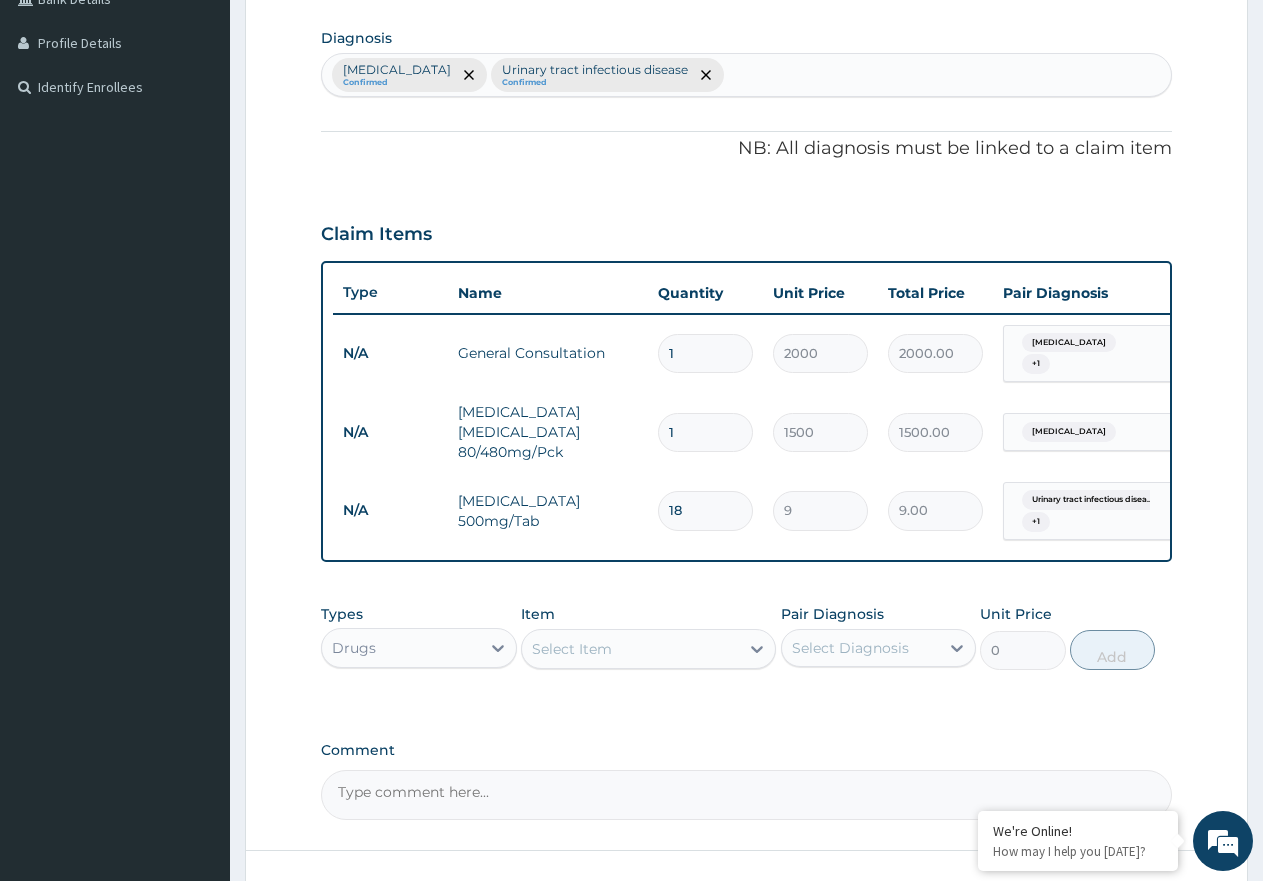 type on "162.00" 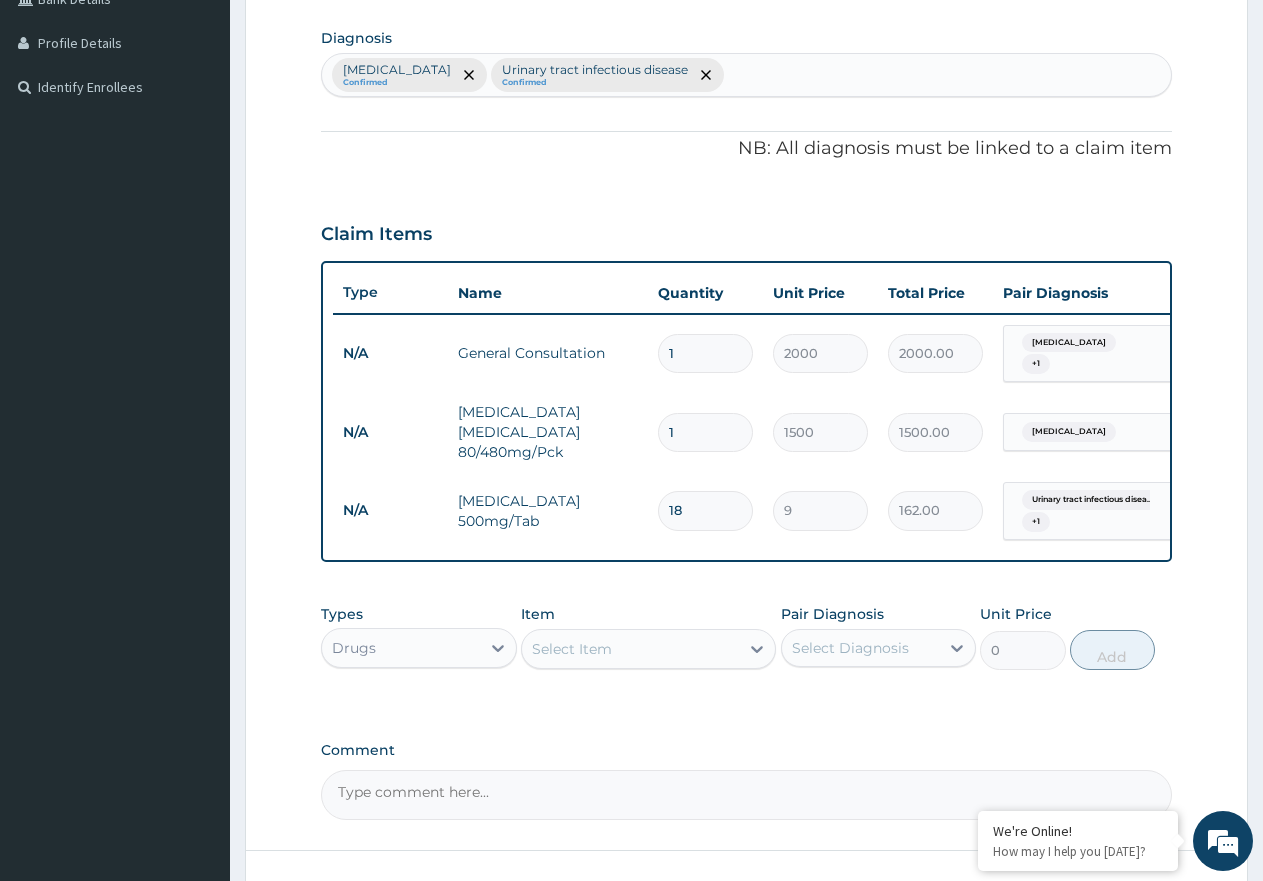 type on "18" 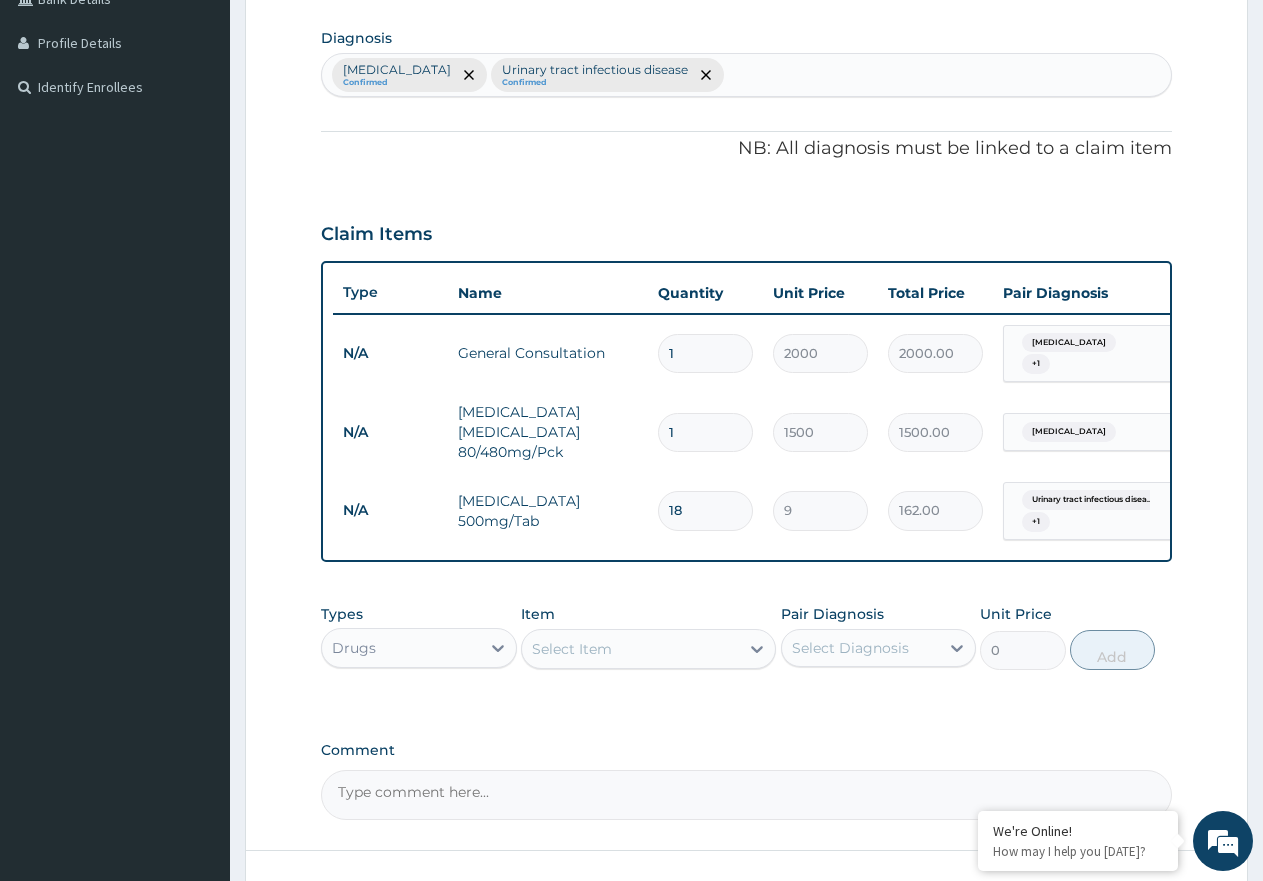 click on "Select Item" at bounding box center (630, 649) 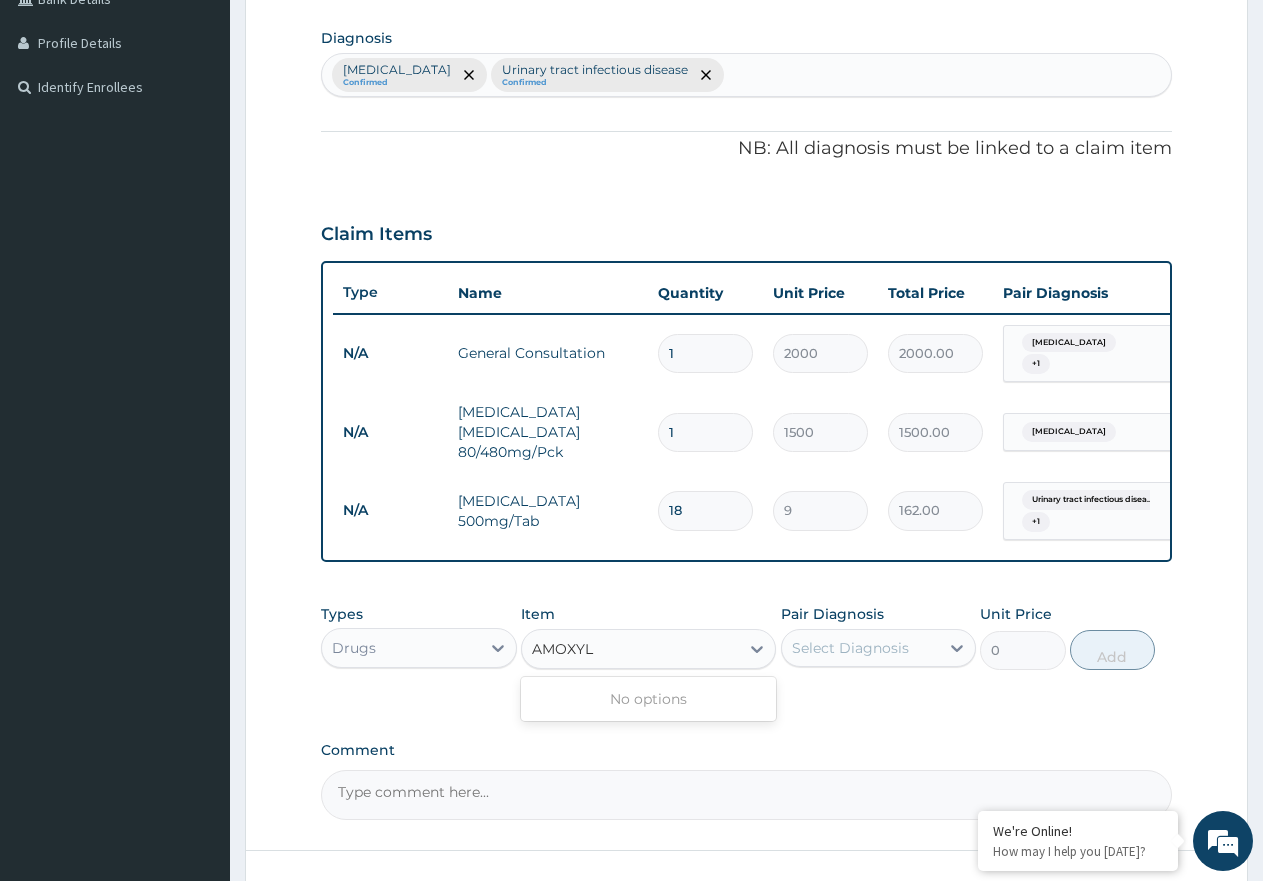 type on "AMOXY" 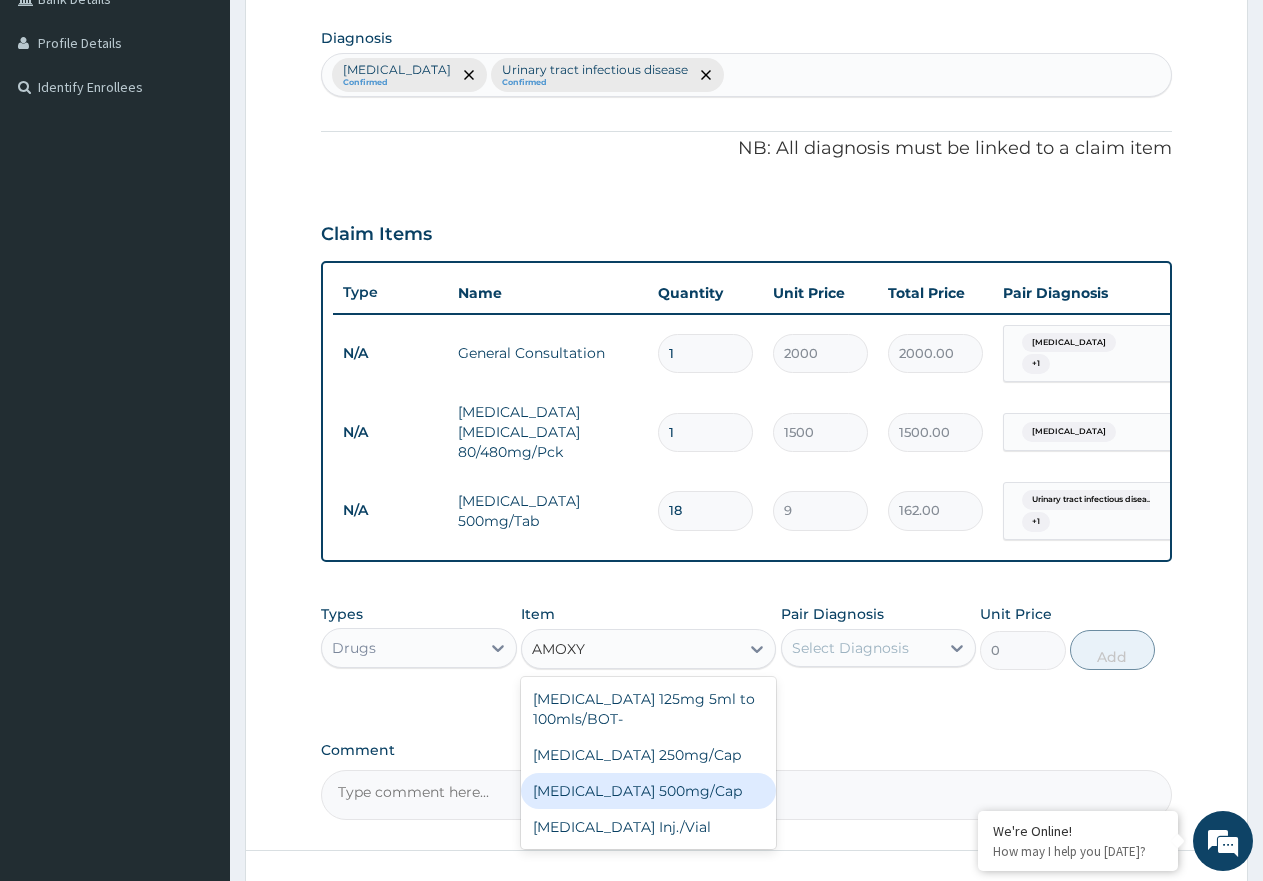 click on "Amoxycillin 500mg/Cap" at bounding box center [648, 791] 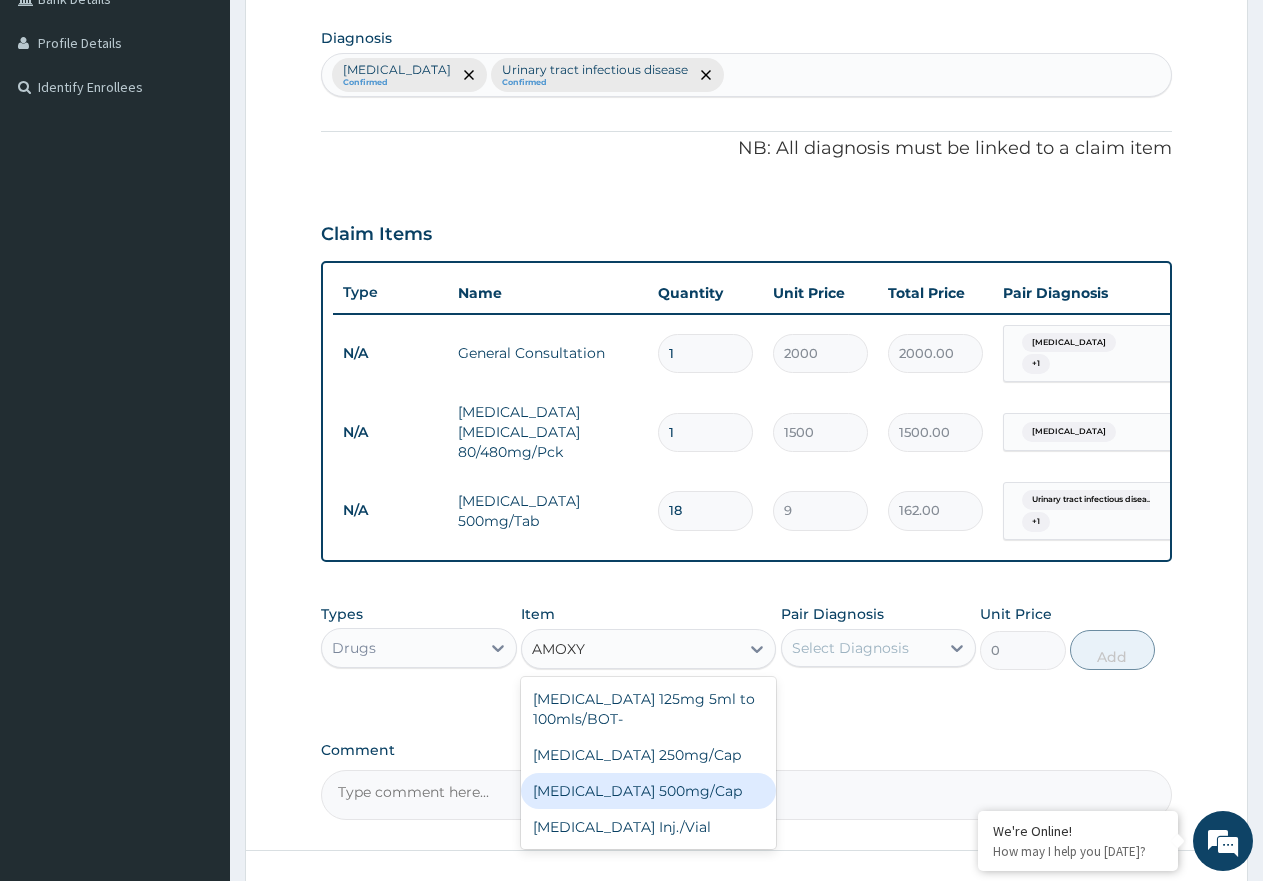 type 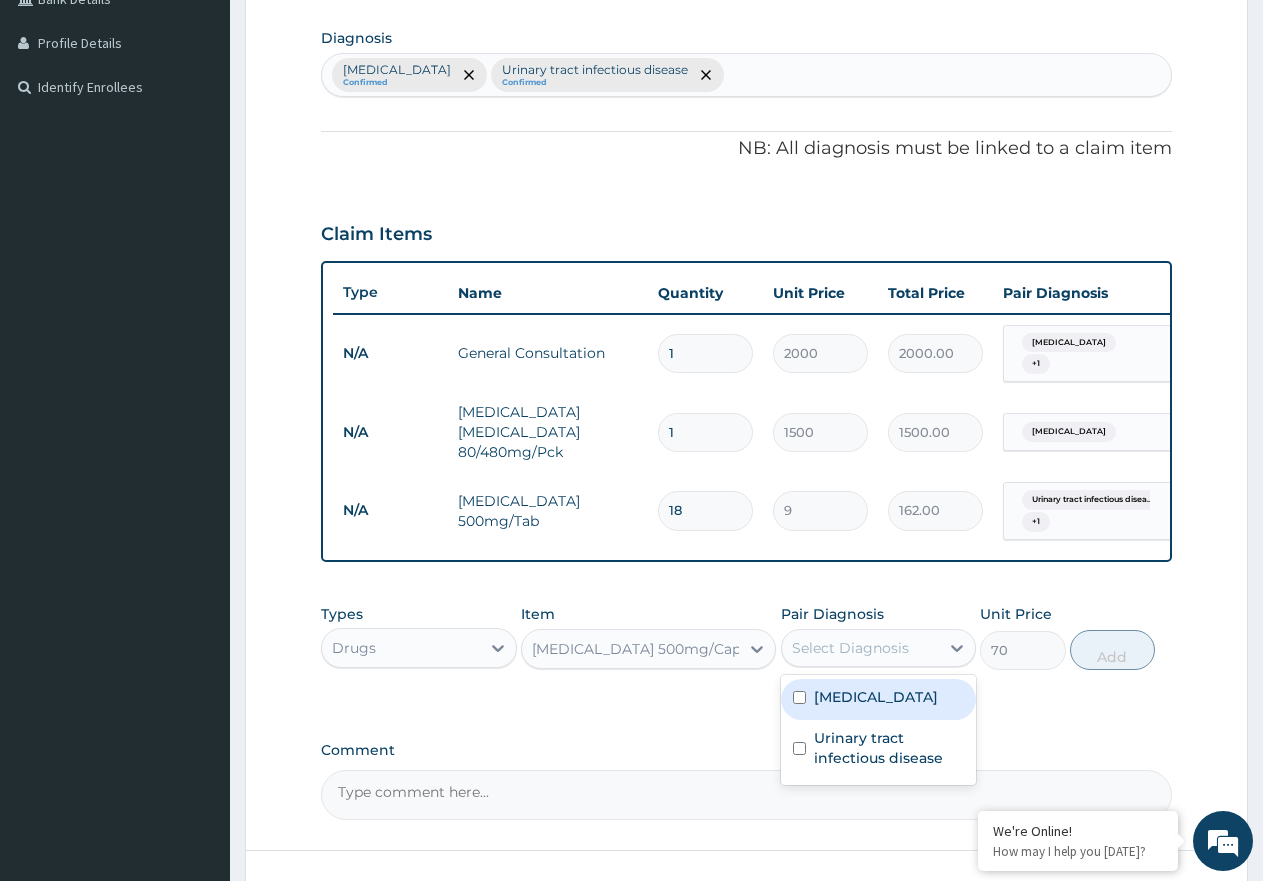 click on "Select Diagnosis" at bounding box center (850, 648) 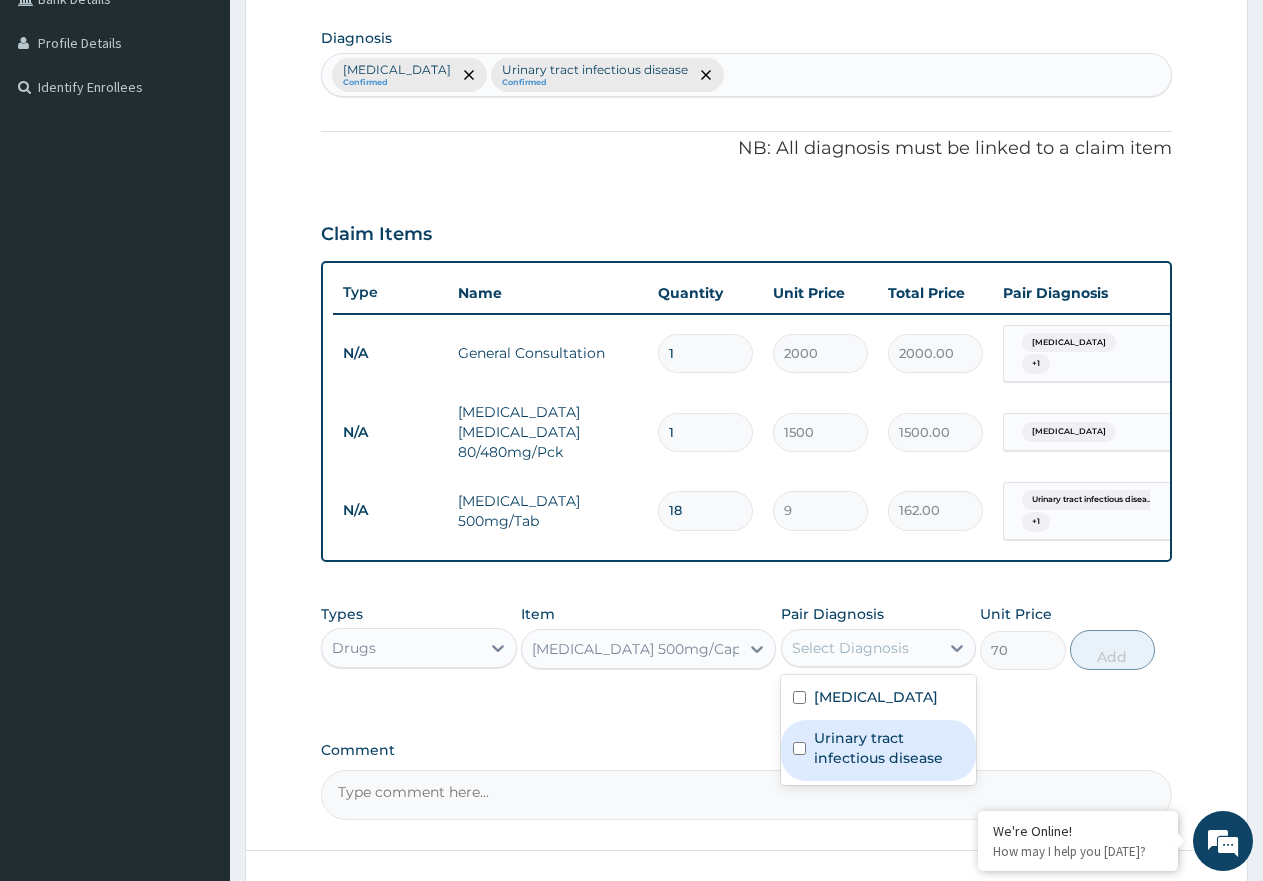 click on "Urinary tract infectious disease" at bounding box center (889, 748) 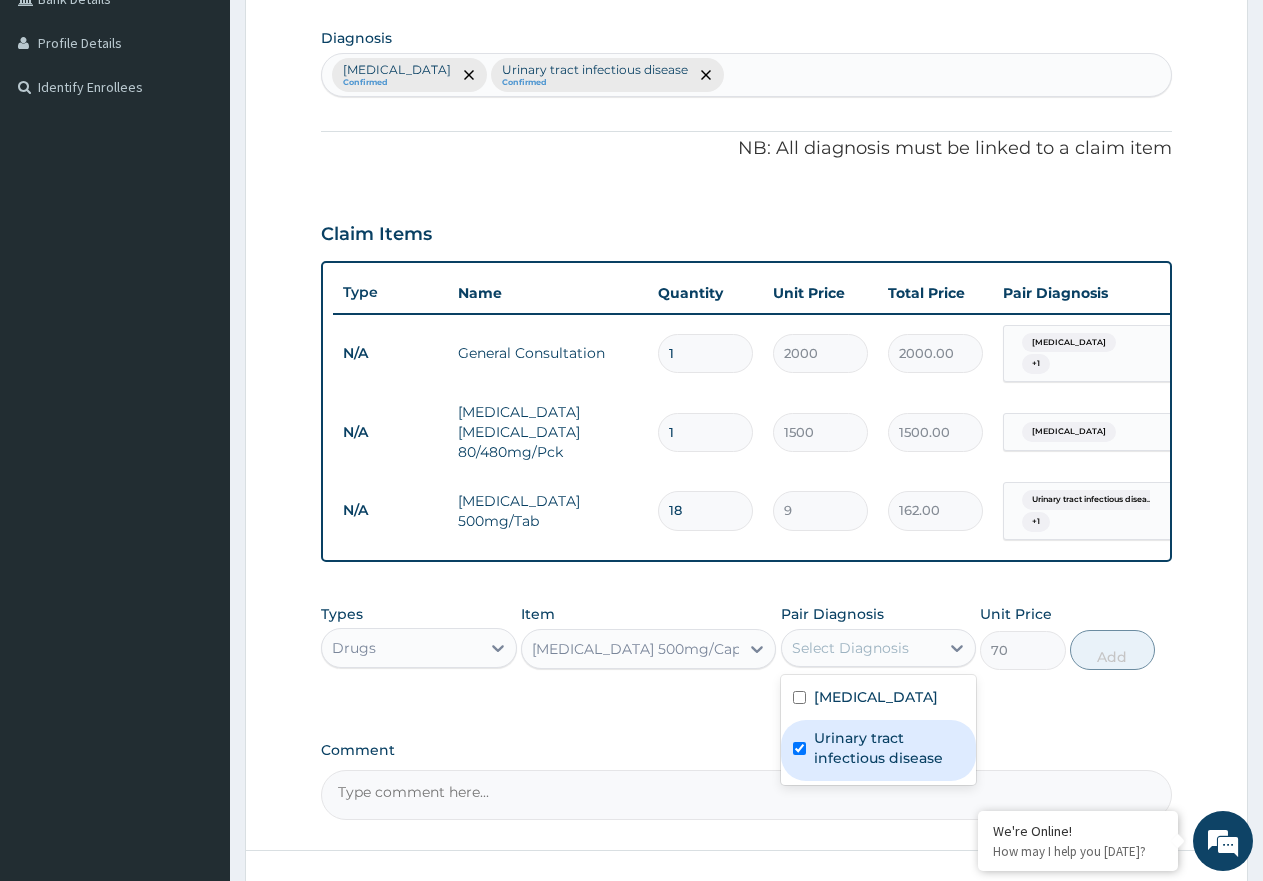 checkbox on "true" 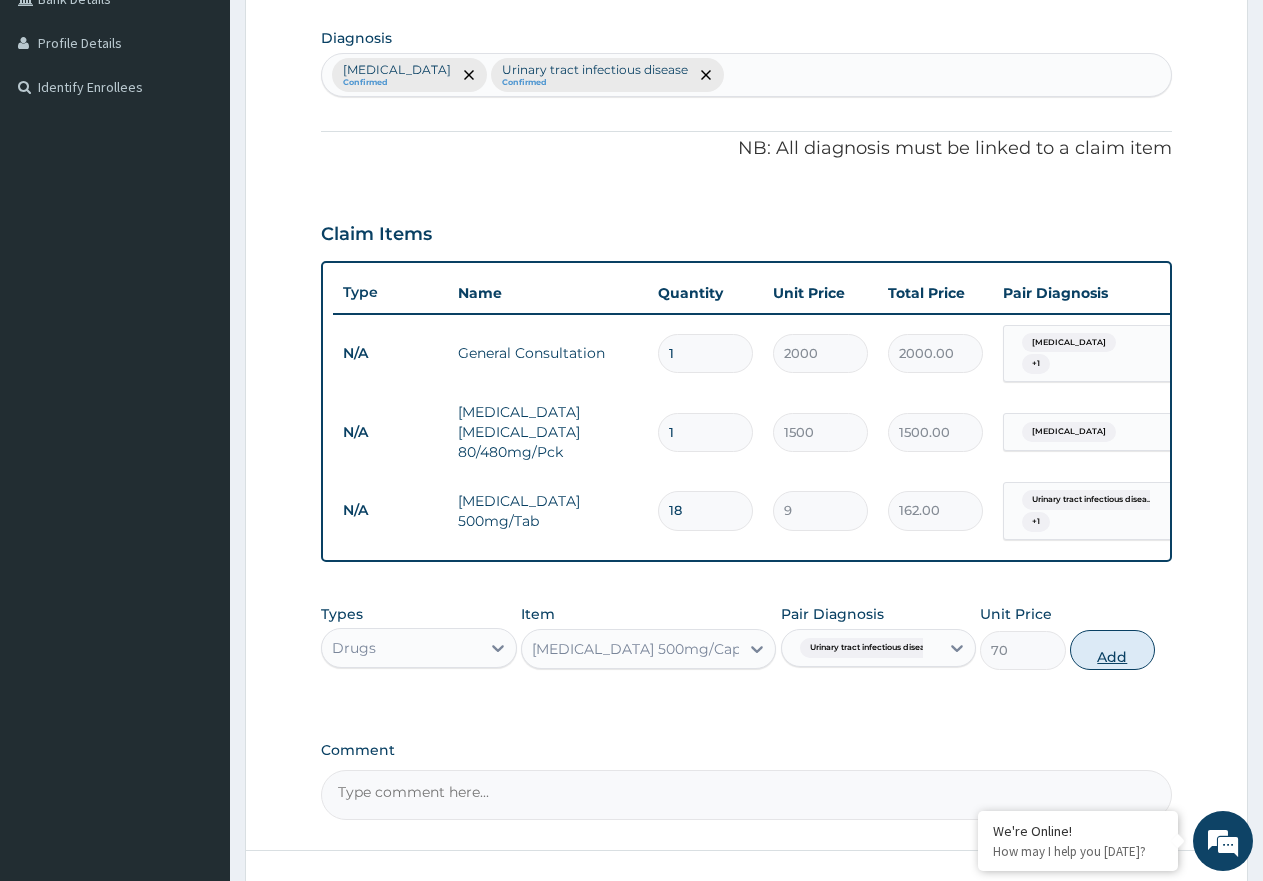 click on "Add" at bounding box center [1112, 650] 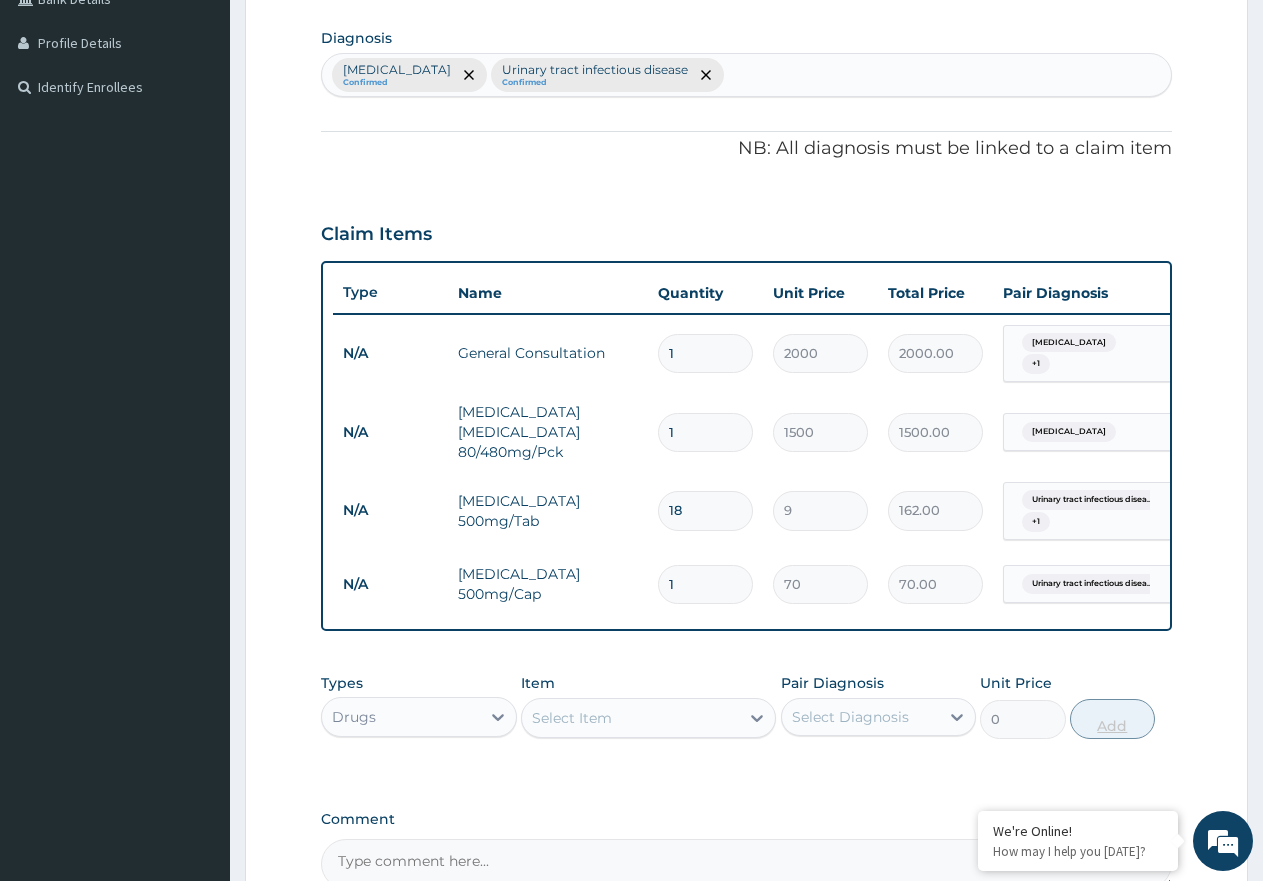 type 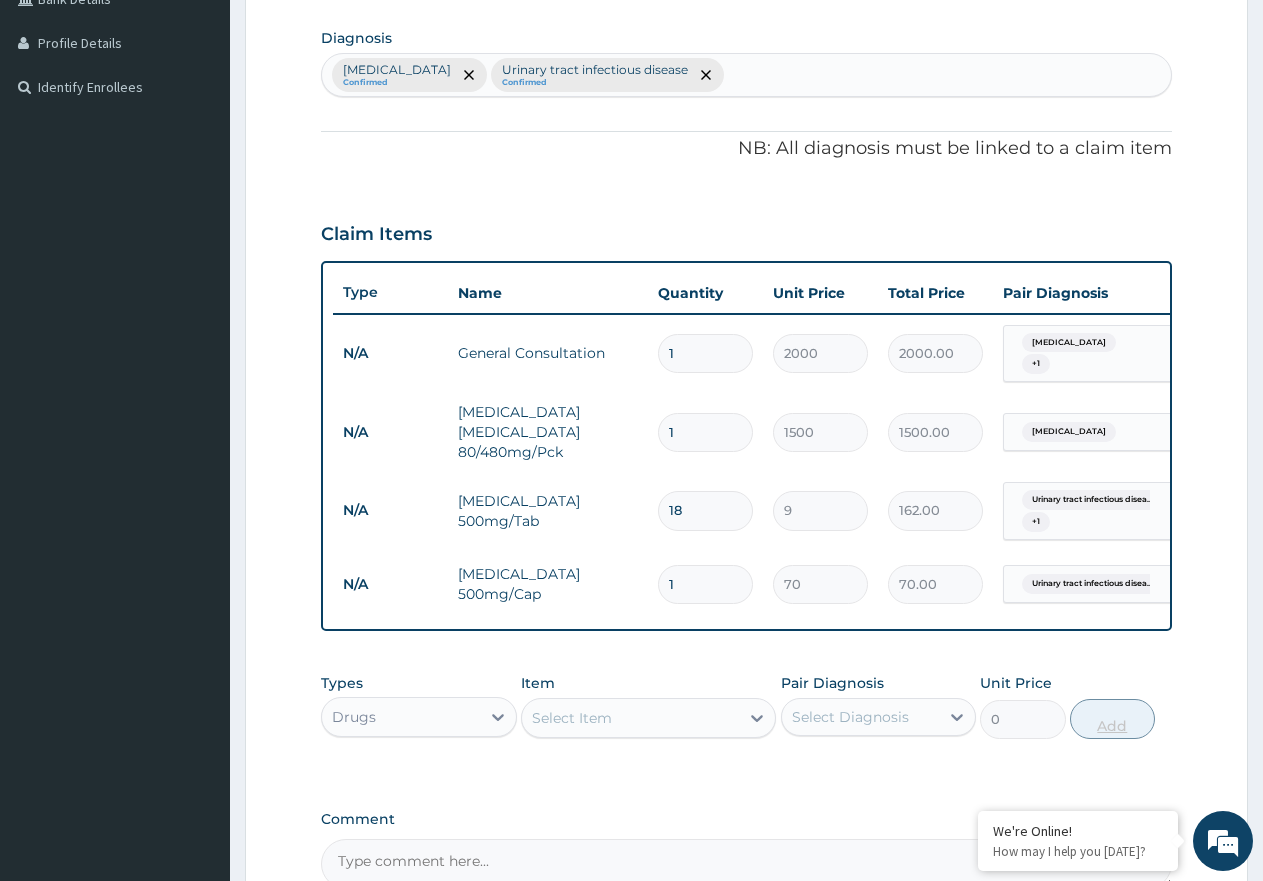 type on "0.00" 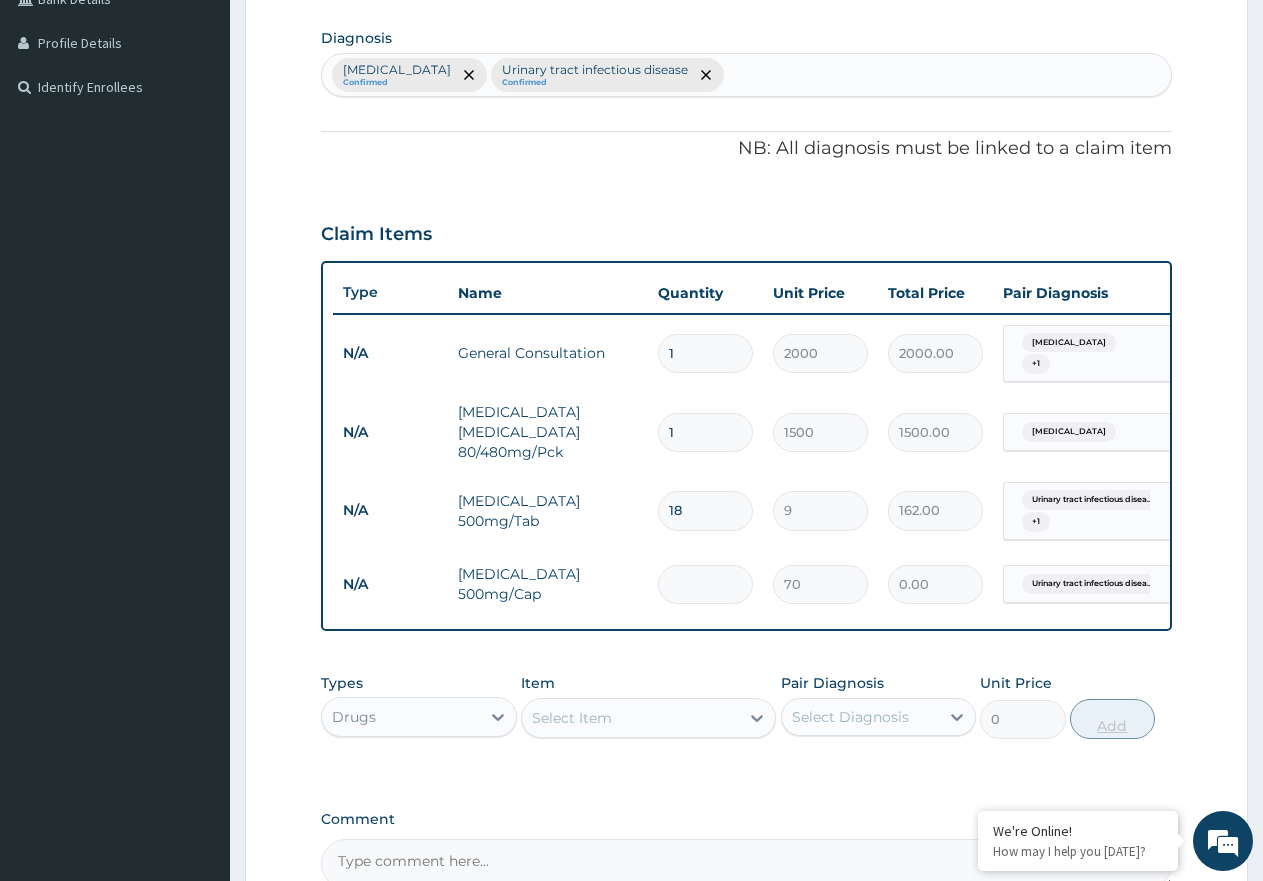 type on "1" 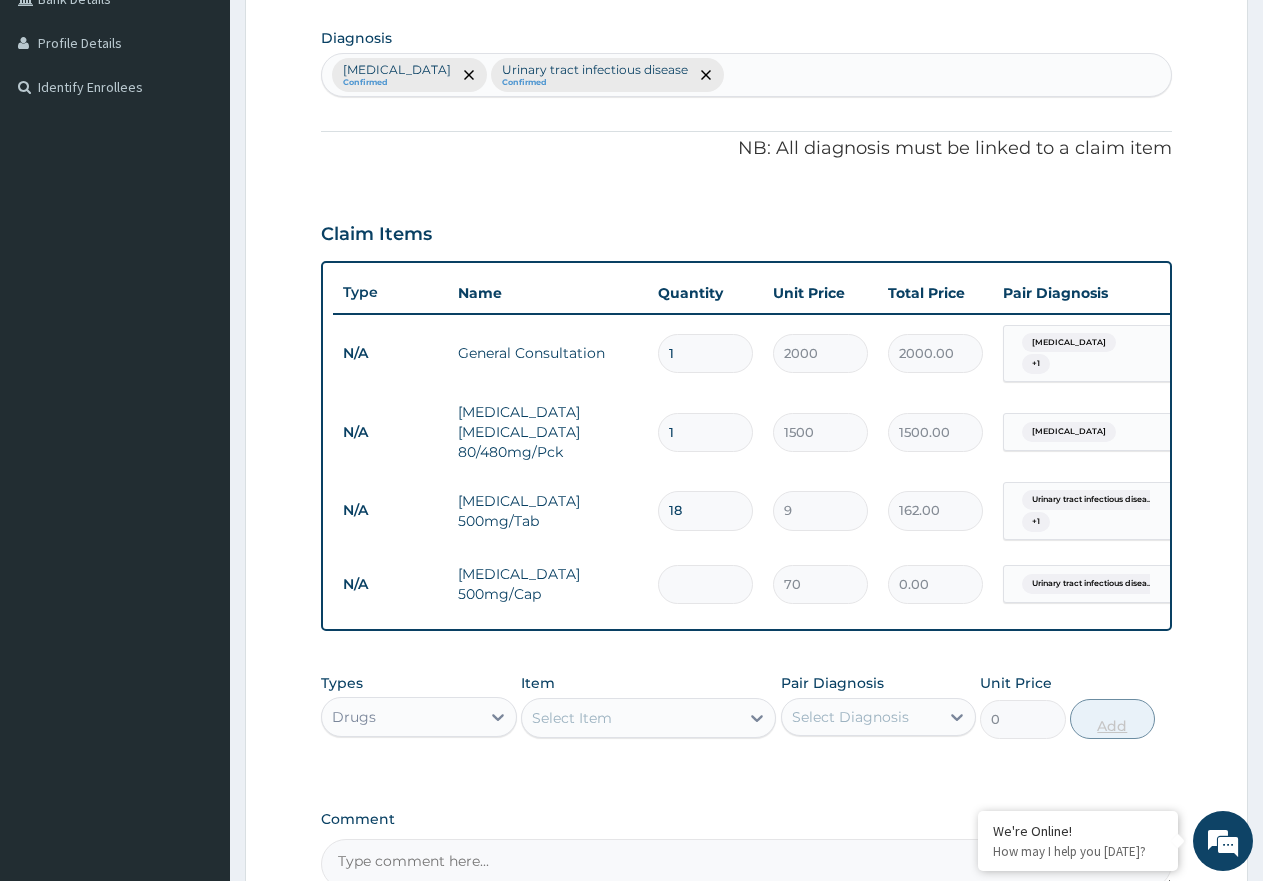 type on "70.00" 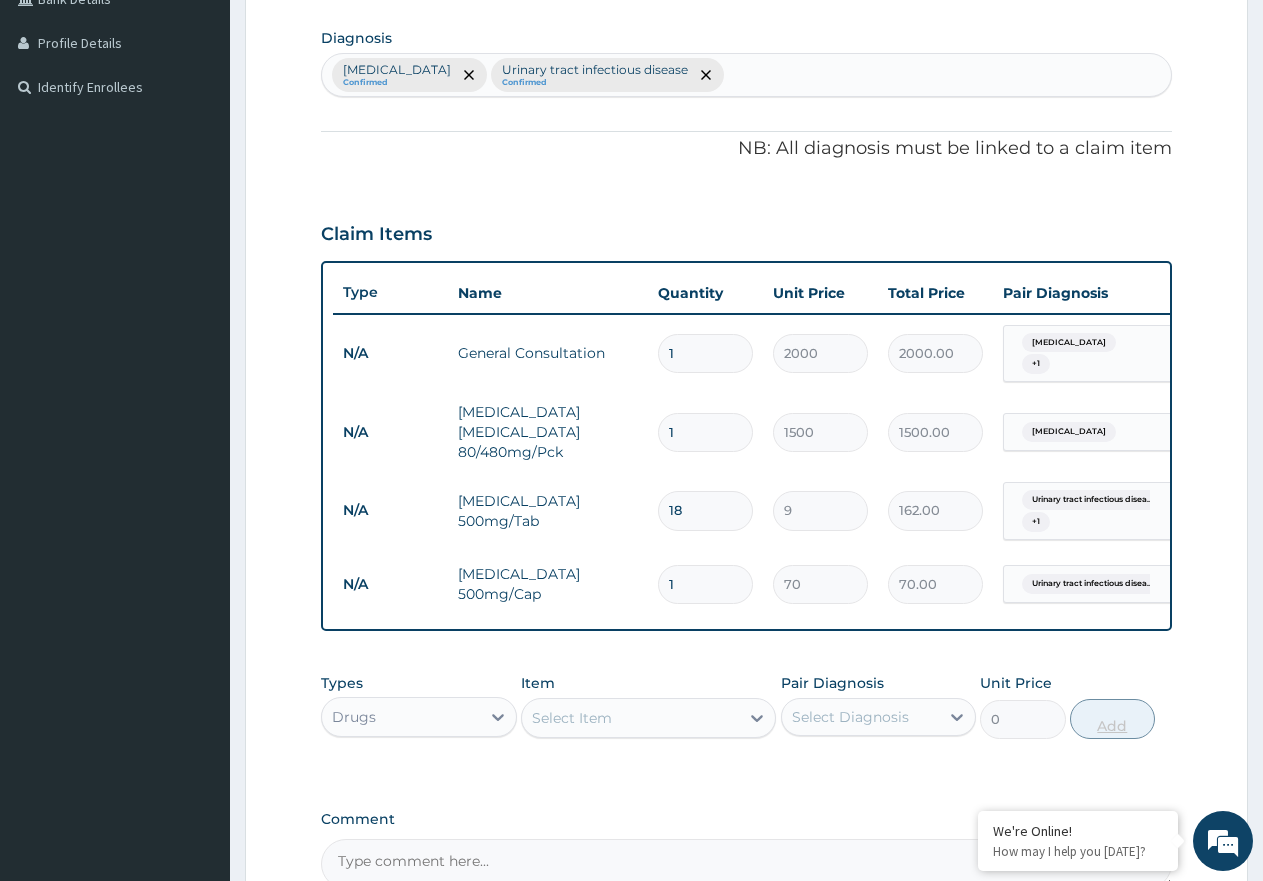 type on "15" 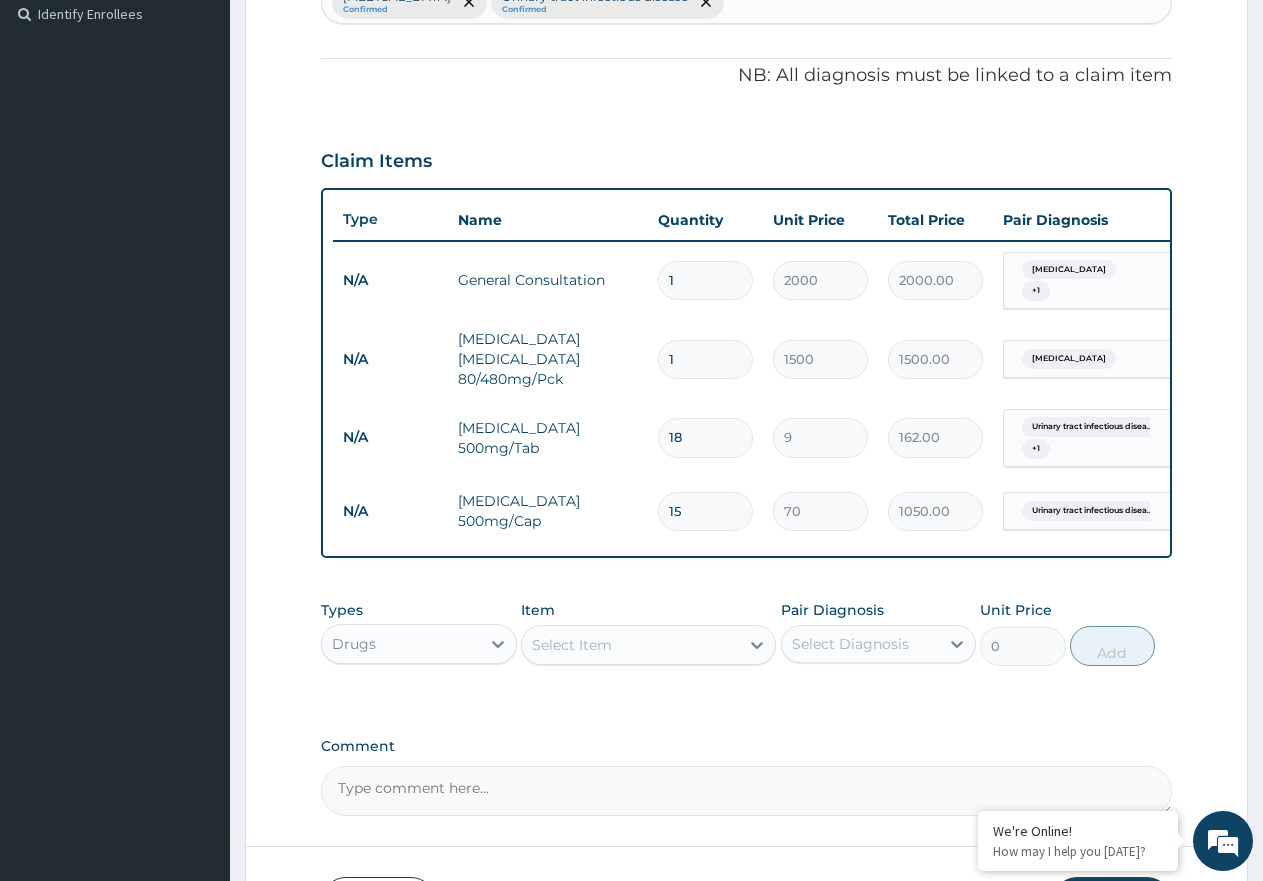 scroll, scrollTop: 709, scrollLeft: 0, axis: vertical 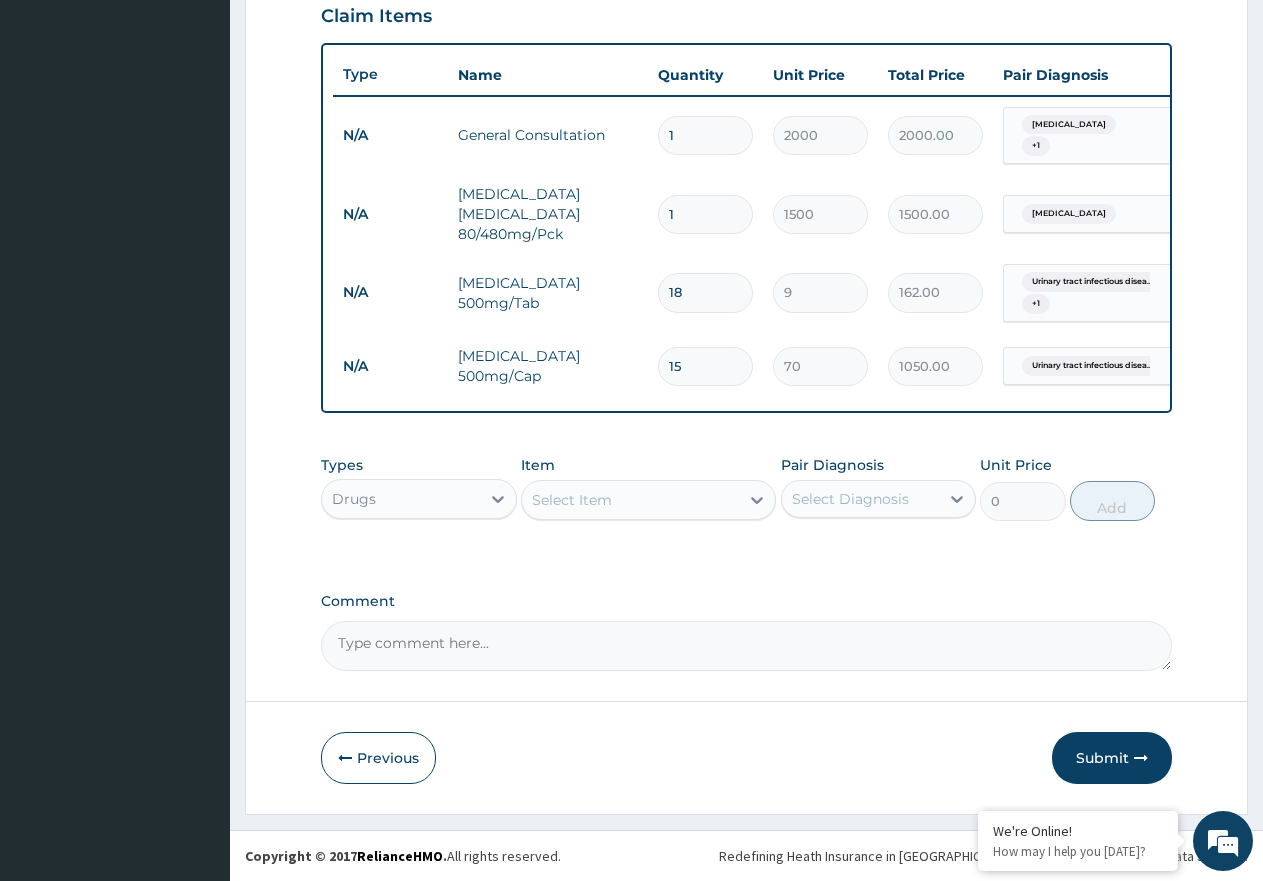 type on "15" 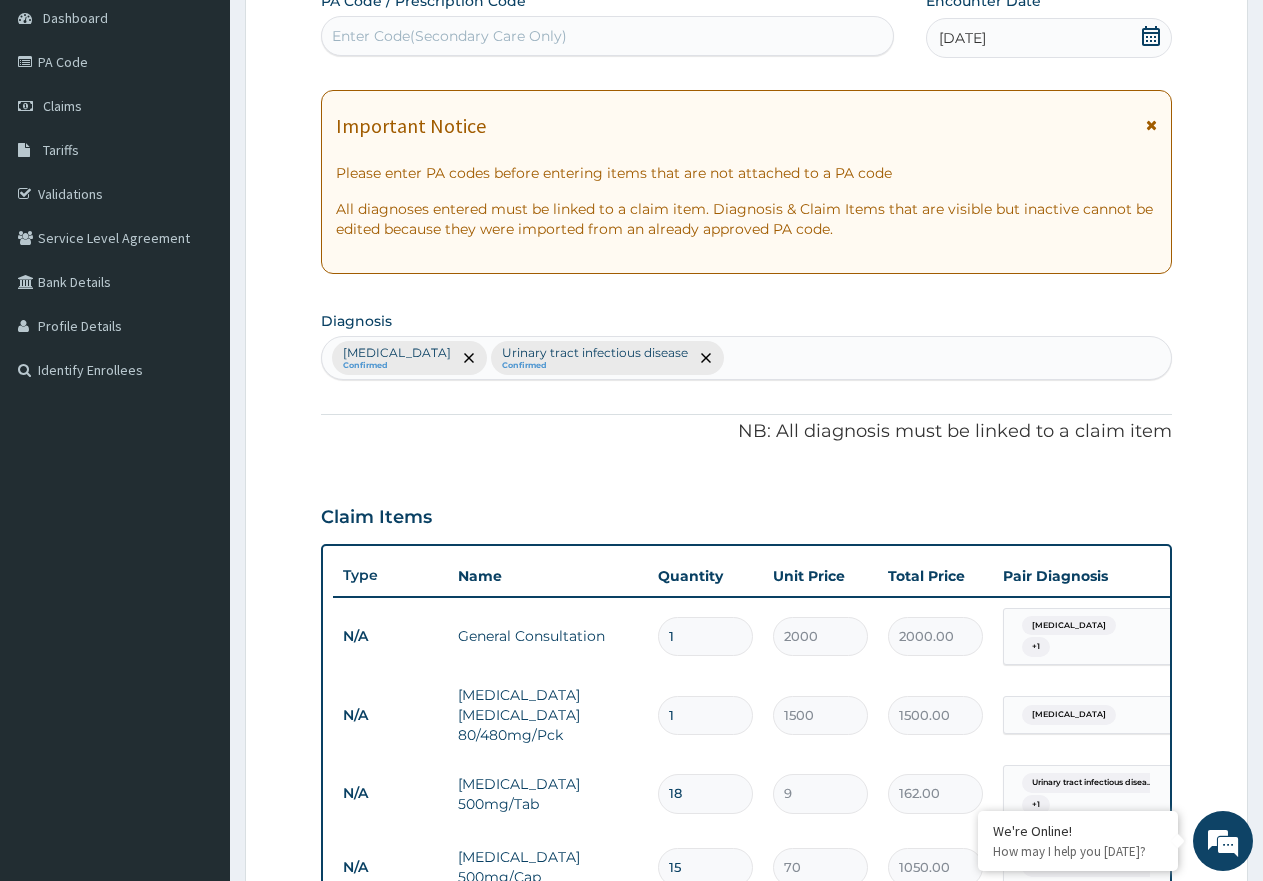 scroll, scrollTop: 709, scrollLeft: 0, axis: vertical 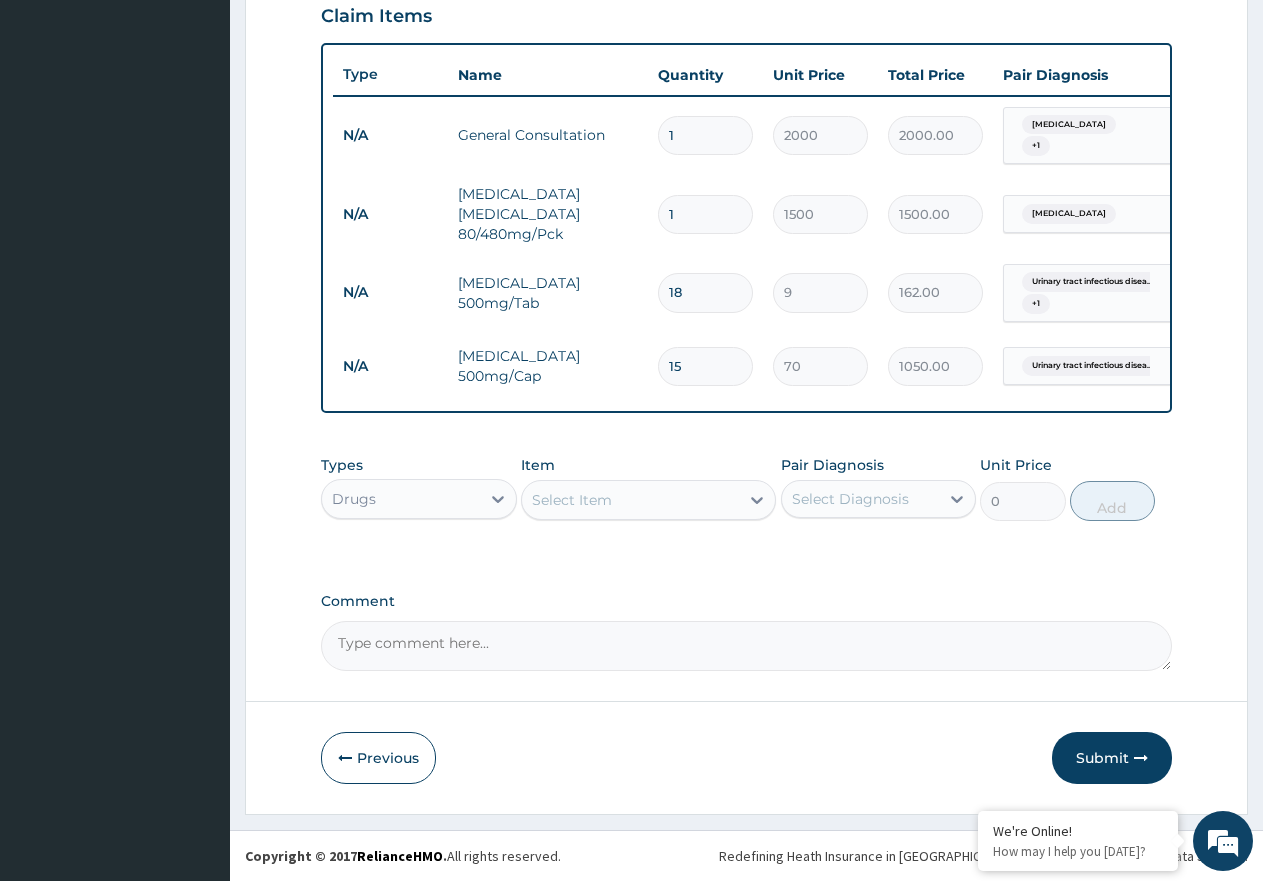click on "Step  2  of 2 PA Code / Prescription Code Enter Code(Secondary Care Only) Encounter Date 09-07-2025 Important Notice Please enter PA codes before entering items that are not attached to a PA code   All diagnoses entered must be linked to a claim item. Diagnosis & Claim Items that are visible but inactive cannot be edited because they were imported from an already approved PA code. Diagnosis Malaria Confirmed Urinary tract infectious disease Confirmed NB: All diagnosis must be linked to a claim item Claim Items Type Name Quantity Unit Price Total Price Pair Diagnosis Actions N/A General Consultation 1 2000 2000.00 Malaria  + 1 Delete N/A Artemether Lumefantrine 80/480mg/Pck 1 1500 1500.00 Malaria Delete N/A Paracetamol 500mg/Tab 18 9 162.00 Urinary tract infectious disea...  + 1 Delete N/A Amoxycillin 500mg/Cap  15 70 1050.00 Urinary tract infectious disea... Delete Types Drugs Item Select Item Pair Diagnosis Select Diagnosis Unit Price 0 Add Comment     Previous   Submit" at bounding box center [746, 109] 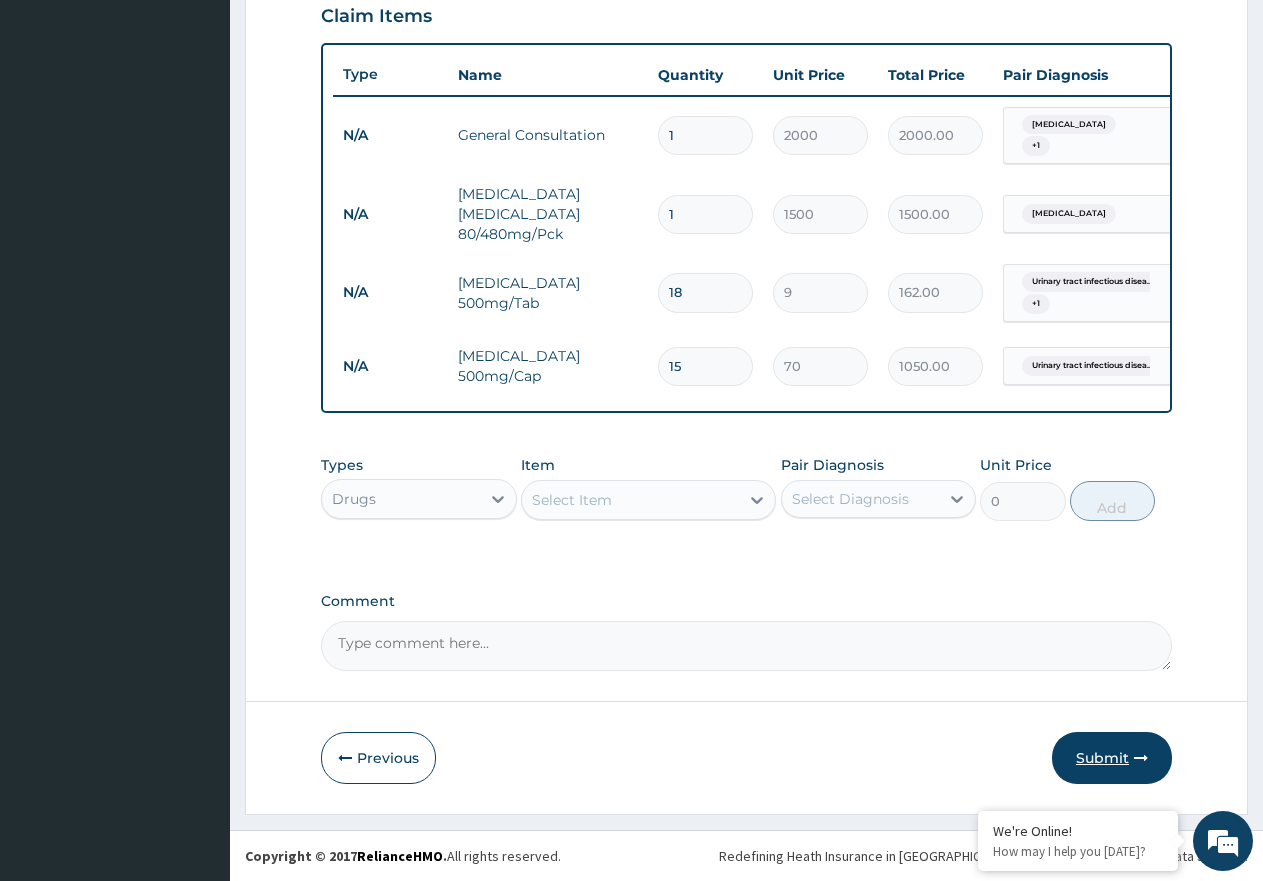 click on "Submit" at bounding box center (1112, 758) 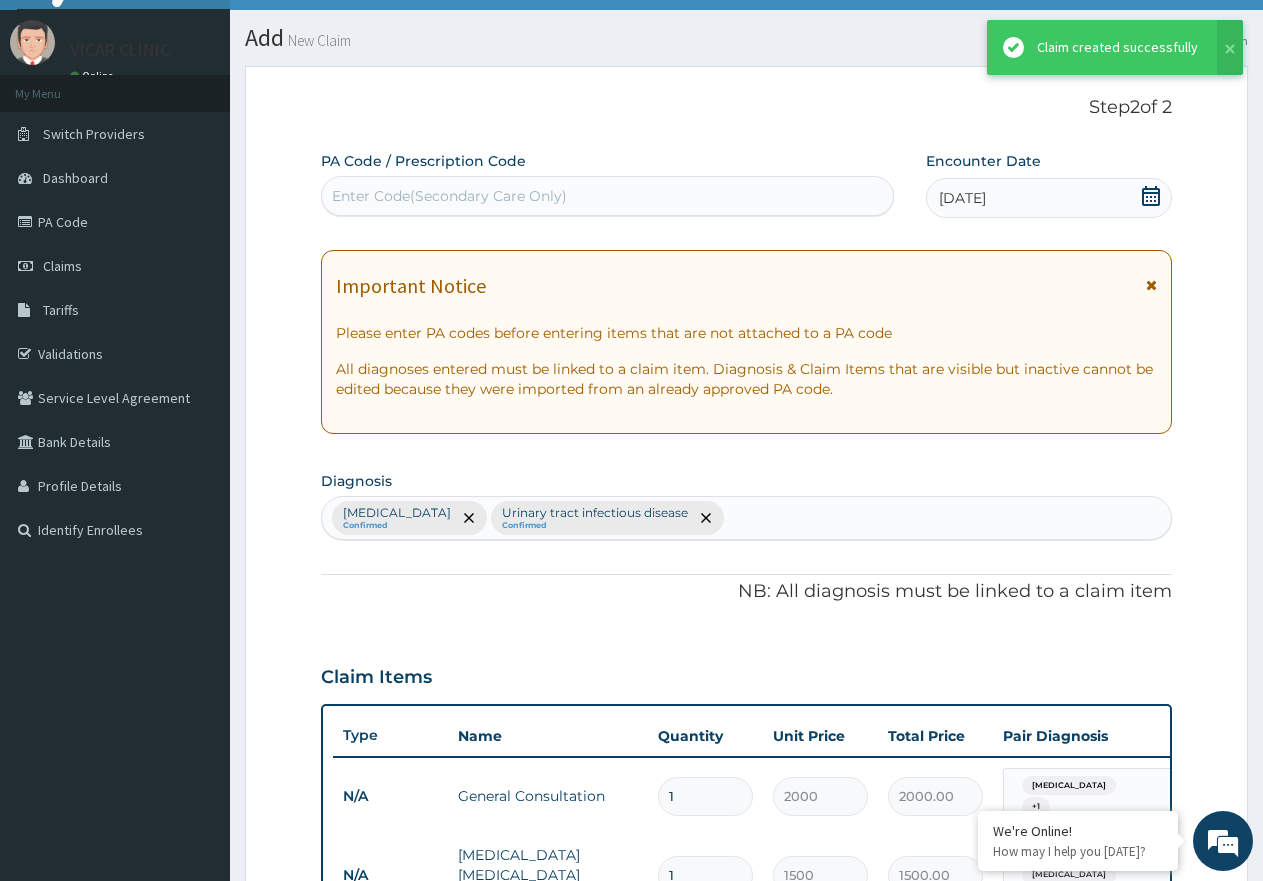 scroll, scrollTop: 709, scrollLeft: 0, axis: vertical 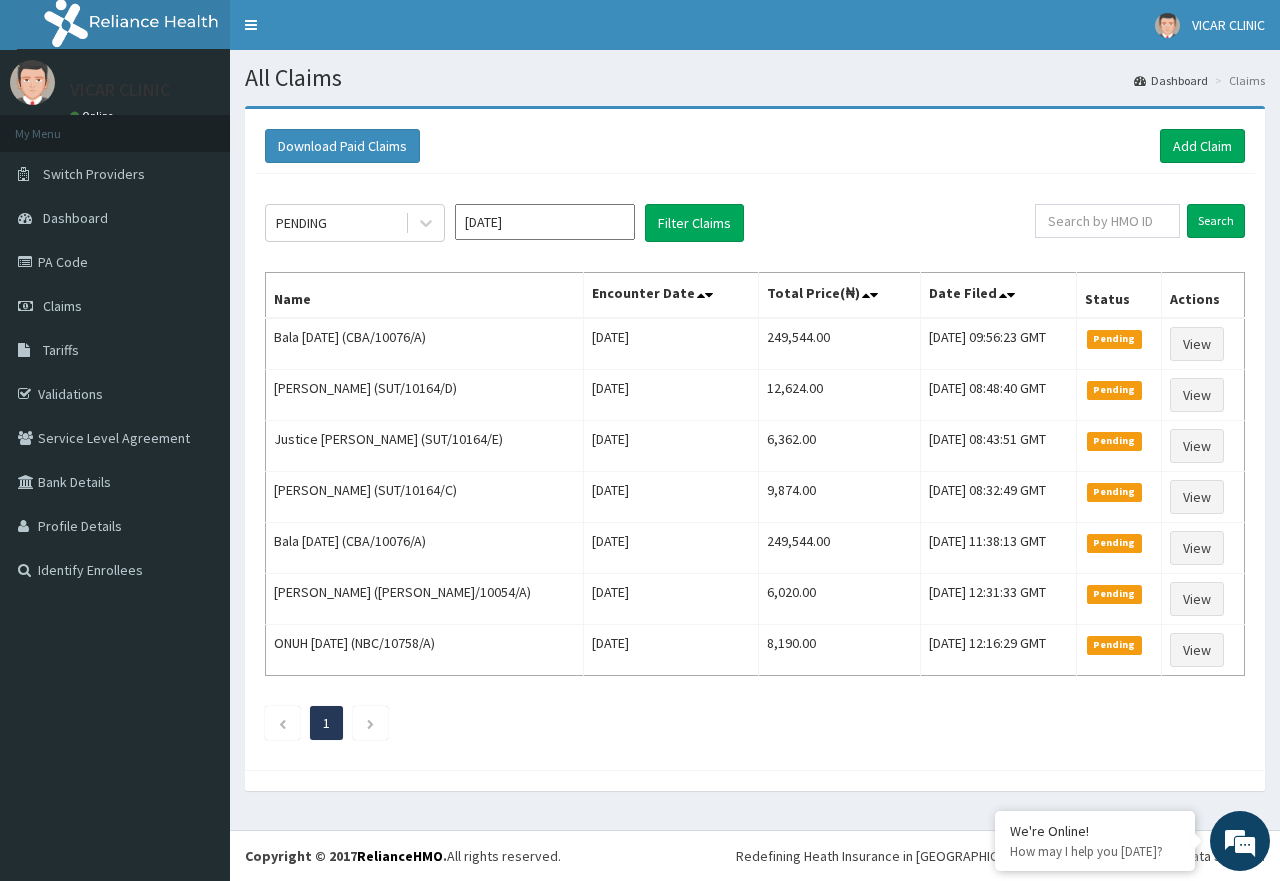 click on "PENDING Jul 2025 Filter Claims Search Name Encounter Date Total Price(₦) Date Filed Status Actions Bala Monday (CBA/10076/A) Wed Jul 09 2025 249,544.00 Thu, 10 Jul 2025 09:56:23 GMT Pending View Daniel Ochola (SUT/10164/D) Wed Jul 09 2025 12,624.00 Thu, 10 Jul 2025 08:48:40 GMT Pending View Justice Ochola (SUT/10164/E) Wed Jul 09 2025 6,362.00 Thu, 10 Jul 2025 08:43:51 GMT Pending View John Ochola (SUT/10164/C) Wed Jul 09 2025 9,874.00 Thu, 10 Jul 2025 08:32:49 GMT Pending View Bala Monday (CBA/10076/A) Wed Jul 09 2025 249,544.00 Wed, 09 Jul 2025 11:38:13 GMT Pending View John Oduh Agbo (ANH/10054/A) Mon Jul 07 2025 6,020.00 Tue, 08 Jul 2025 12:31:33 GMT Pending View ONUH SUNDAY (NBC/10758/A) Mon Jul 07 2025 8,190.00 Tue, 08 Jul 2025 12:16:29 GMT Pending View 1" 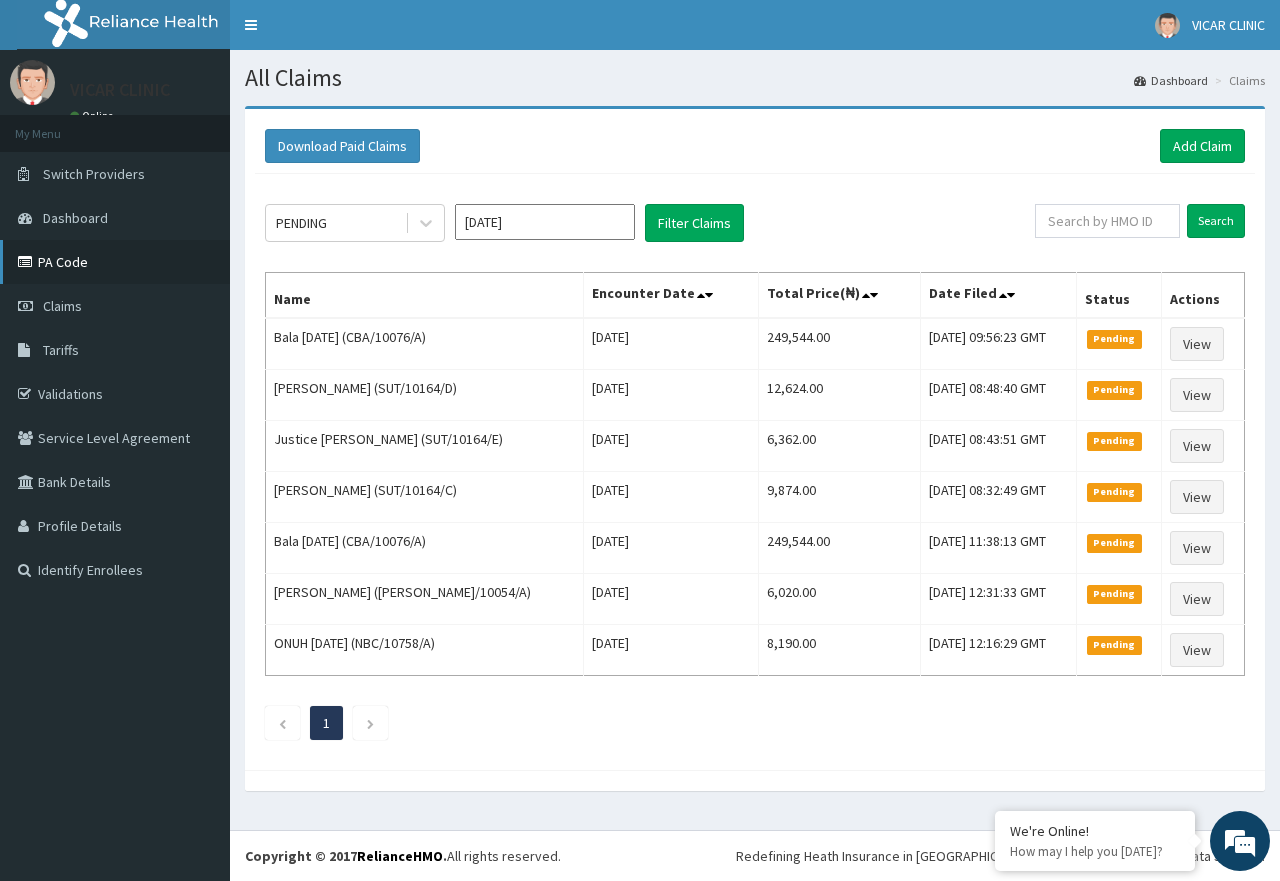 click on "PA Code" at bounding box center [115, 262] 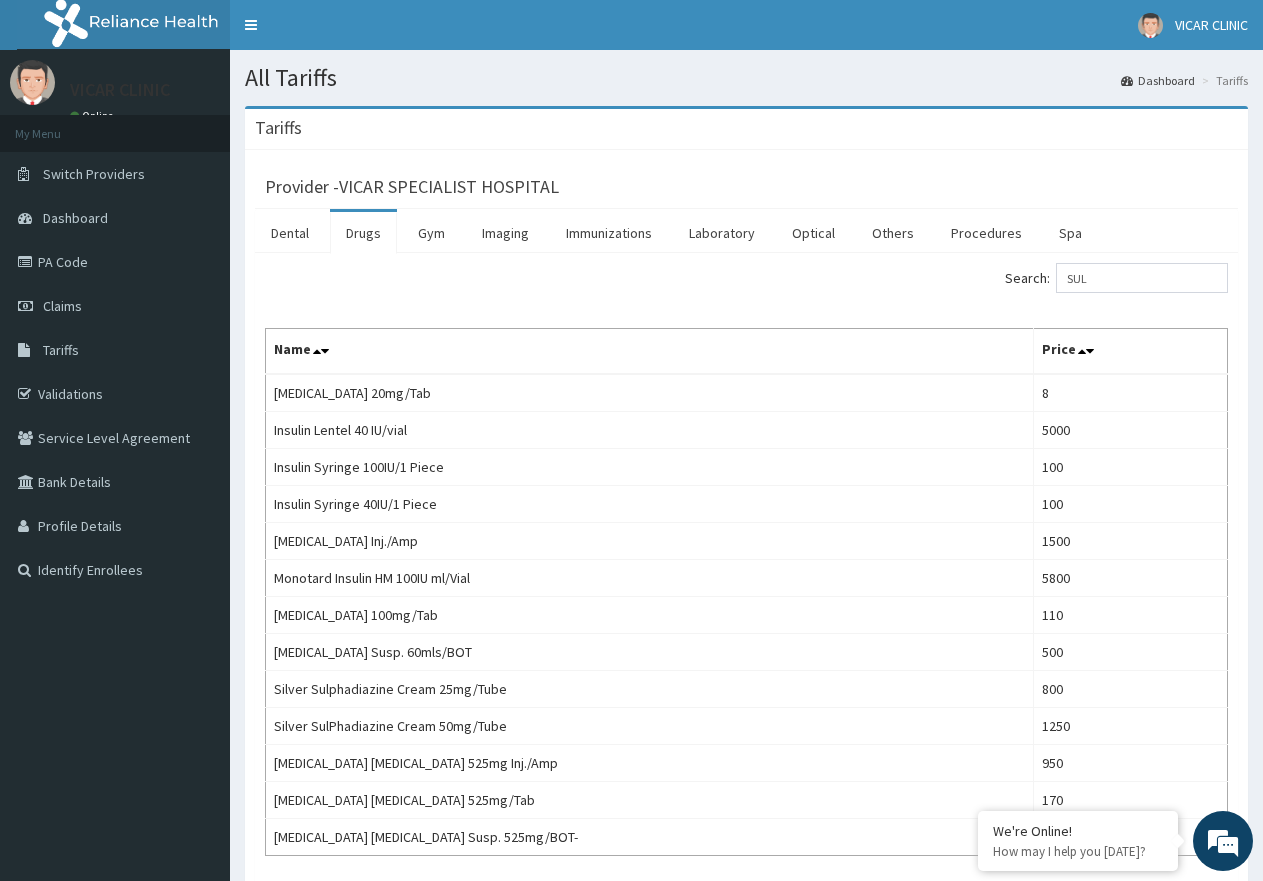 scroll, scrollTop: 0, scrollLeft: 0, axis: both 